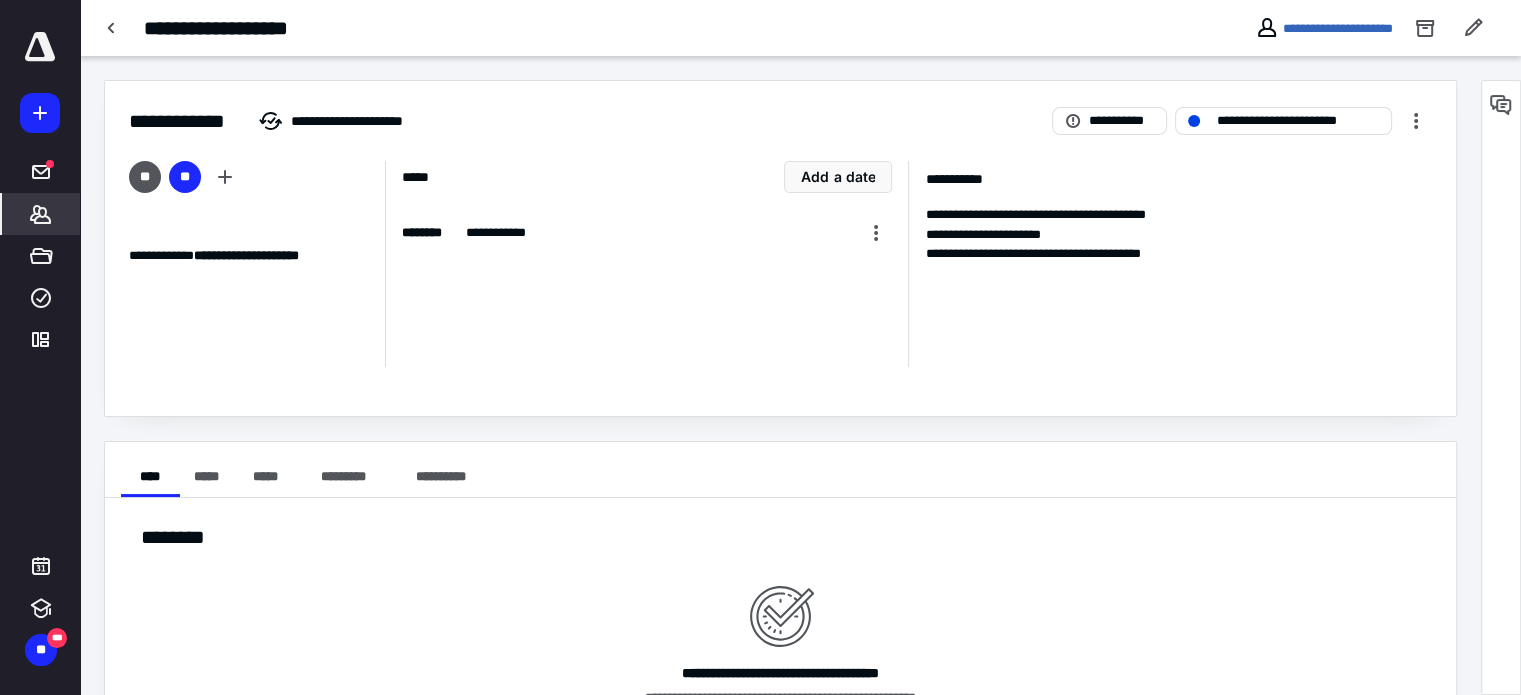 scroll, scrollTop: 0, scrollLeft: 0, axis: both 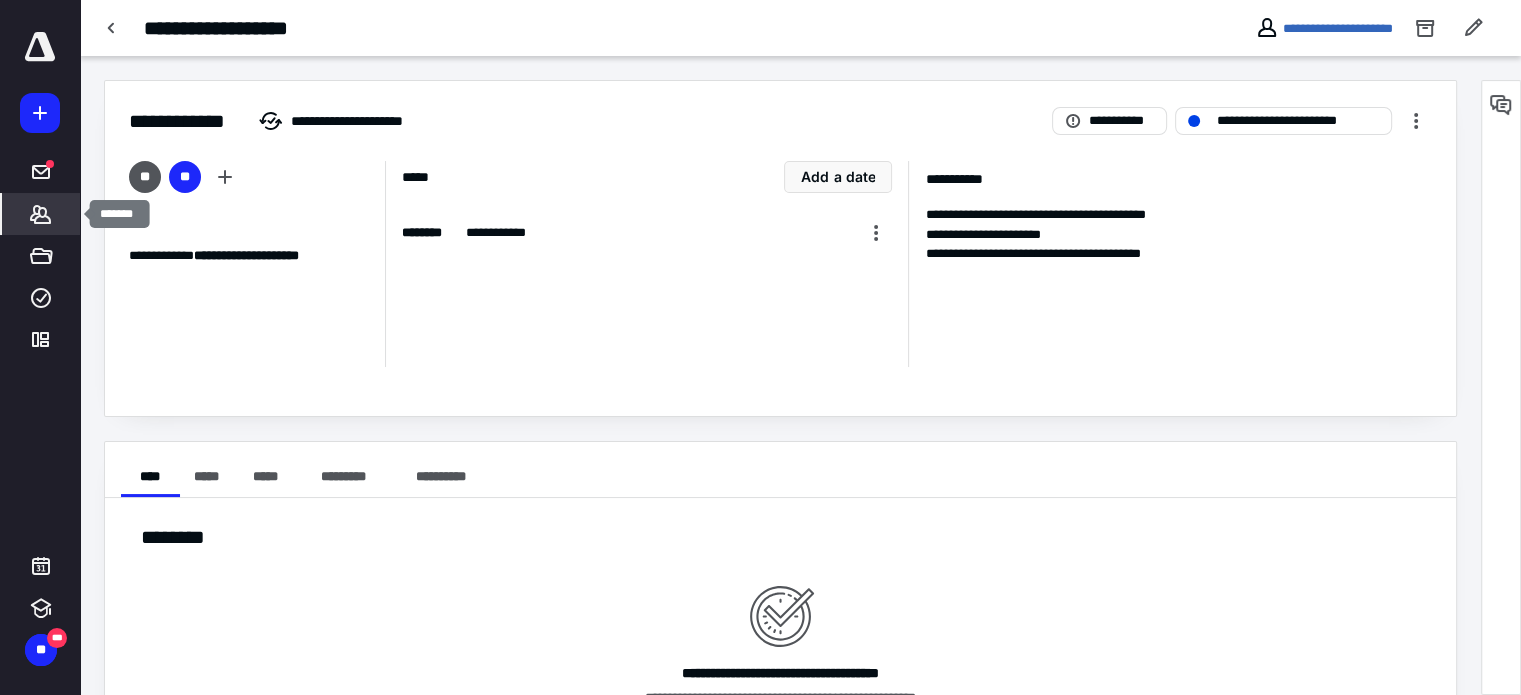 click 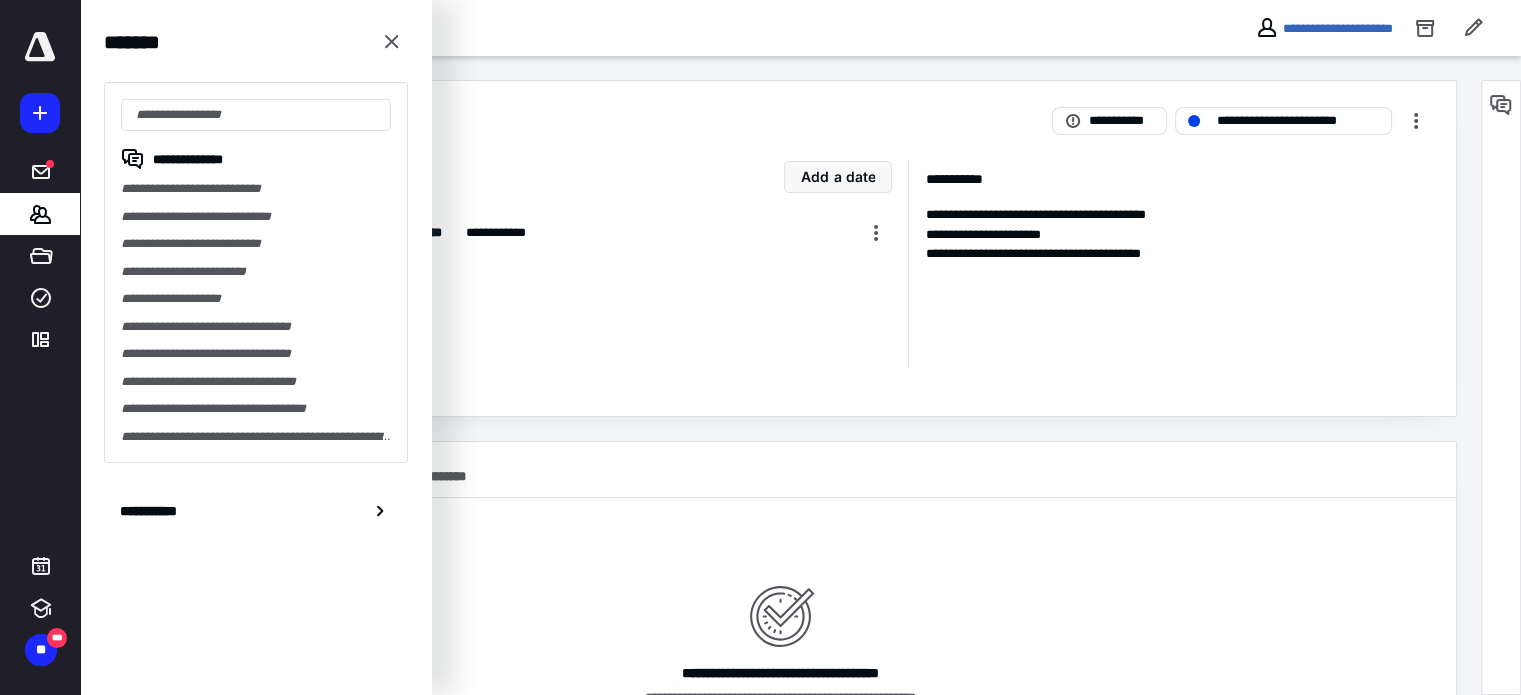 click on "**********" at bounding box center [780, 470] 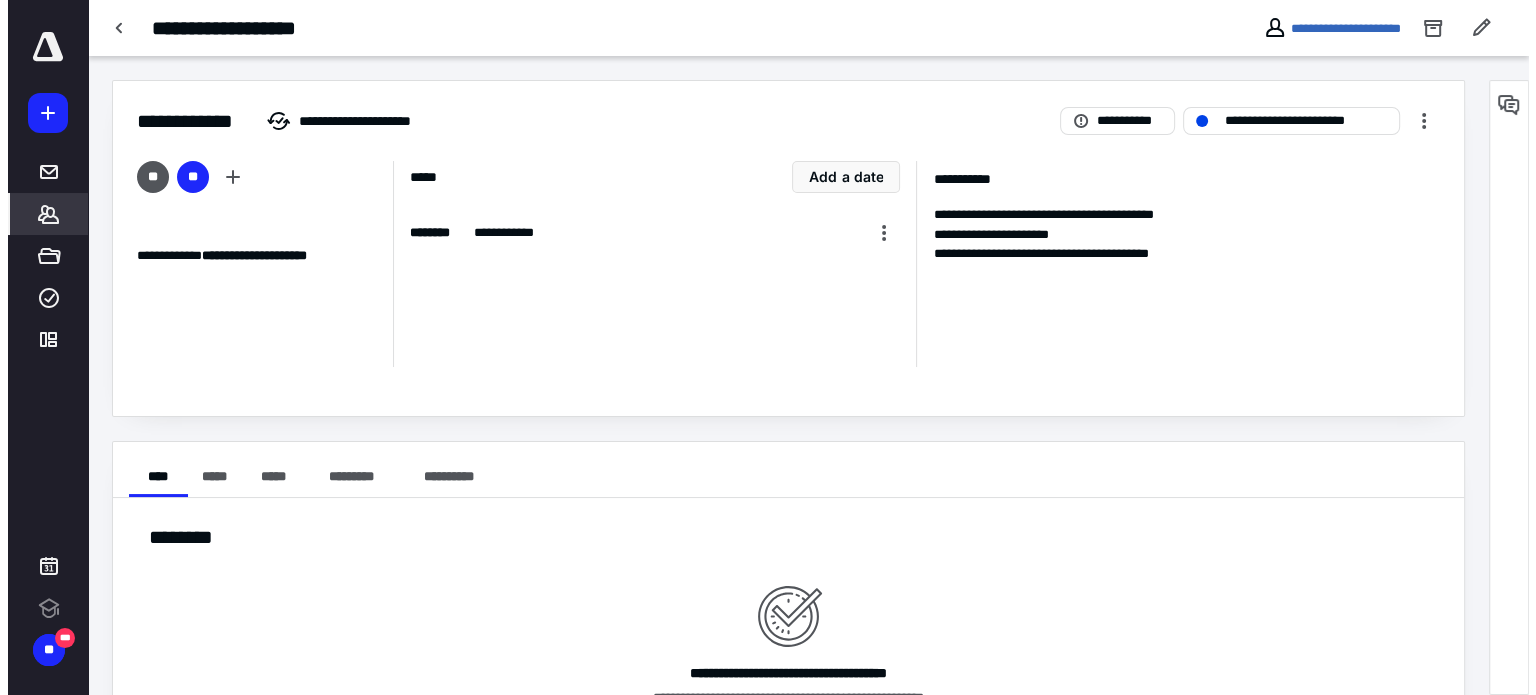 scroll, scrollTop: 0, scrollLeft: 0, axis: both 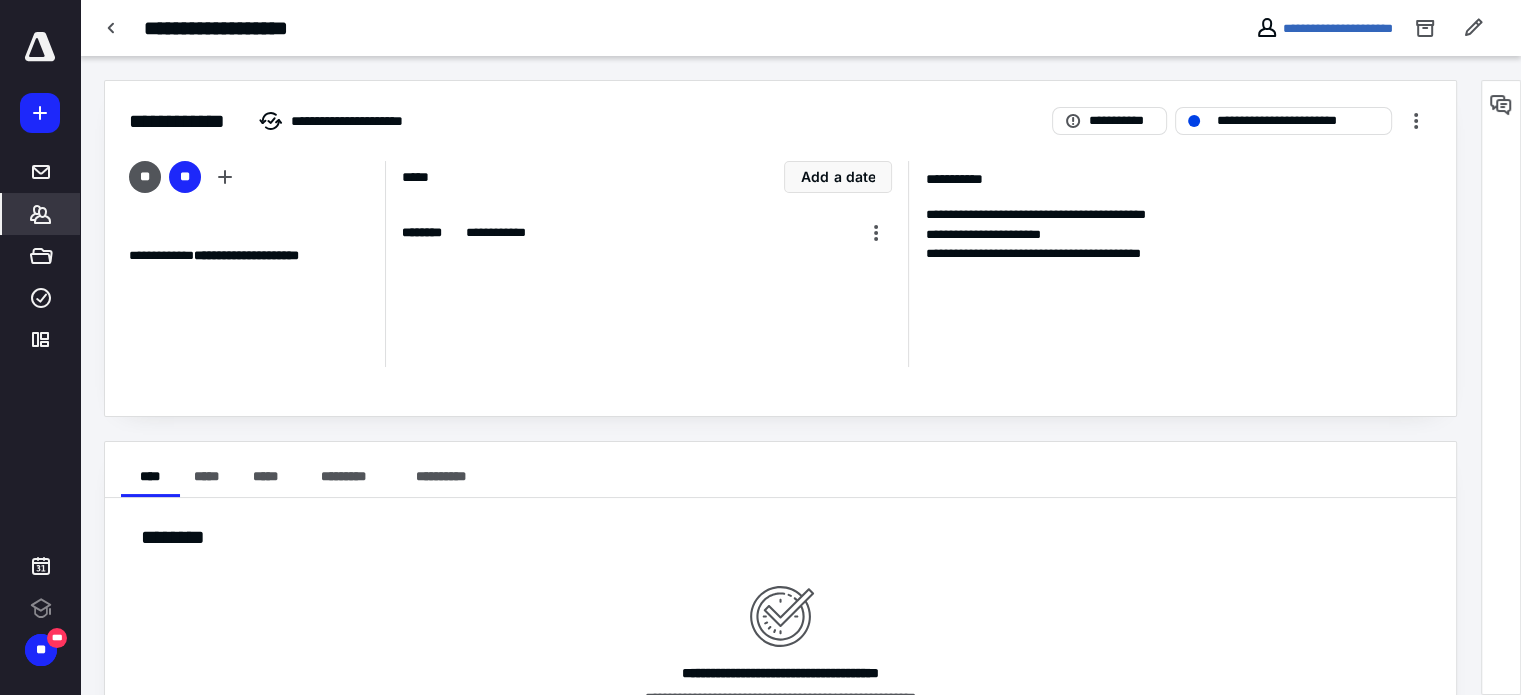 click on "*******" at bounding box center (41, 214) 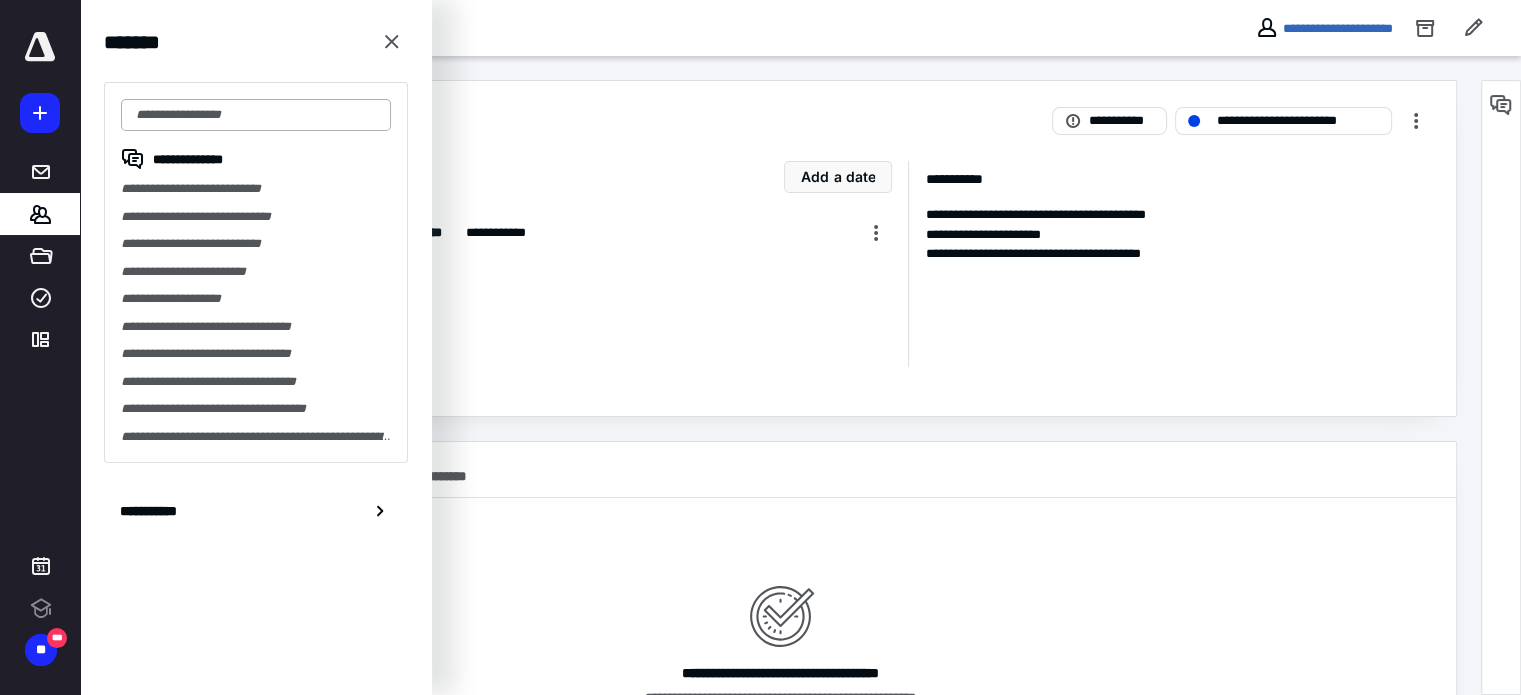 click at bounding box center [256, 115] 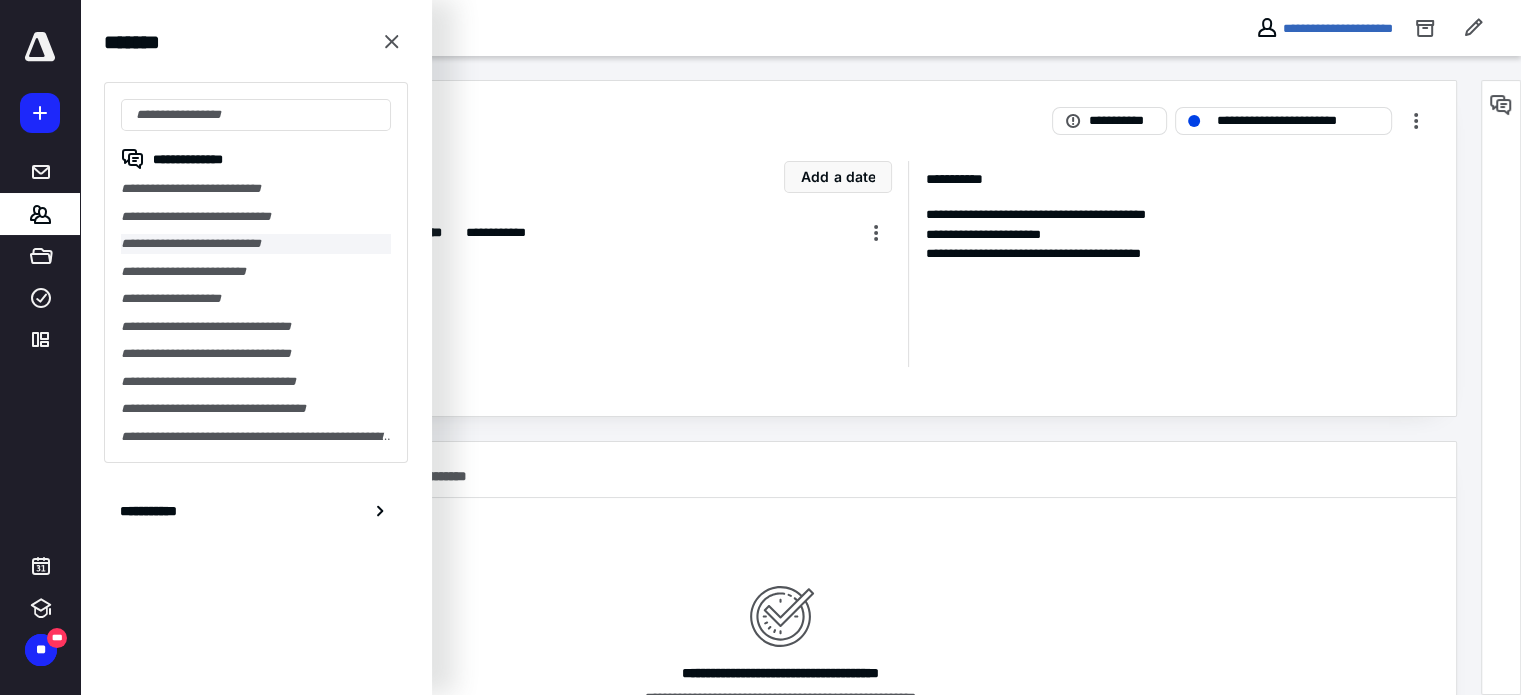 click on "**********" at bounding box center (256, 244) 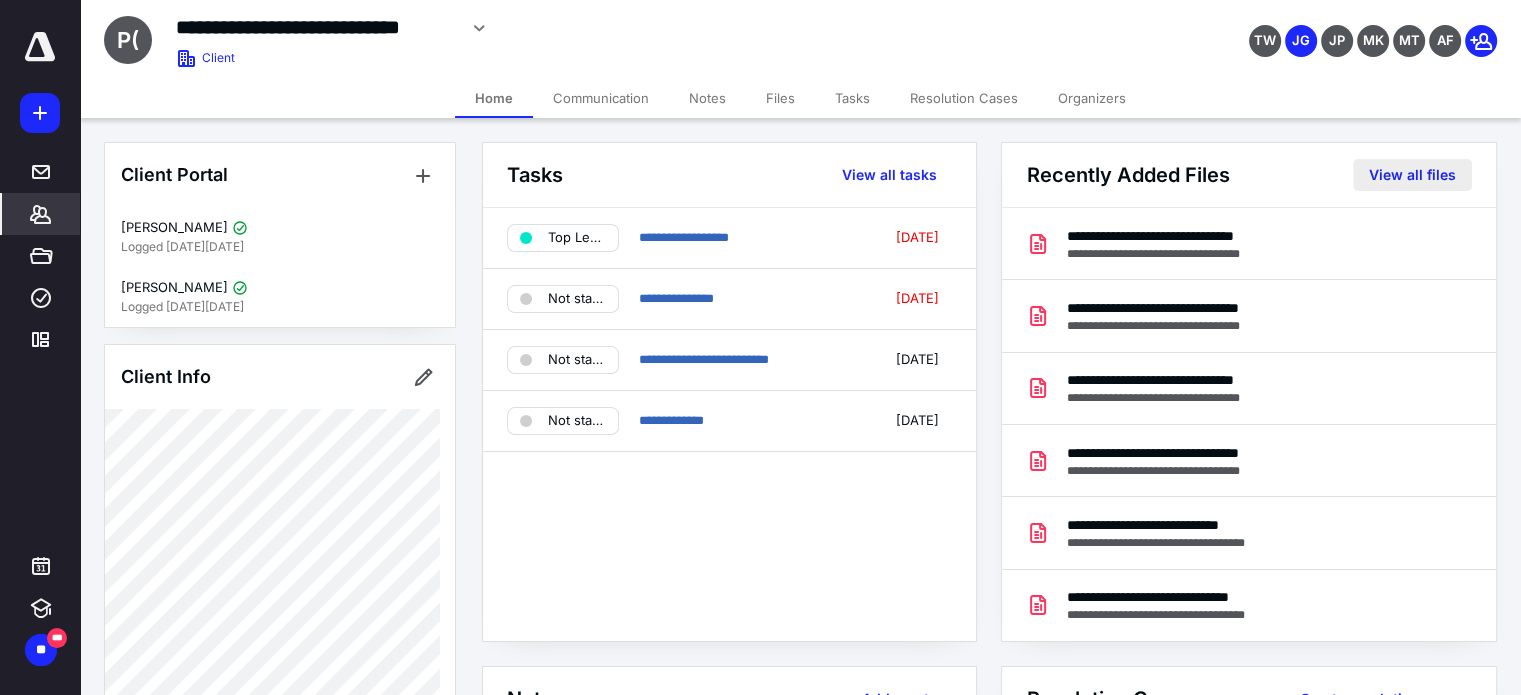 click on "View all files" at bounding box center [1412, 175] 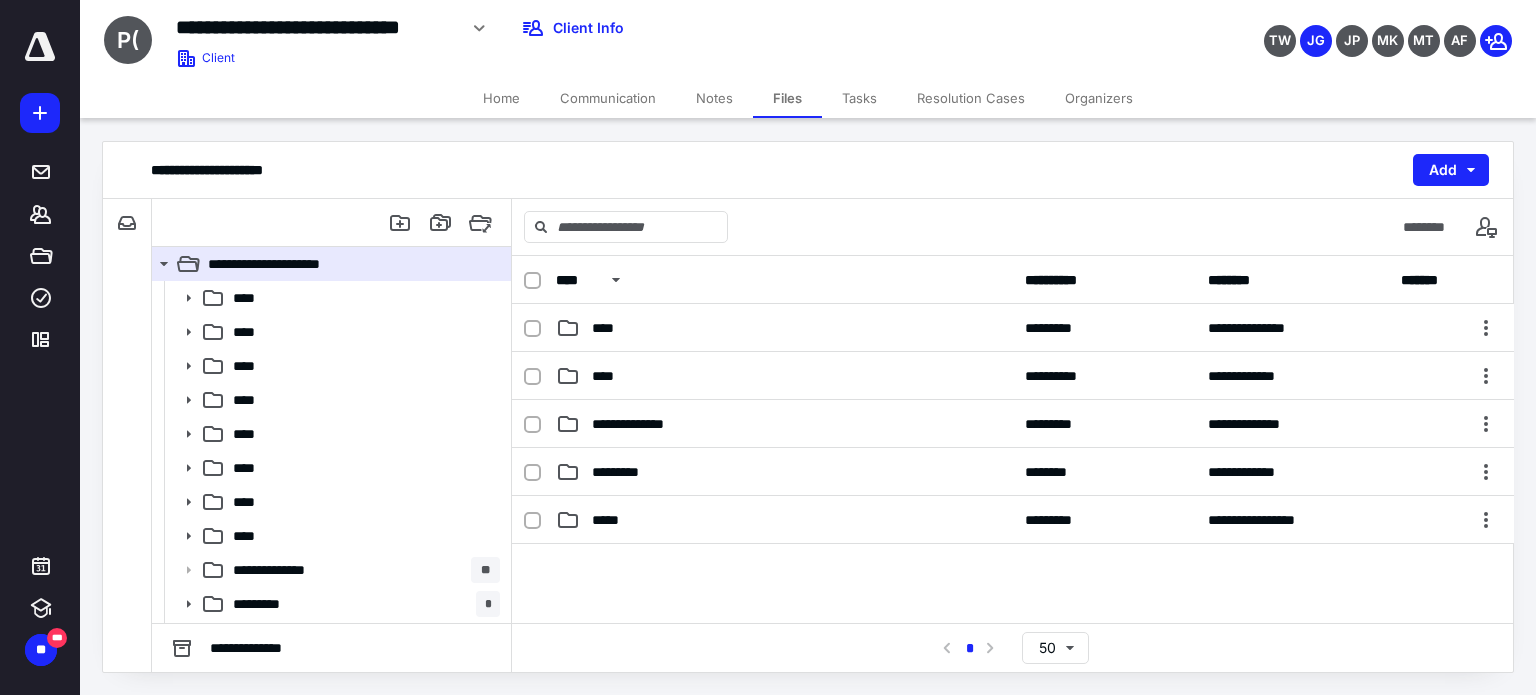 scroll, scrollTop: 300, scrollLeft: 0, axis: vertical 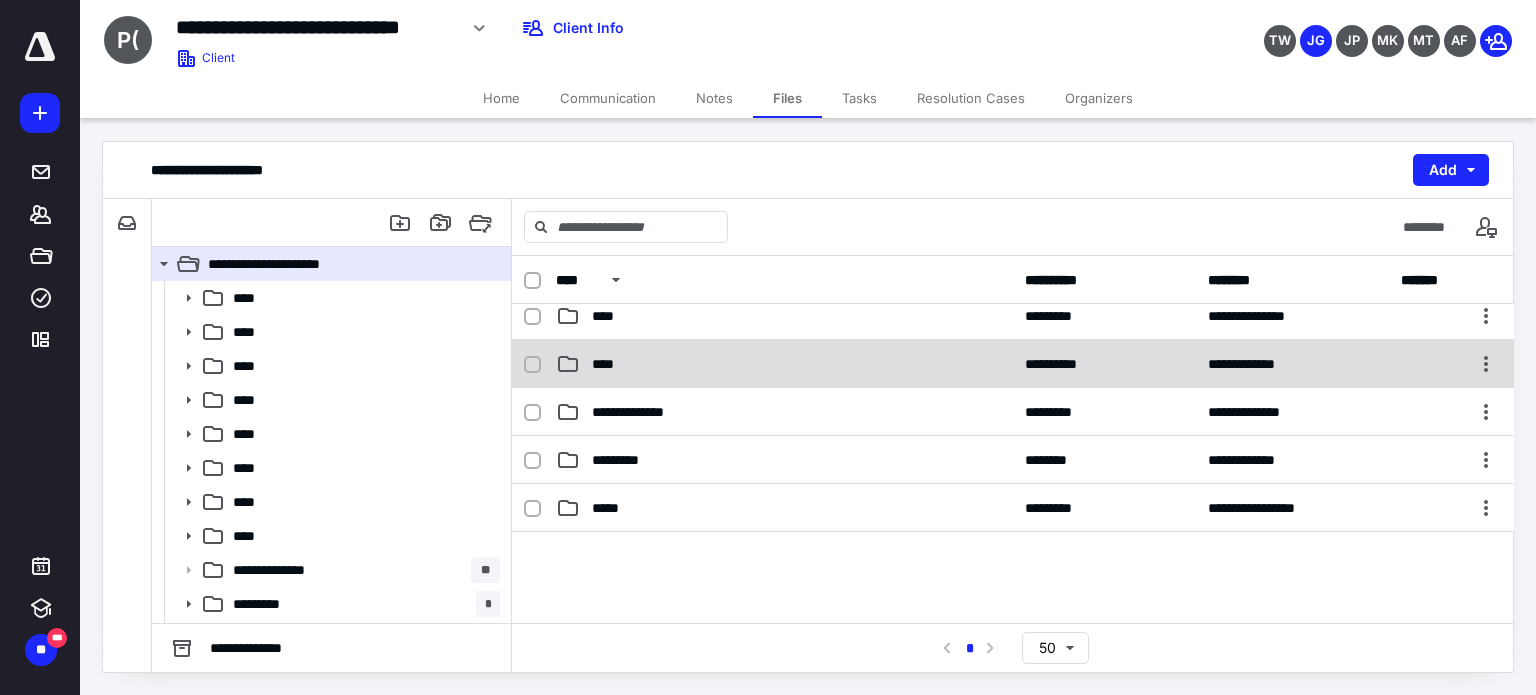 click on "****" at bounding box center [609, 364] 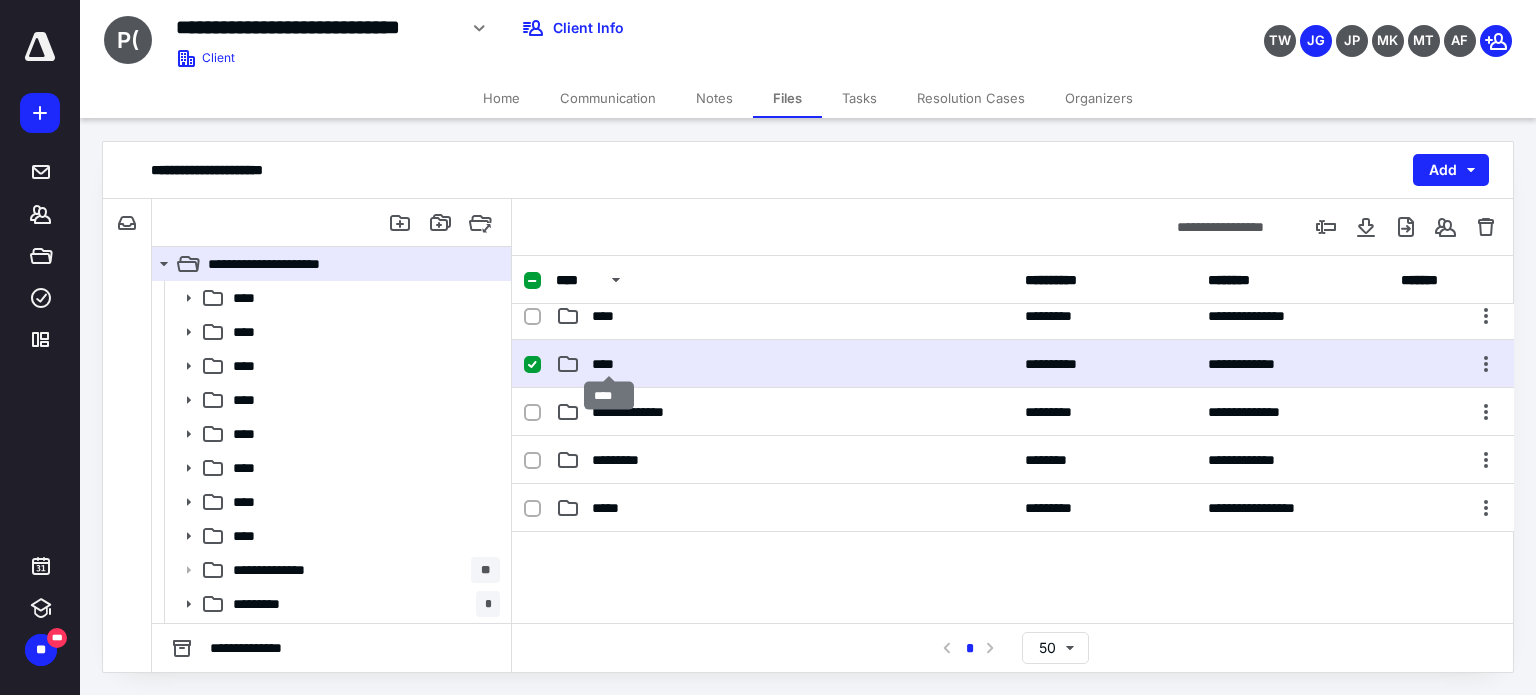 click on "****" at bounding box center [609, 364] 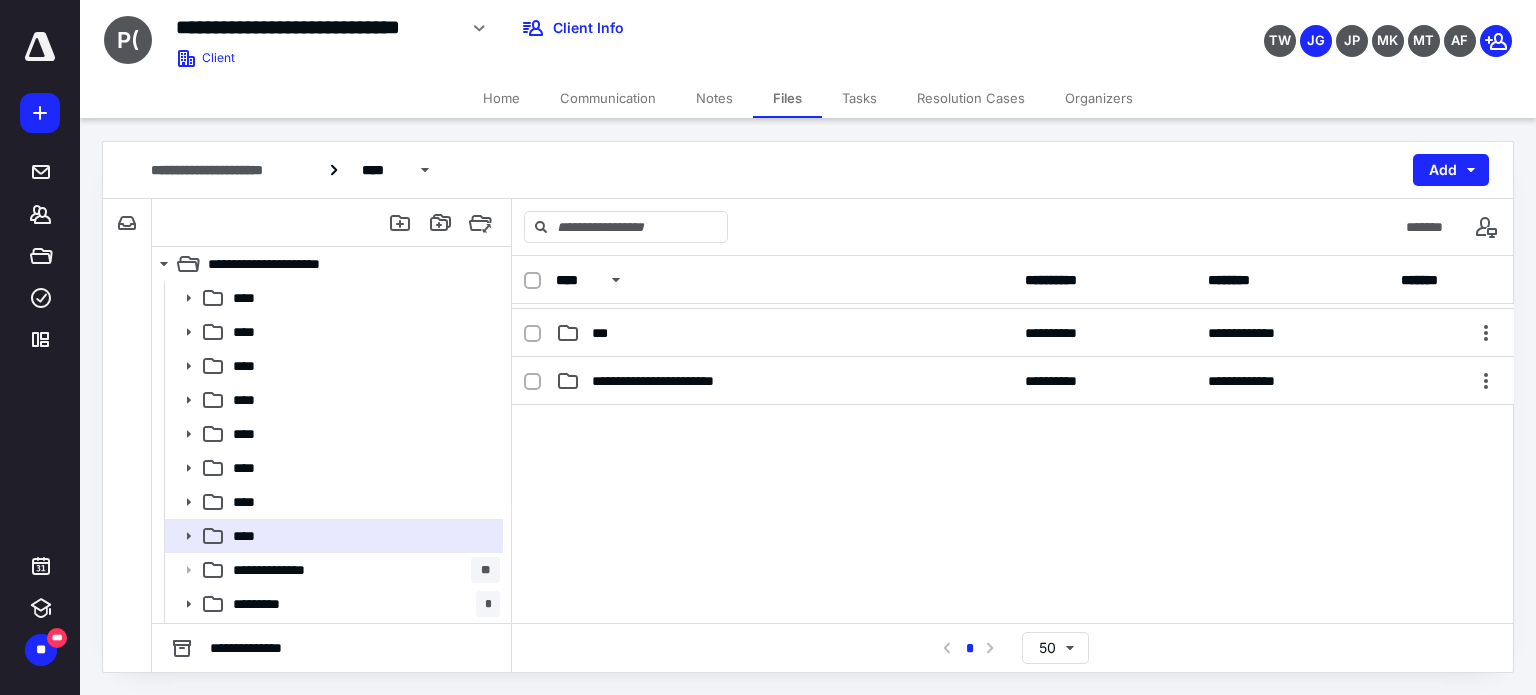 scroll, scrollTop: 200, scrollLeft: 0, axis: vertical 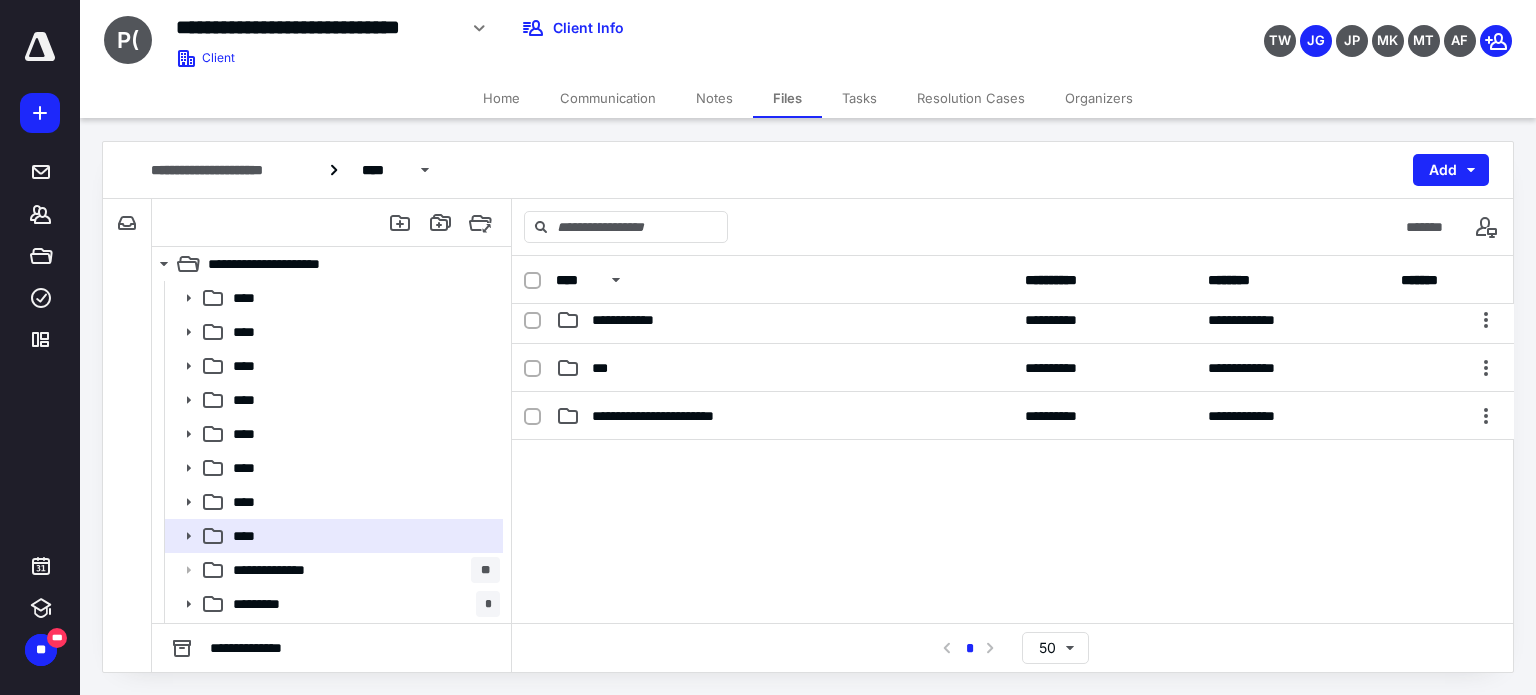 click at bounding box center [1013, 590] 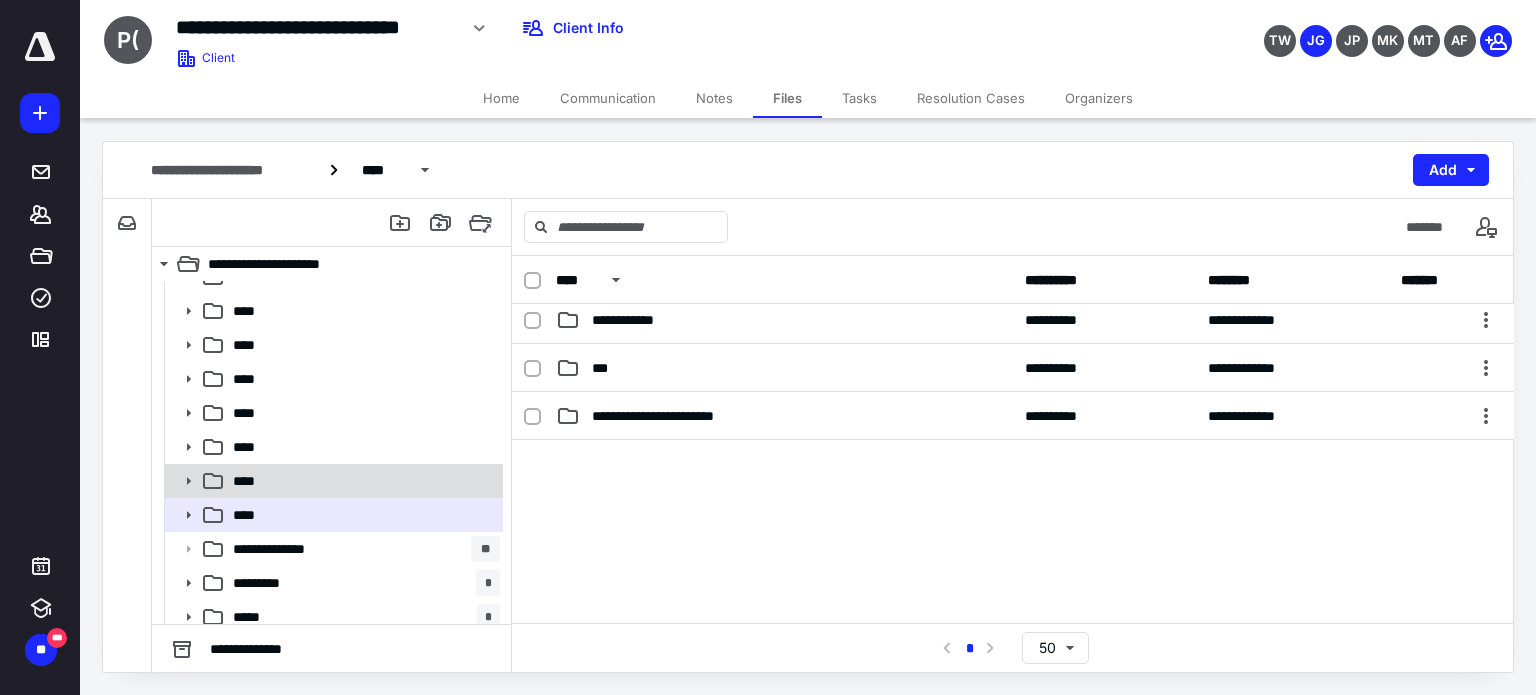 scroll, scrollTop: 30, scrollLeft: 0, axis: vertical 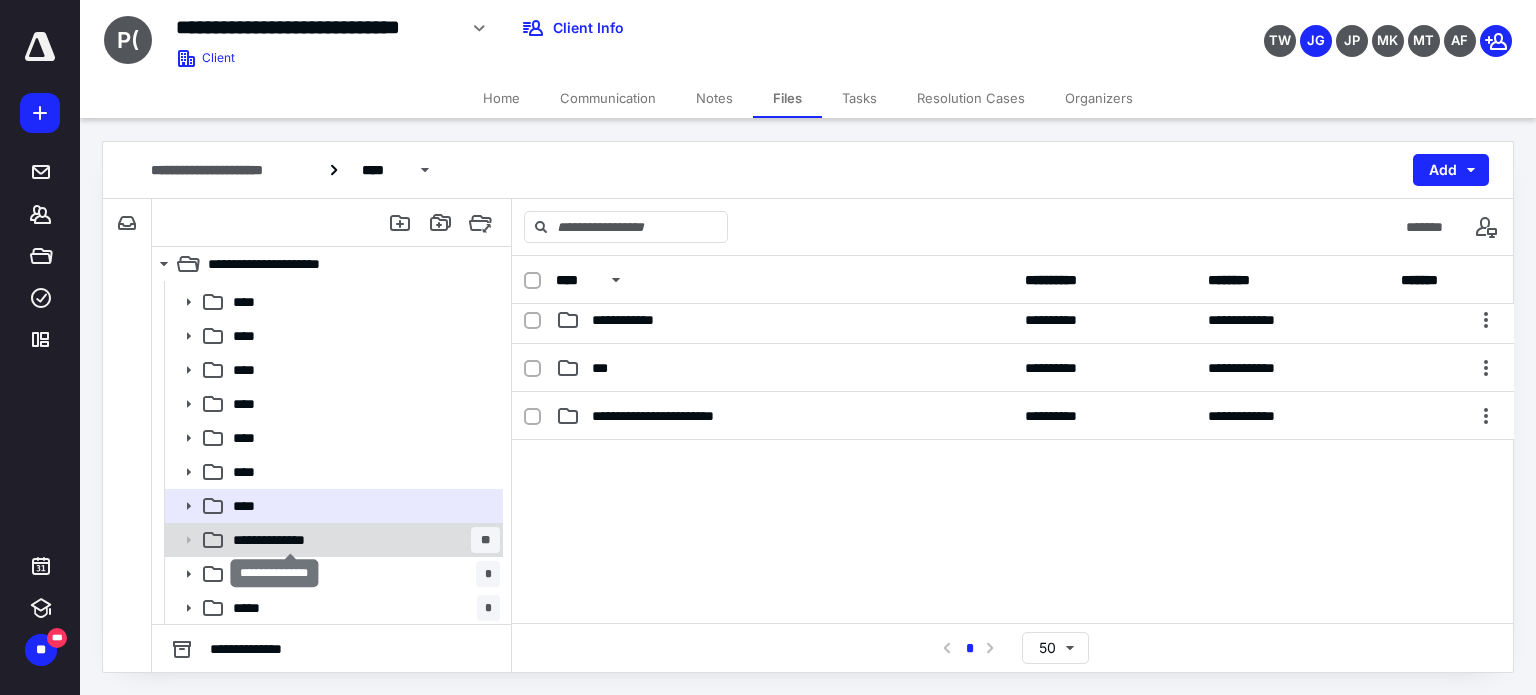 click on "**********" at bounding box center [290, 540] 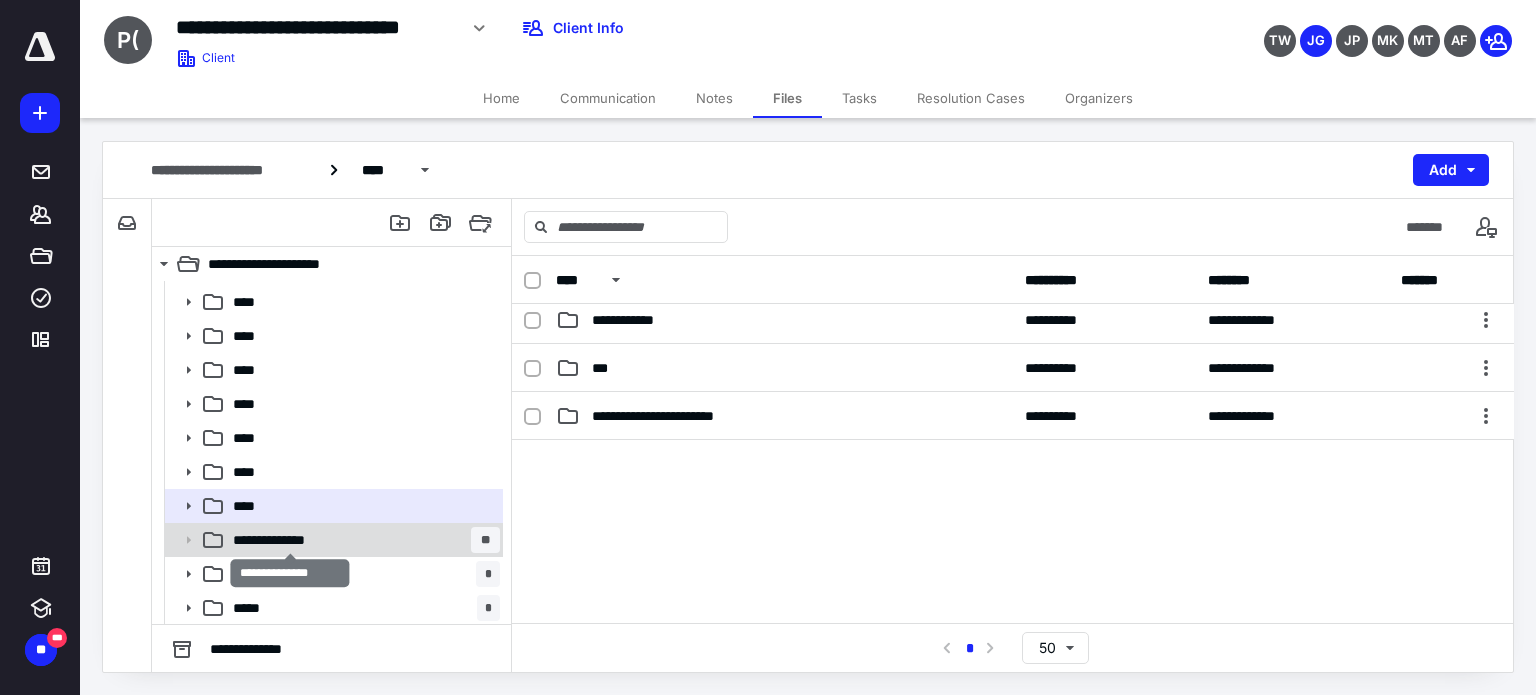 scroll, scrollTop: 0, scrollLeft: 0, axis: both 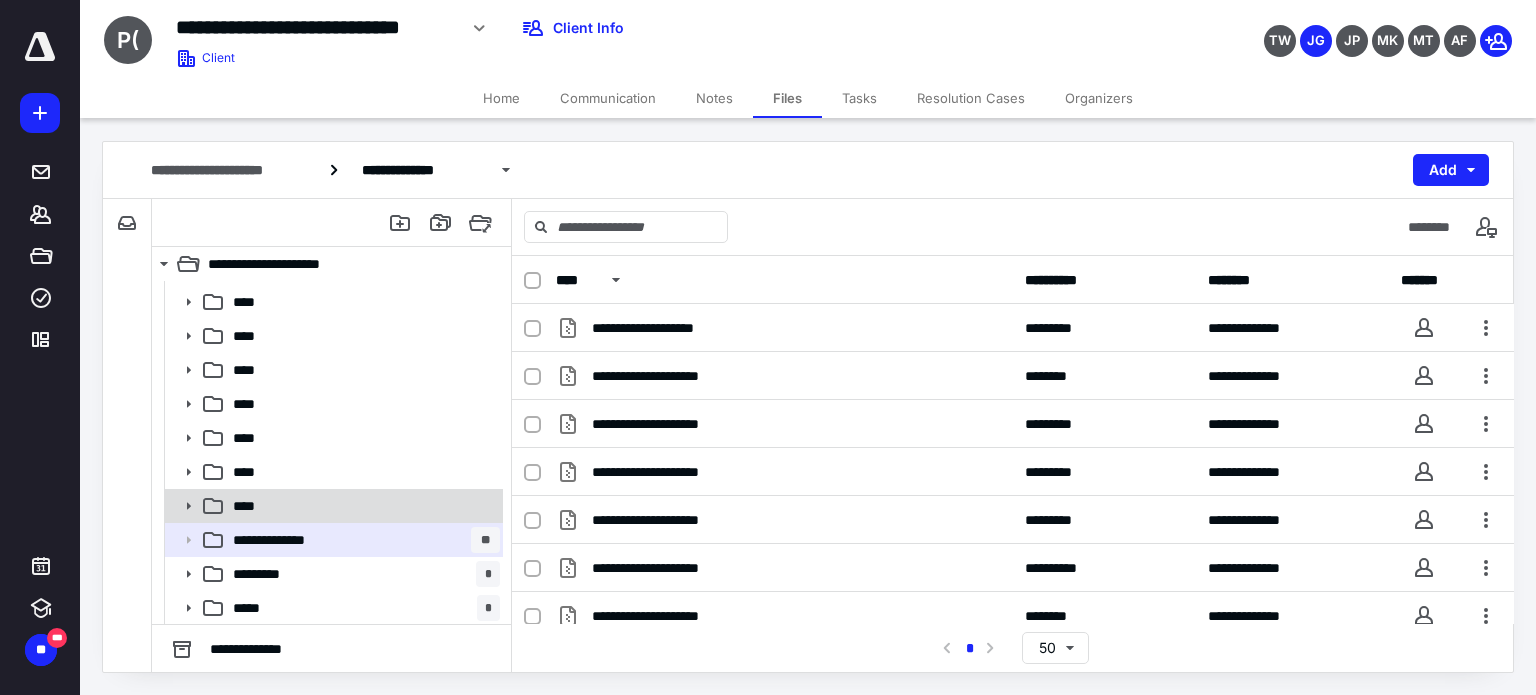 click on "****" at bounding box center (362, 506) 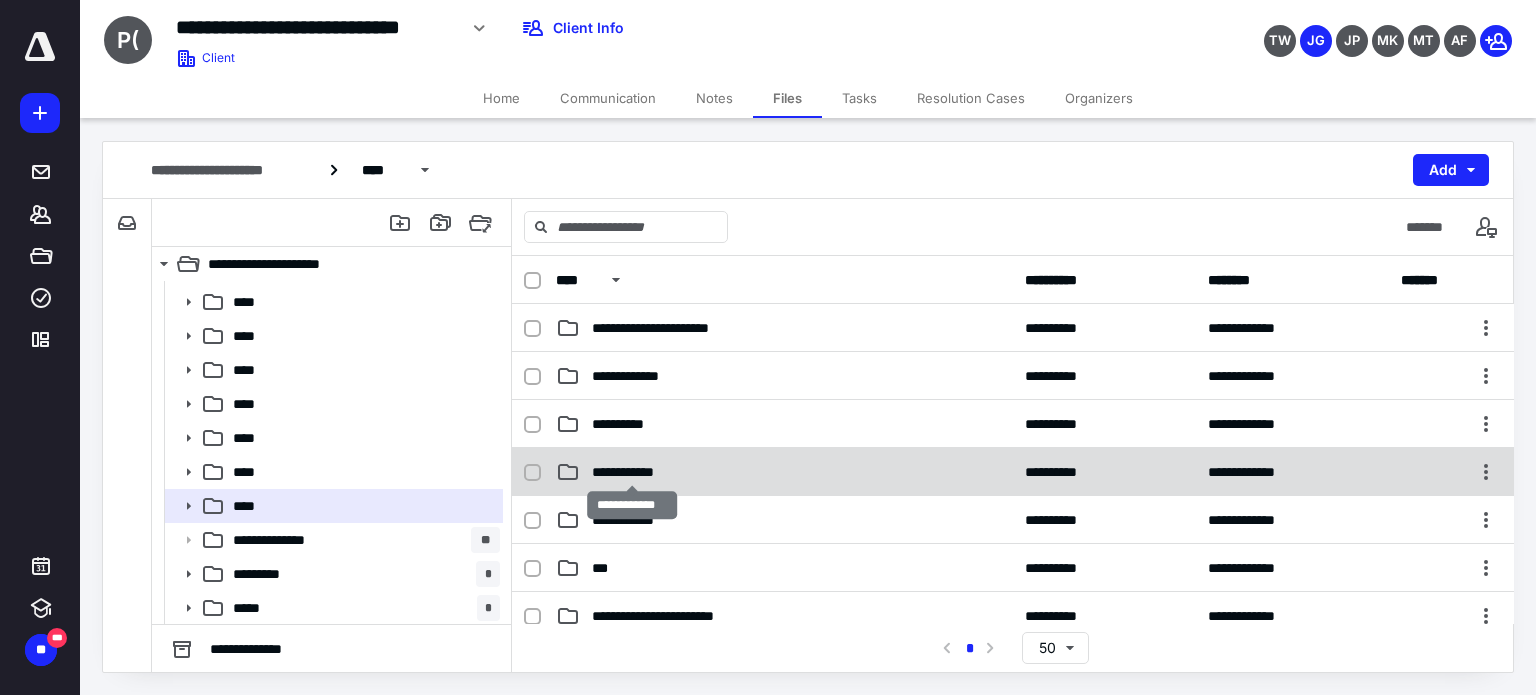 click on "**********" at bounding box center (632, 472) 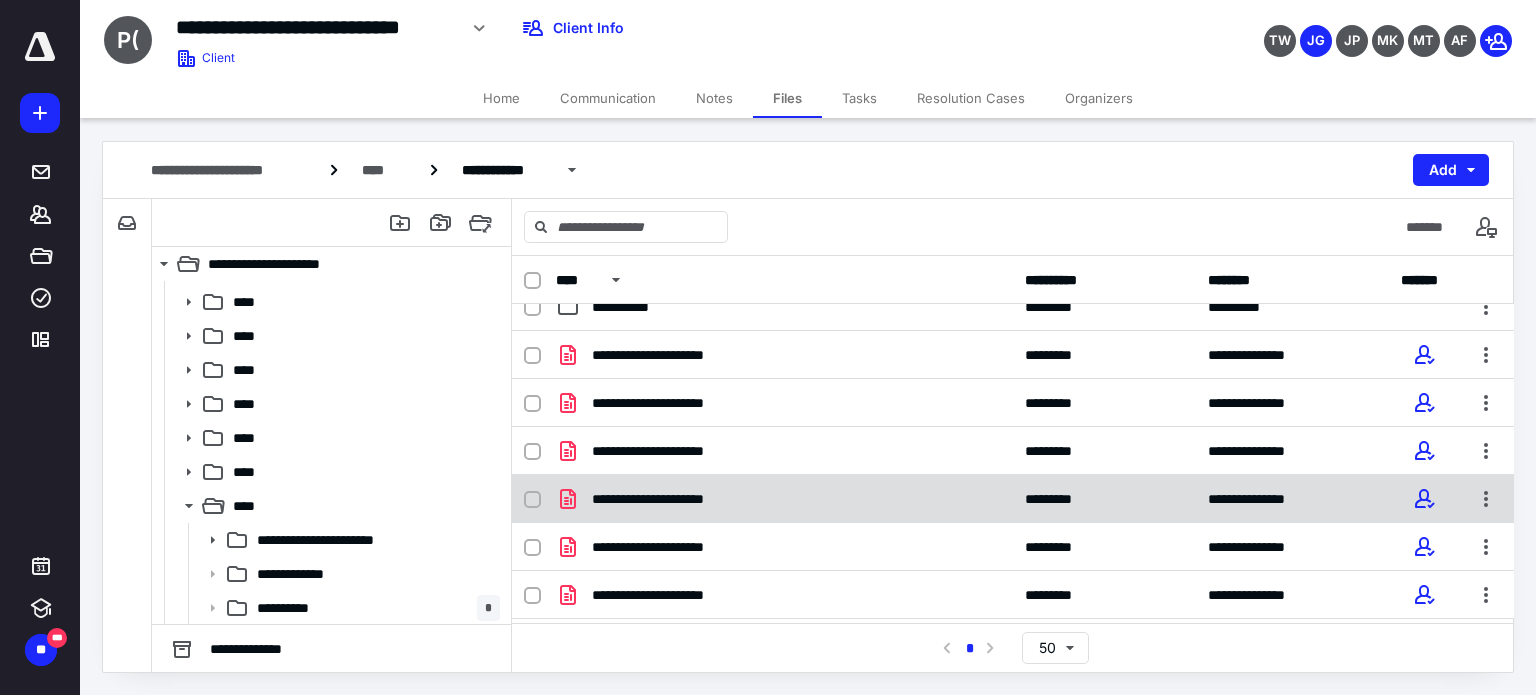 scroll, scrollTop: 28, scrollLeft: 0, axis: vertical 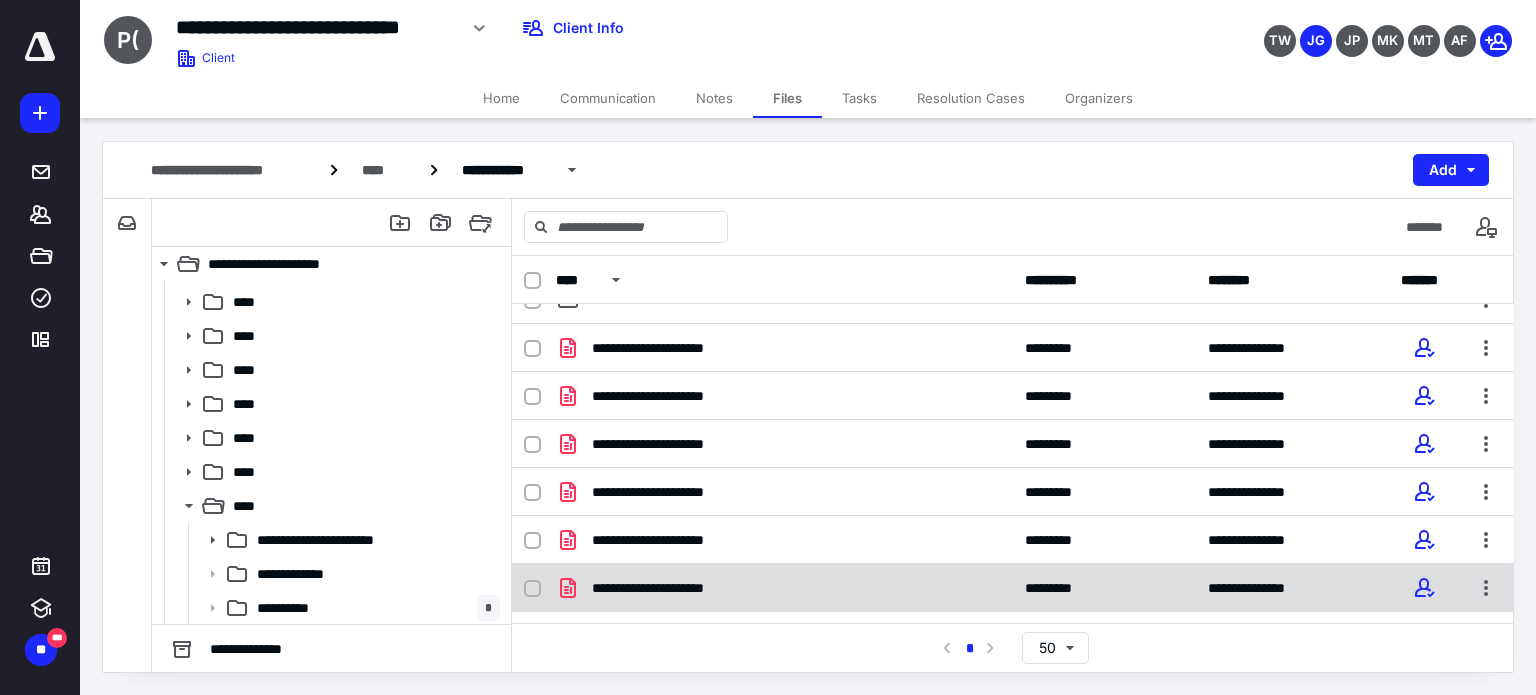click on "**********" at bounding box center [671, 588] 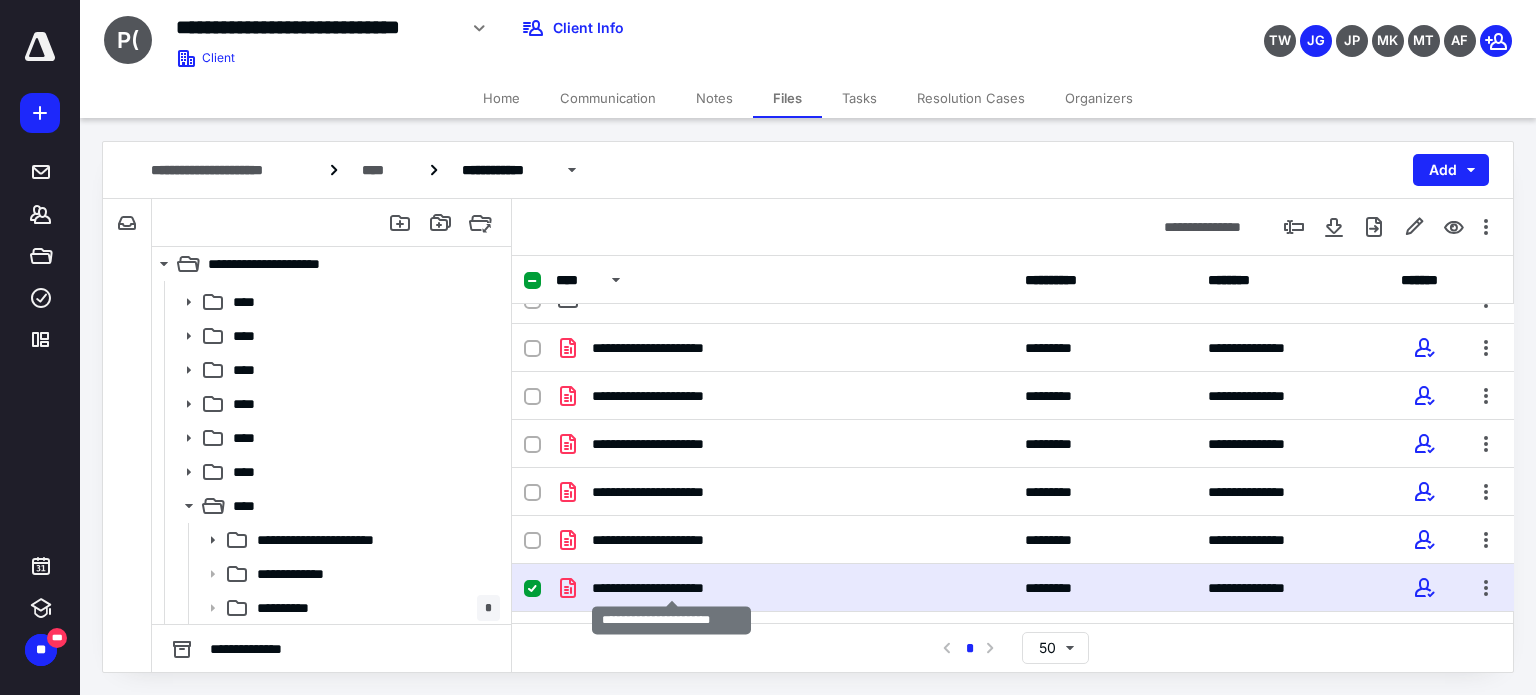 click on "**********" at bounding box center (671, 588) 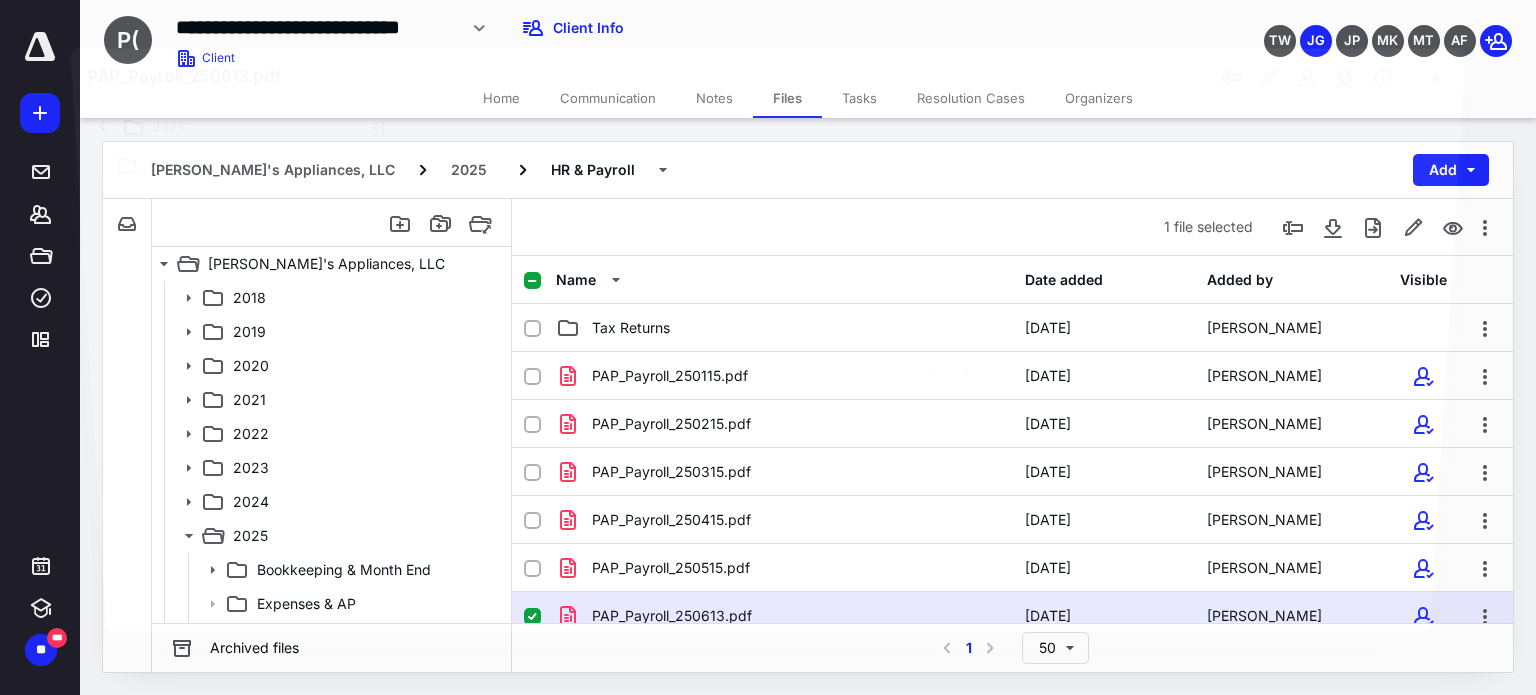 scroll, scrollTop: 30, scrollLeft: 0, axis: vertical 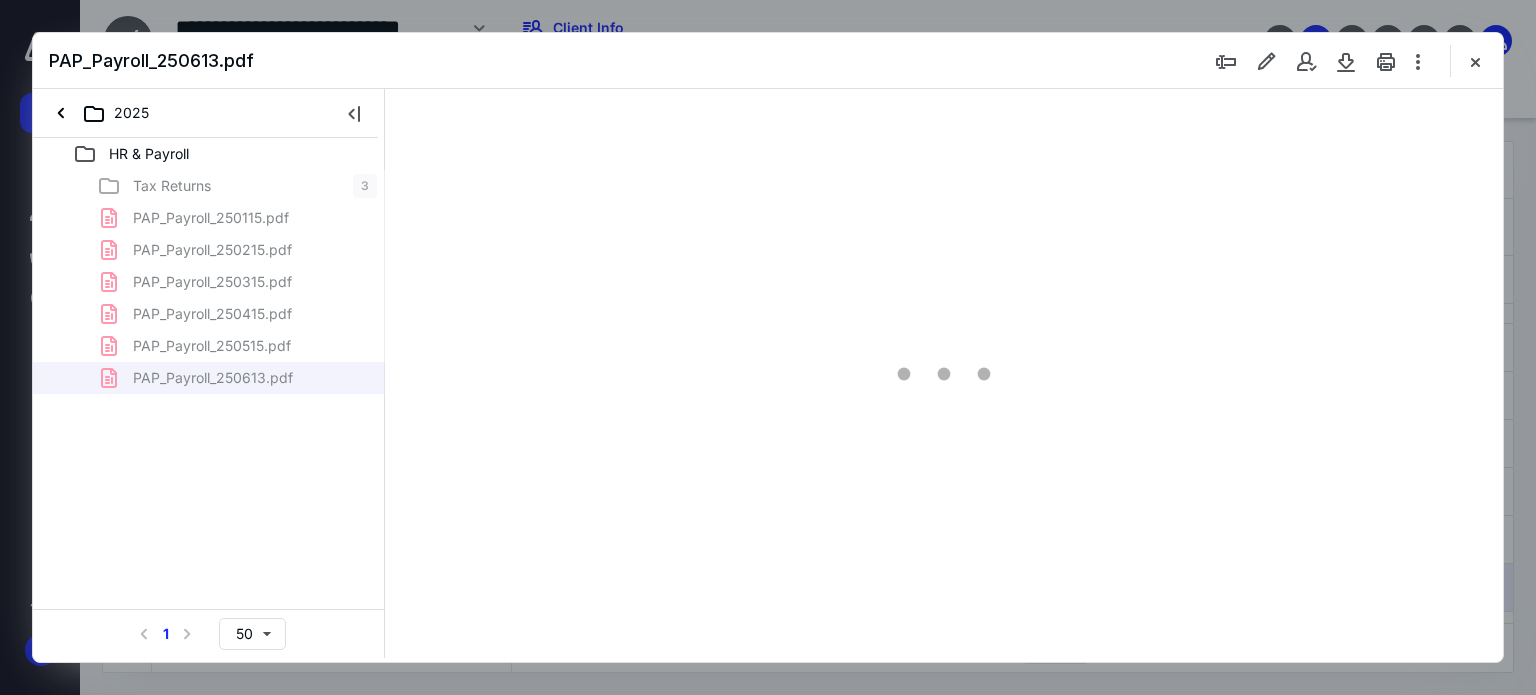 type on "80" 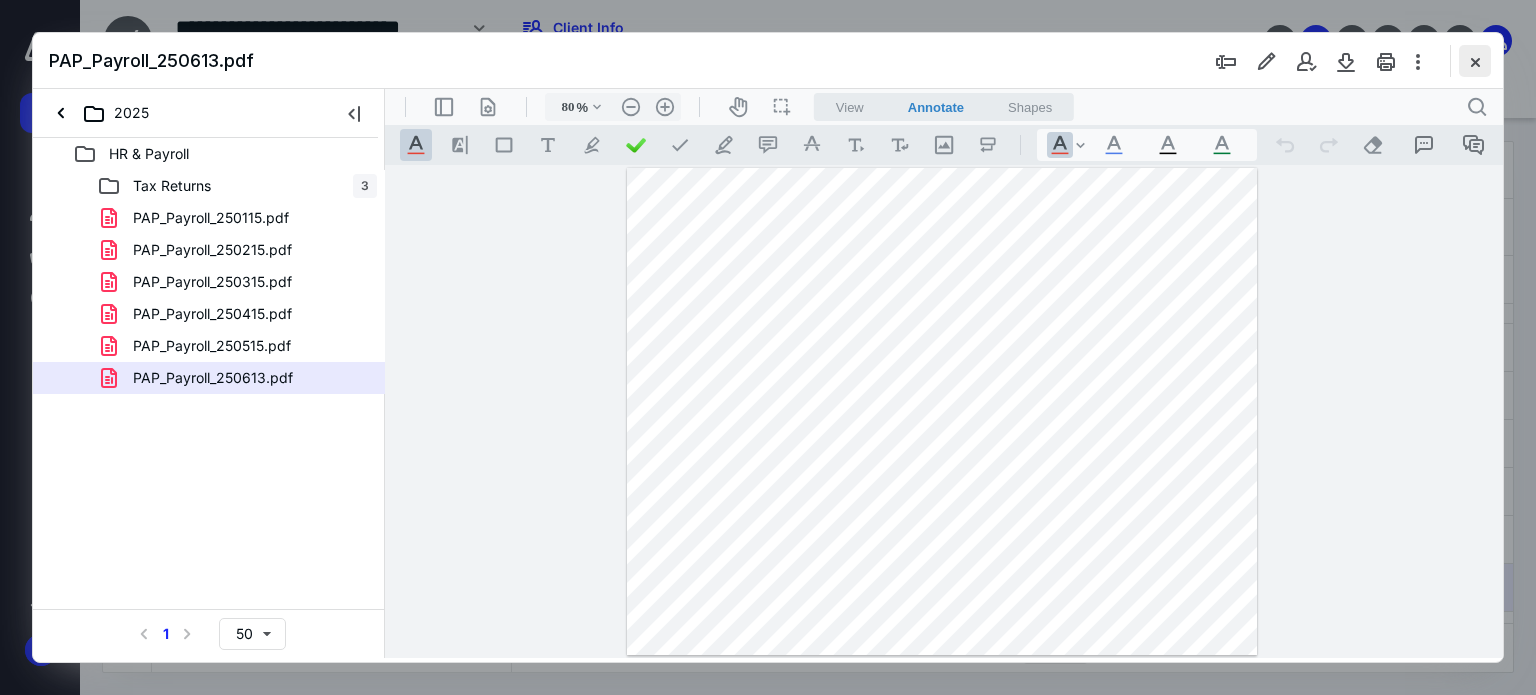 click at bounding box center (1475, 61) 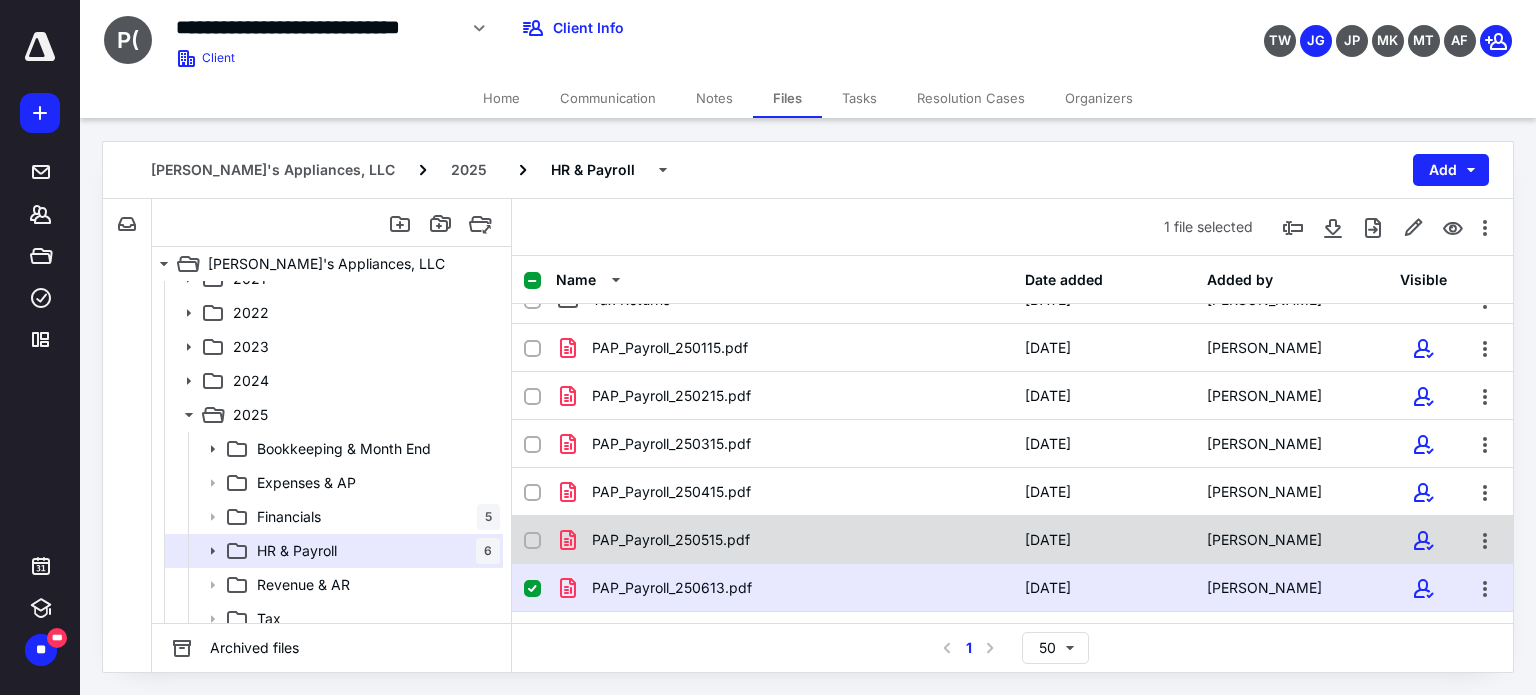 scroll, scrollTop: 230, scrollLeft: 0, axis: vertical 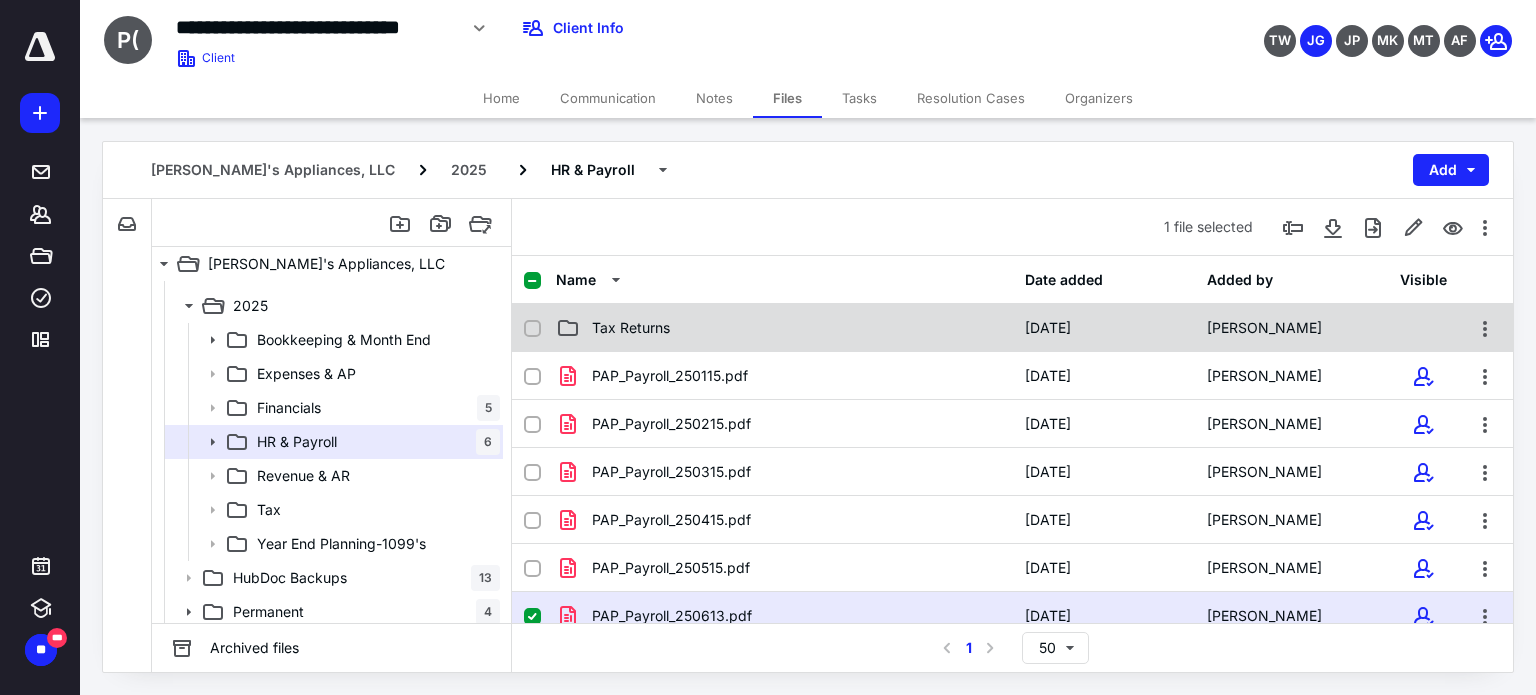 click on "Tax Returns" at bounding box center [784, 328] 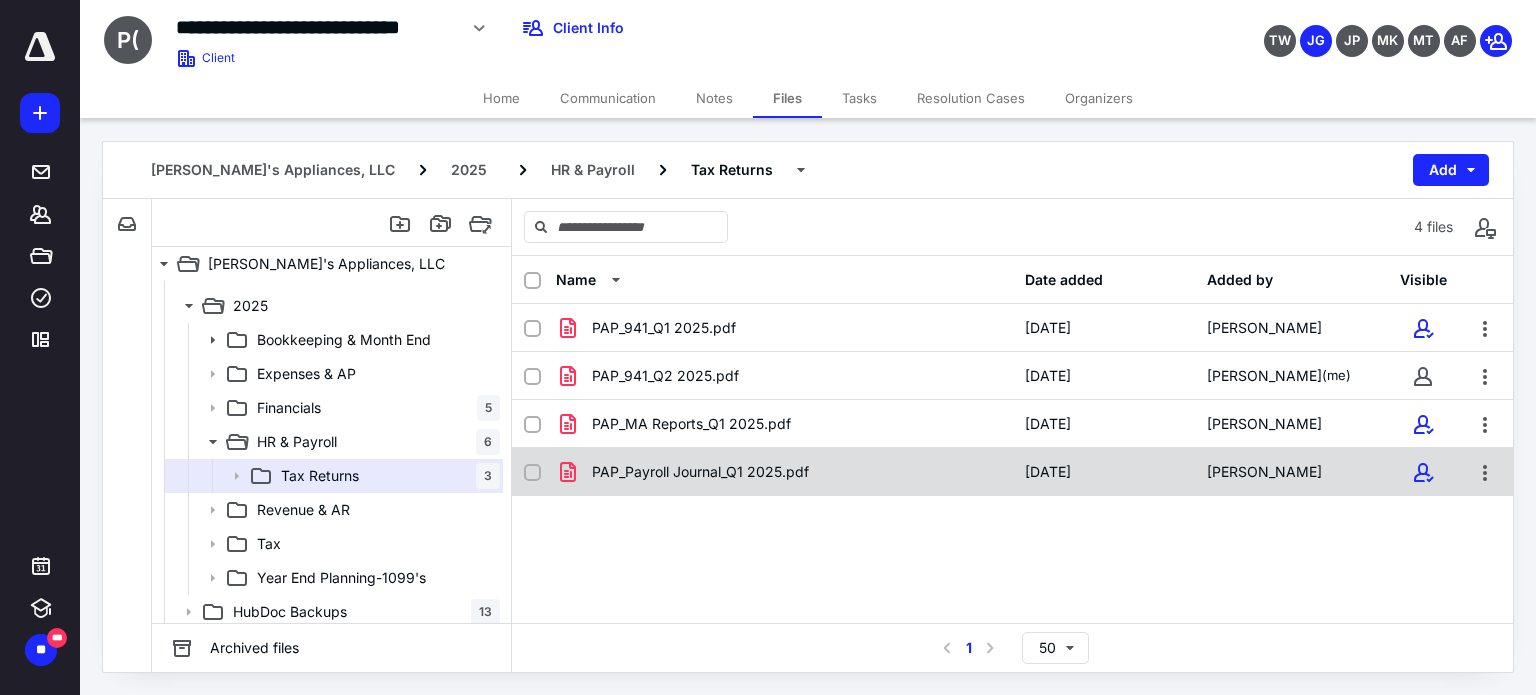 click on "PAP_Payroll Journal_Q1 2025.pdf" at bounding box center [700, 472] 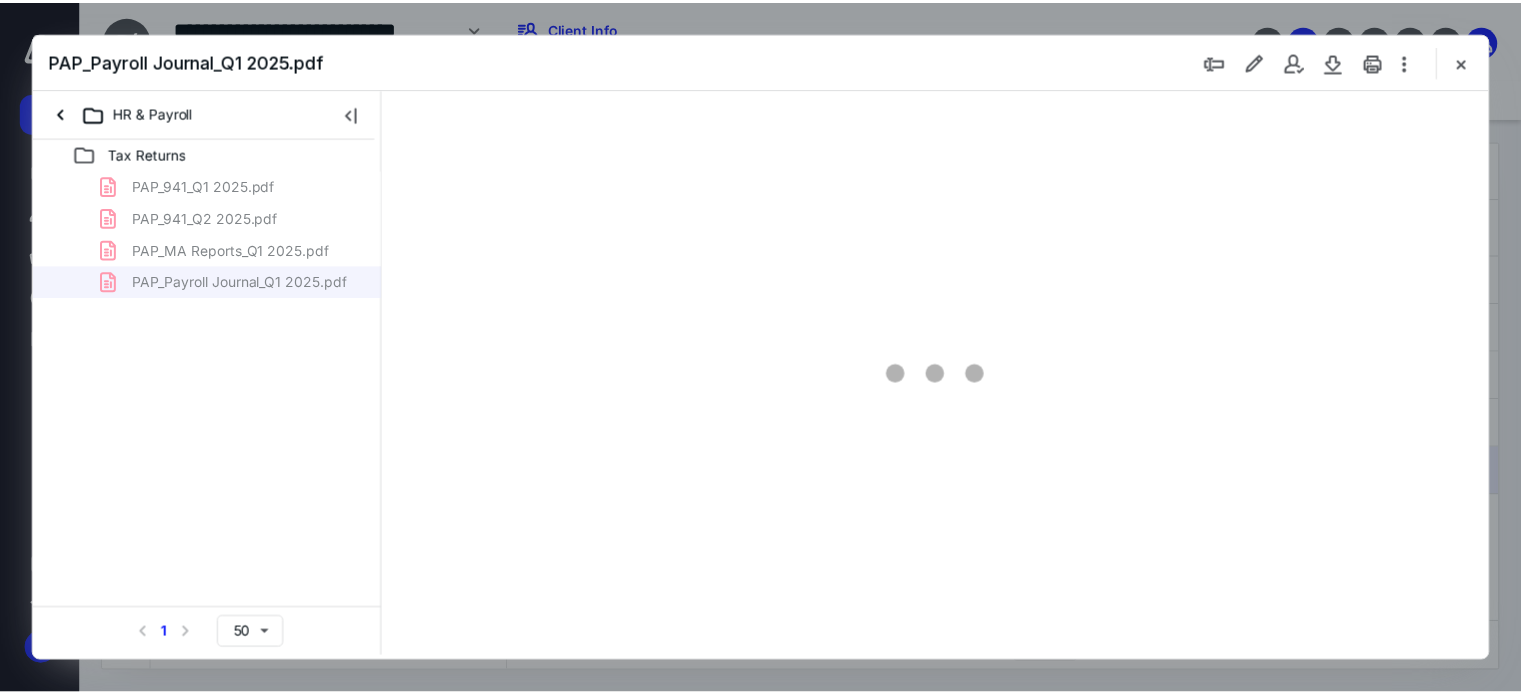 scroll, scrollTop: 0, scrollLeft: 0, axis: both 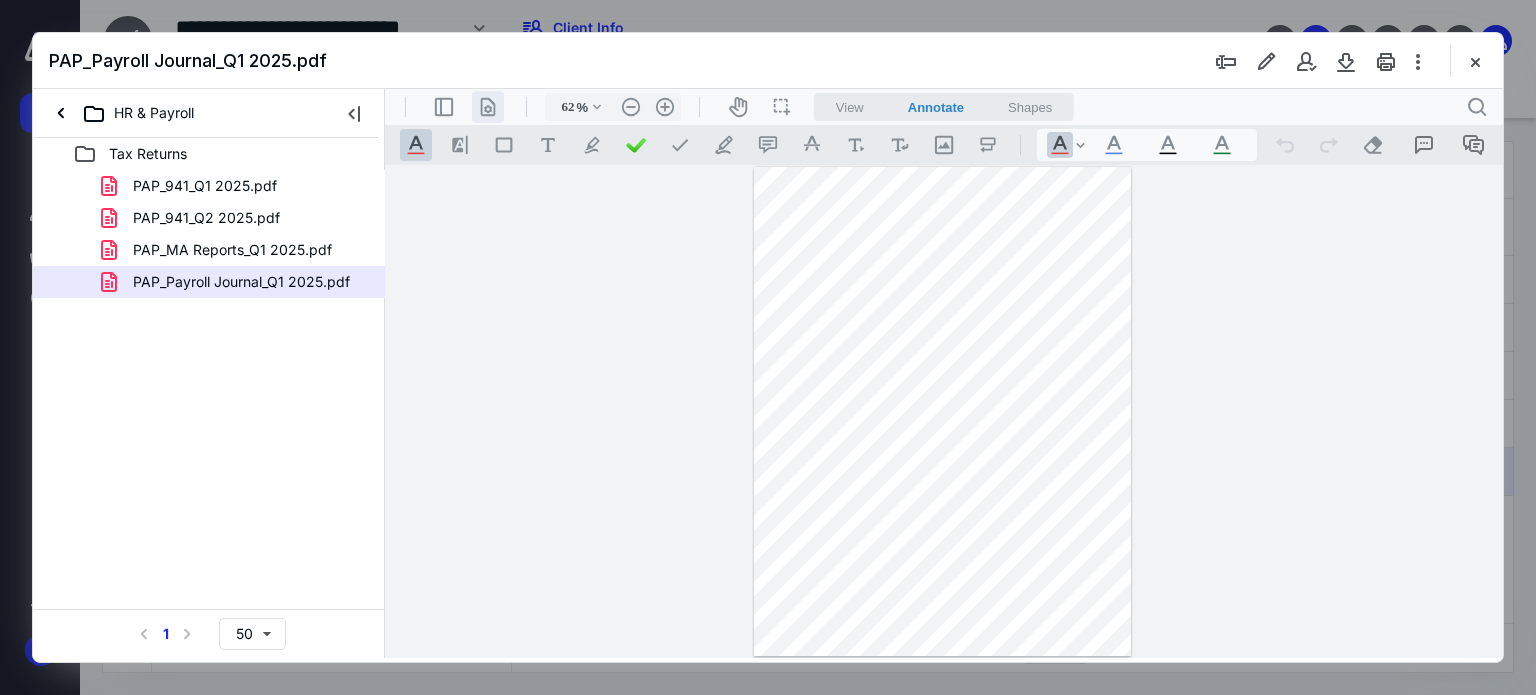 click on ".cls-1{fill:#abb0c4;} icon - header - page manipulation - line" at bounding box center [488, 107] 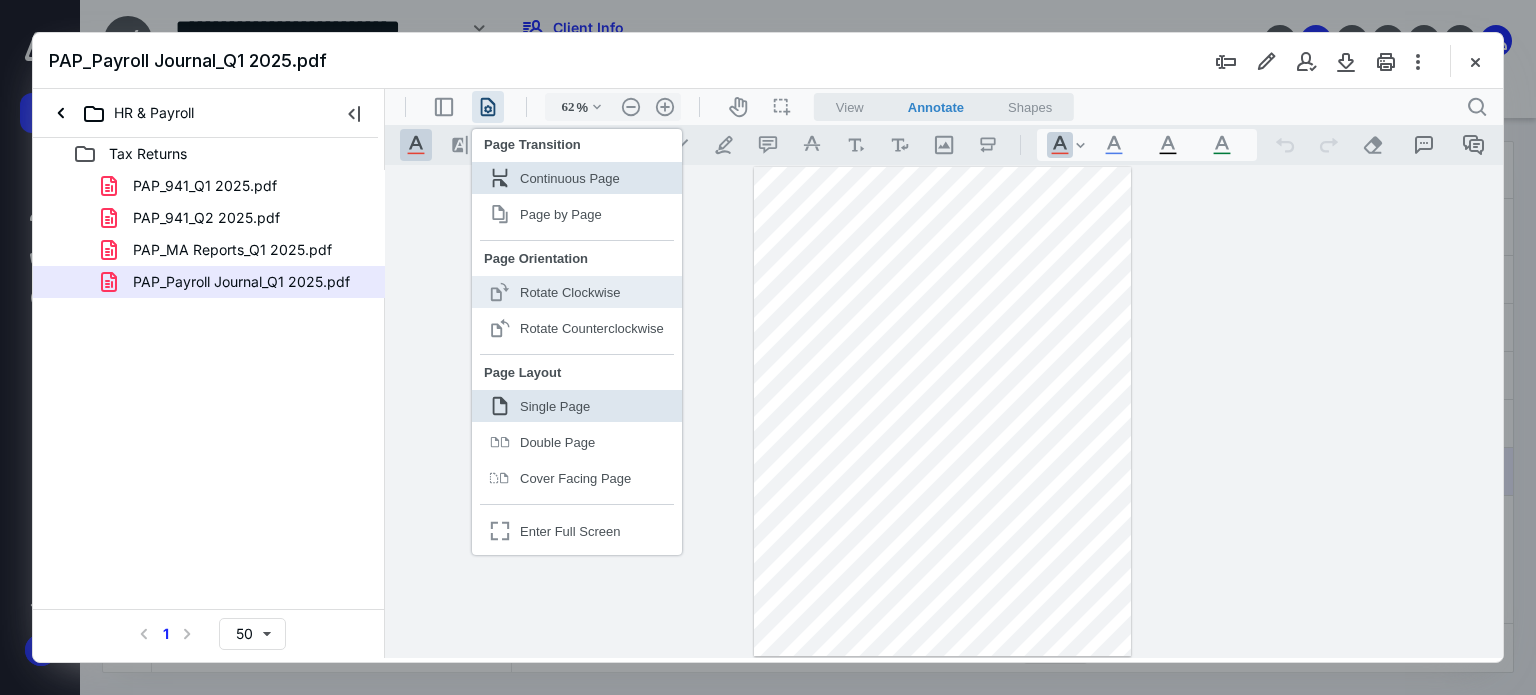click on "Rotate Clockwise" at bounding box center [570, 292] 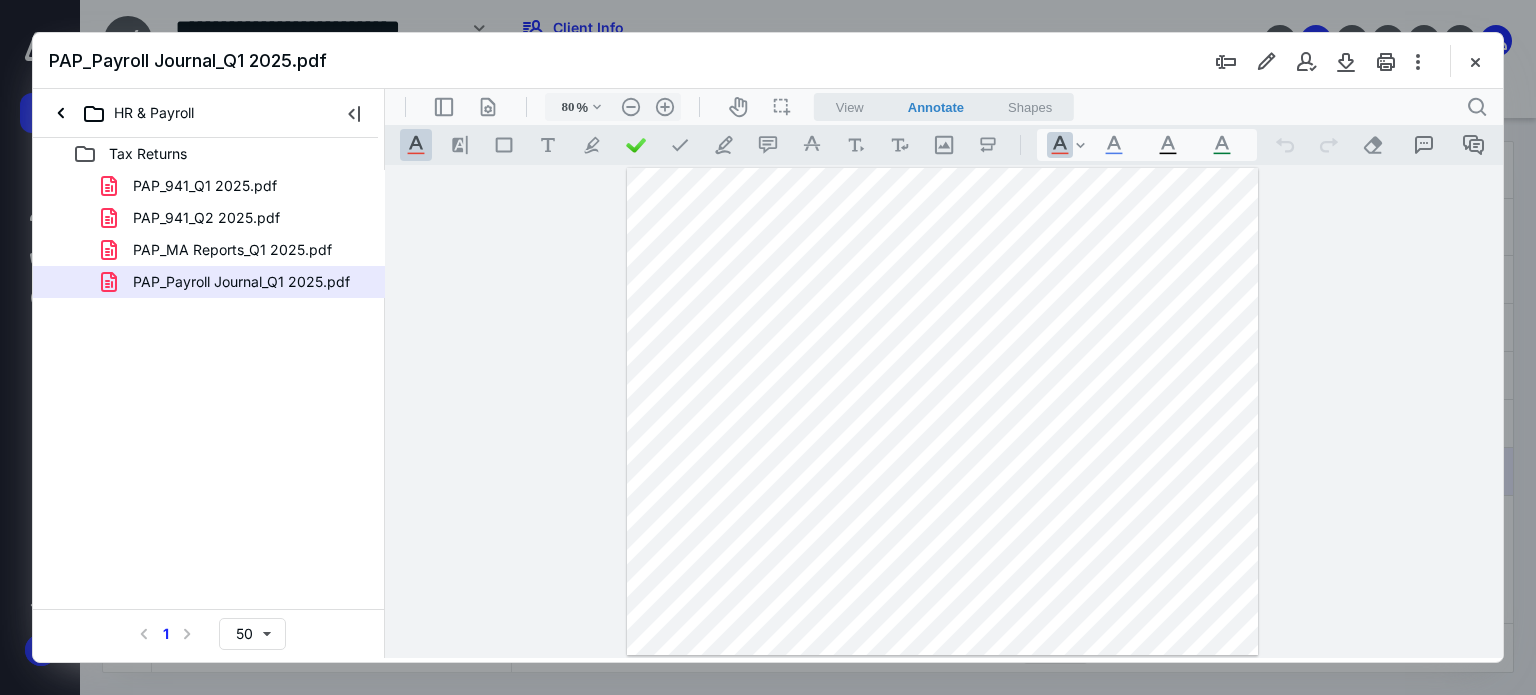 click at bounding box center (942, 412) 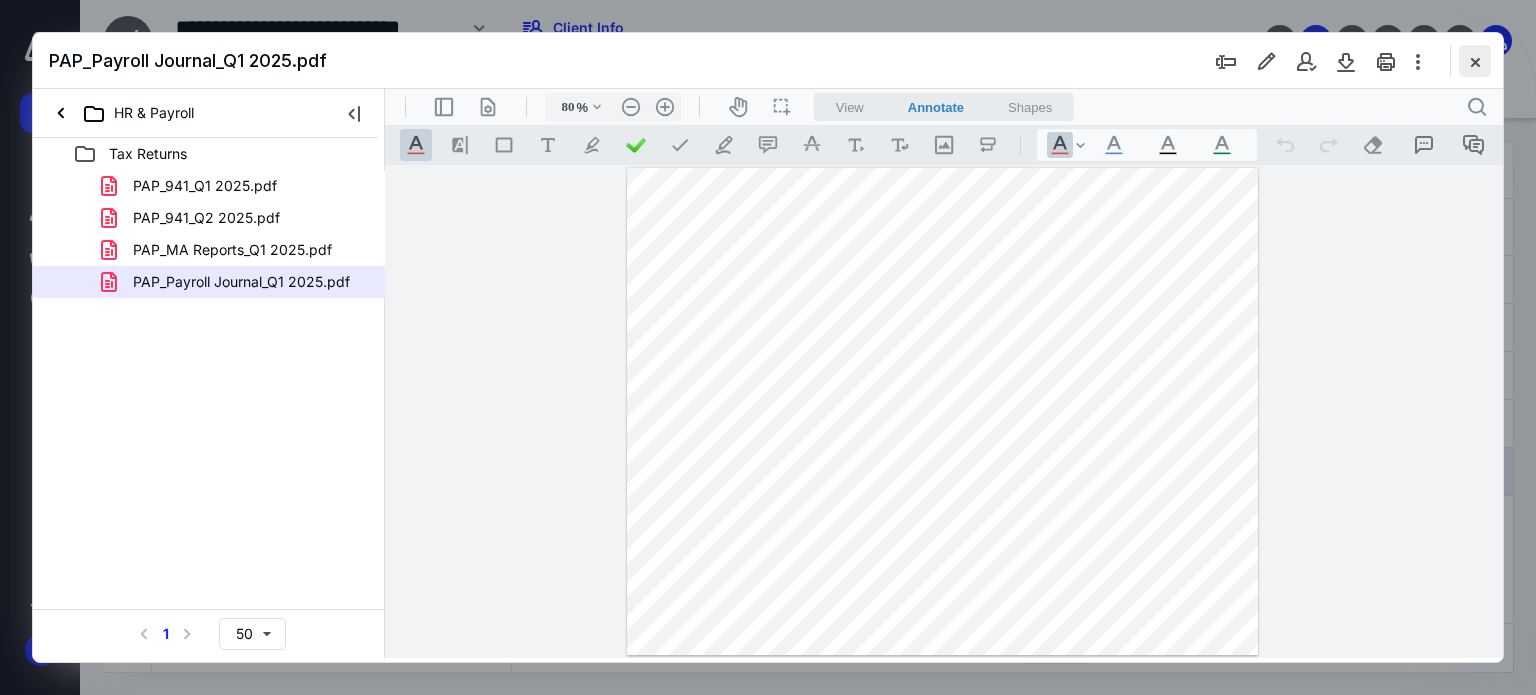 click at bounding box center [1475, 61] 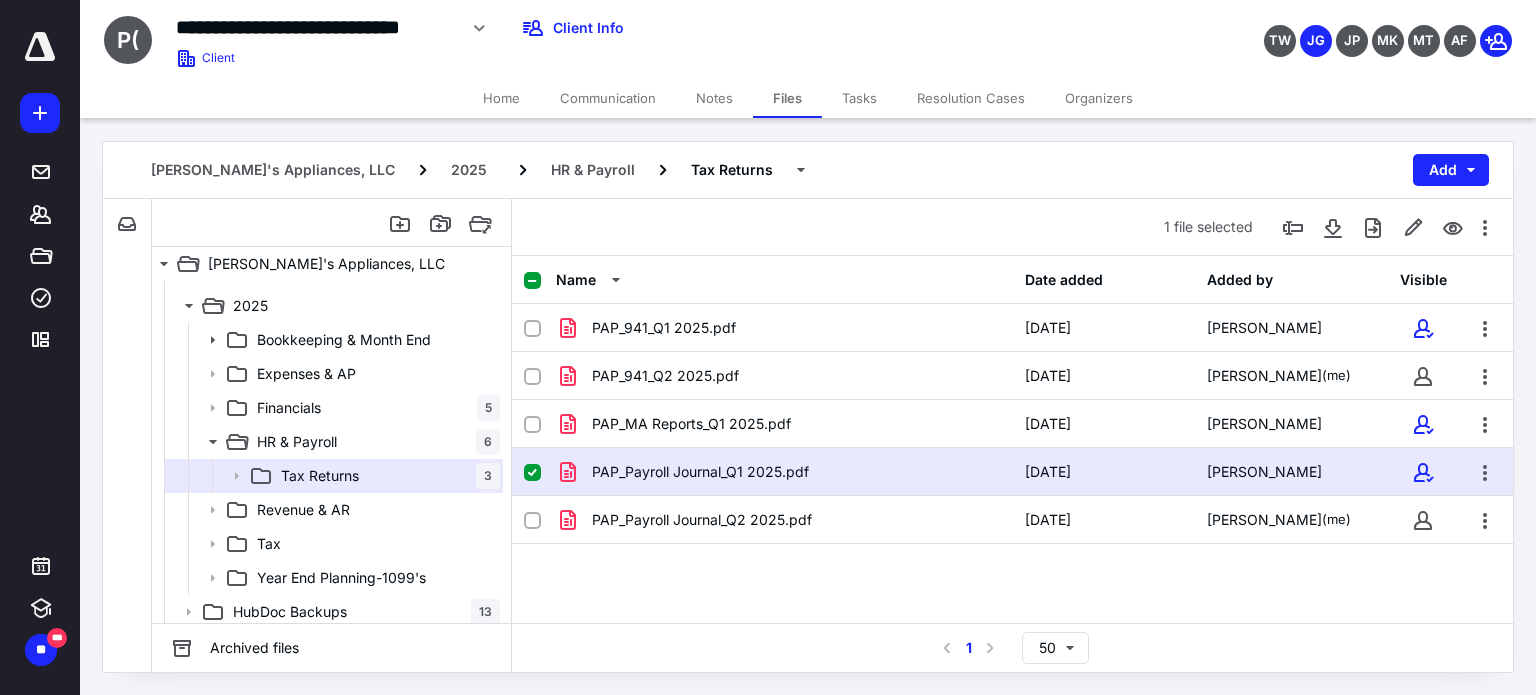 click on "Home" at bounding box center [501, 98] 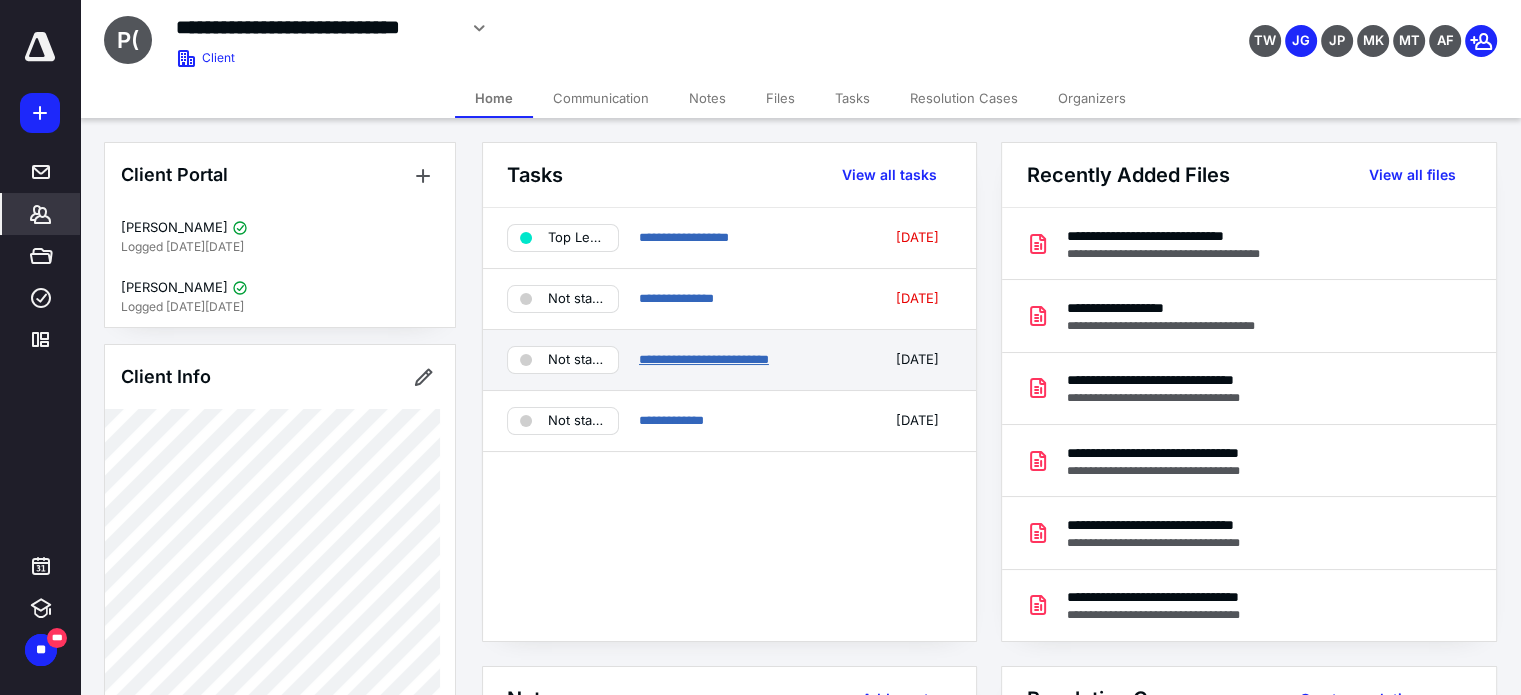 click on "**********" at bounding box center (704, 359) 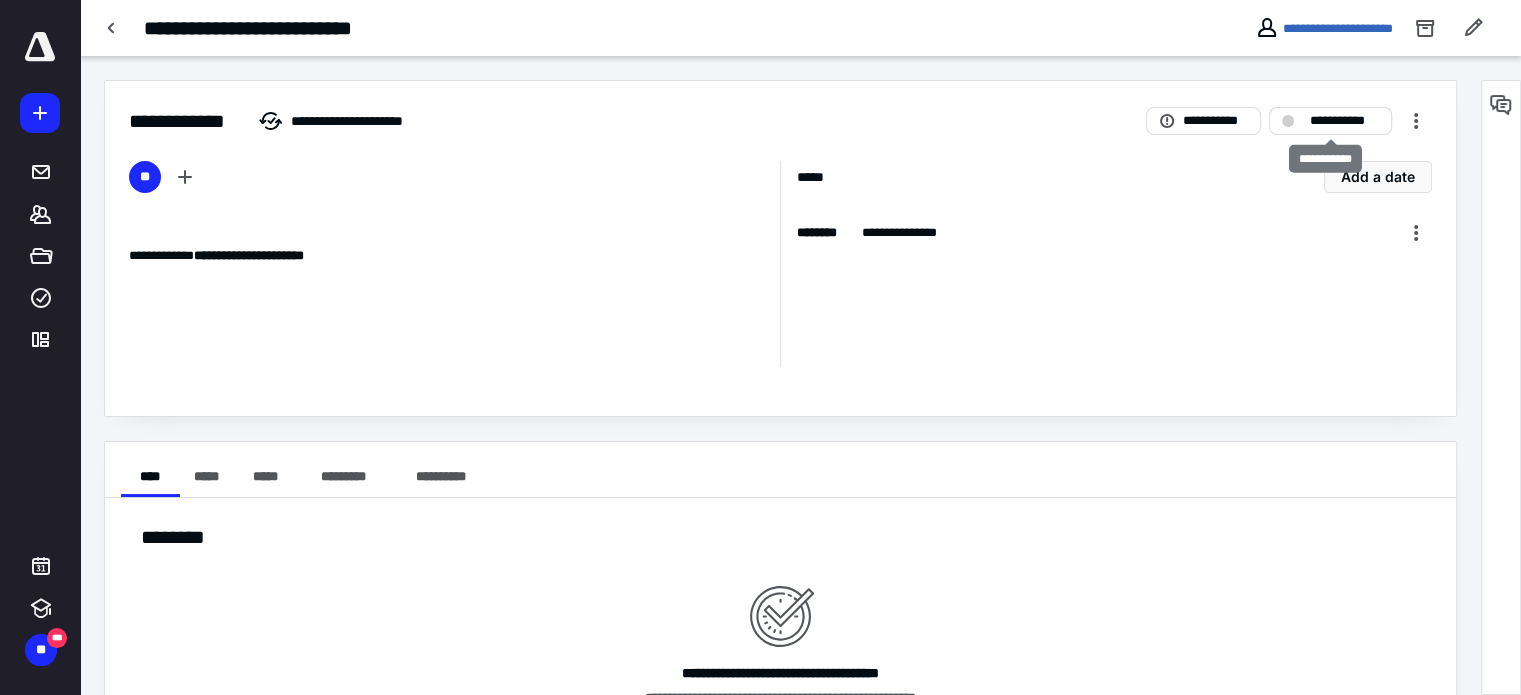 click on "**********" at bounding box center (1344, 121) 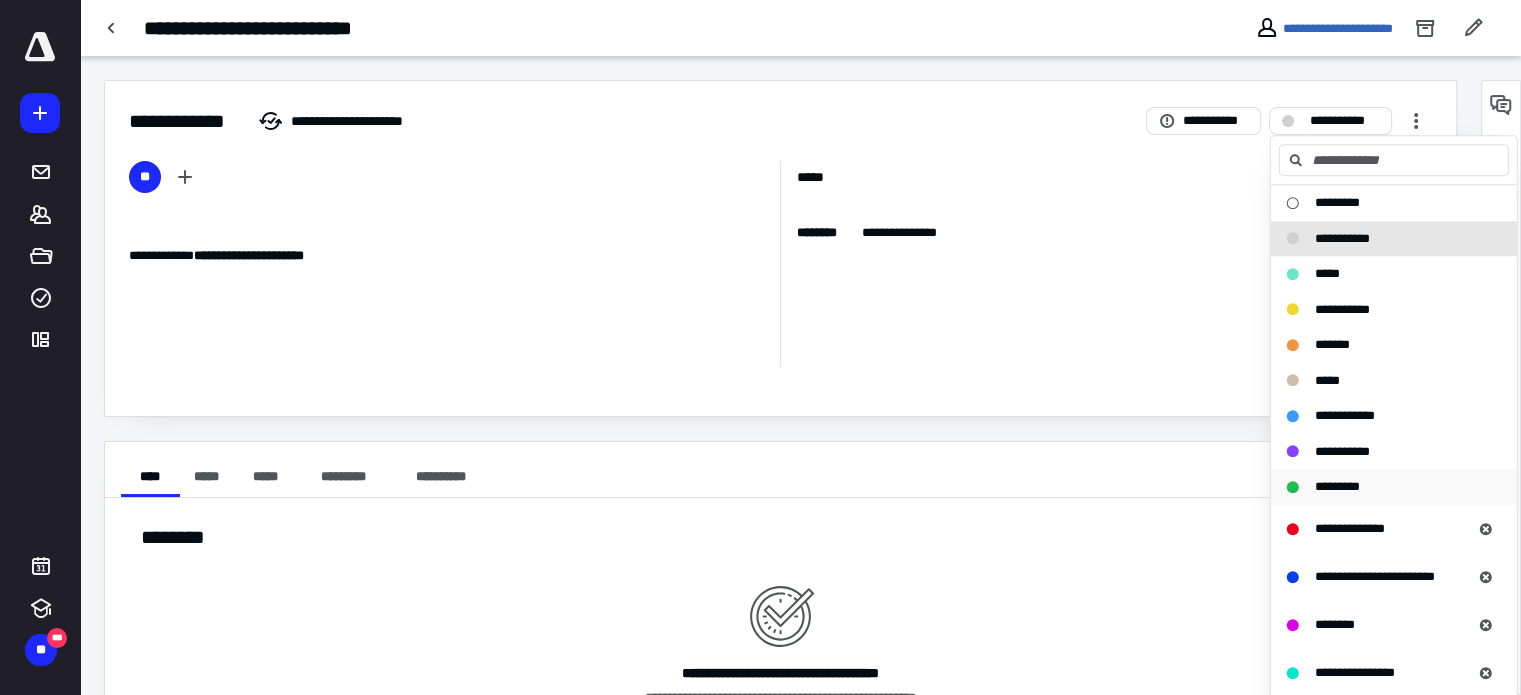 click on "*********" at bounding box center (1337, 486) 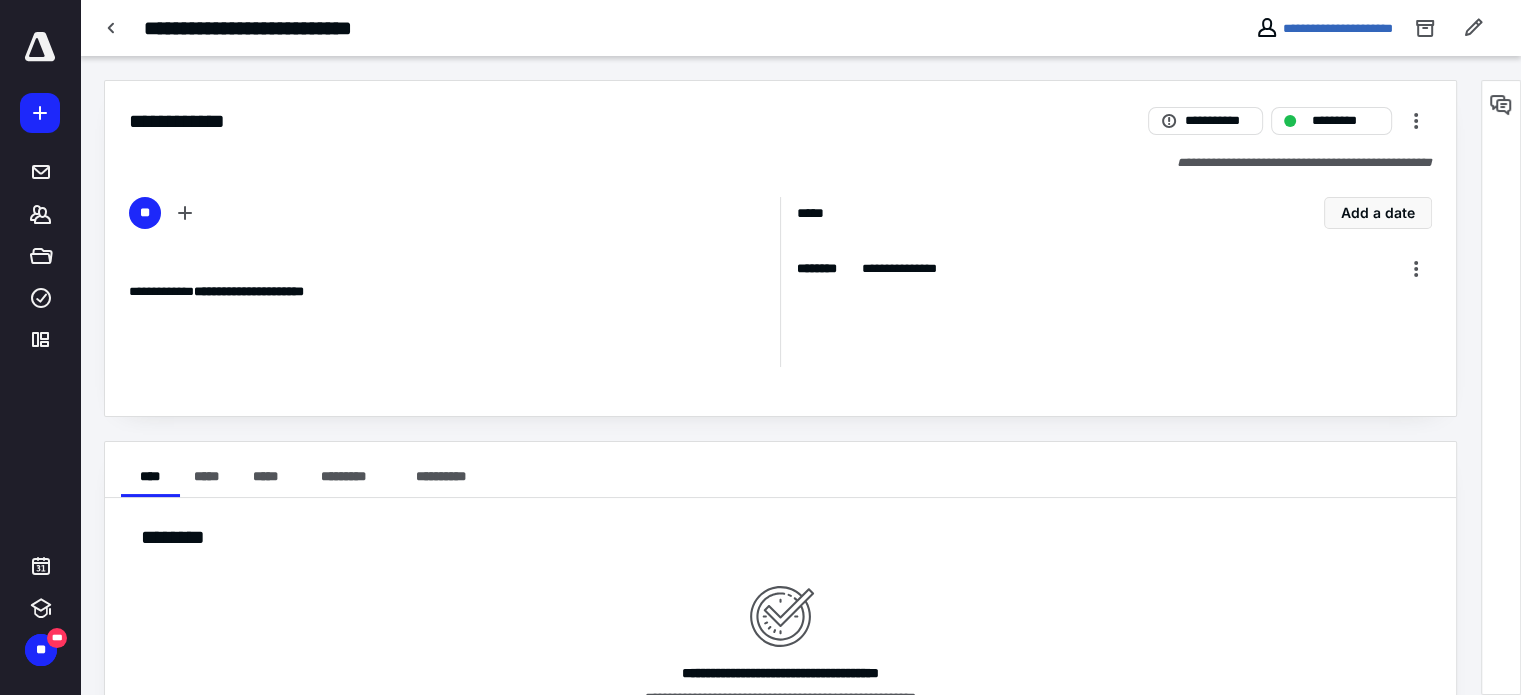 click on "**********" at bounding box center [780, 248] 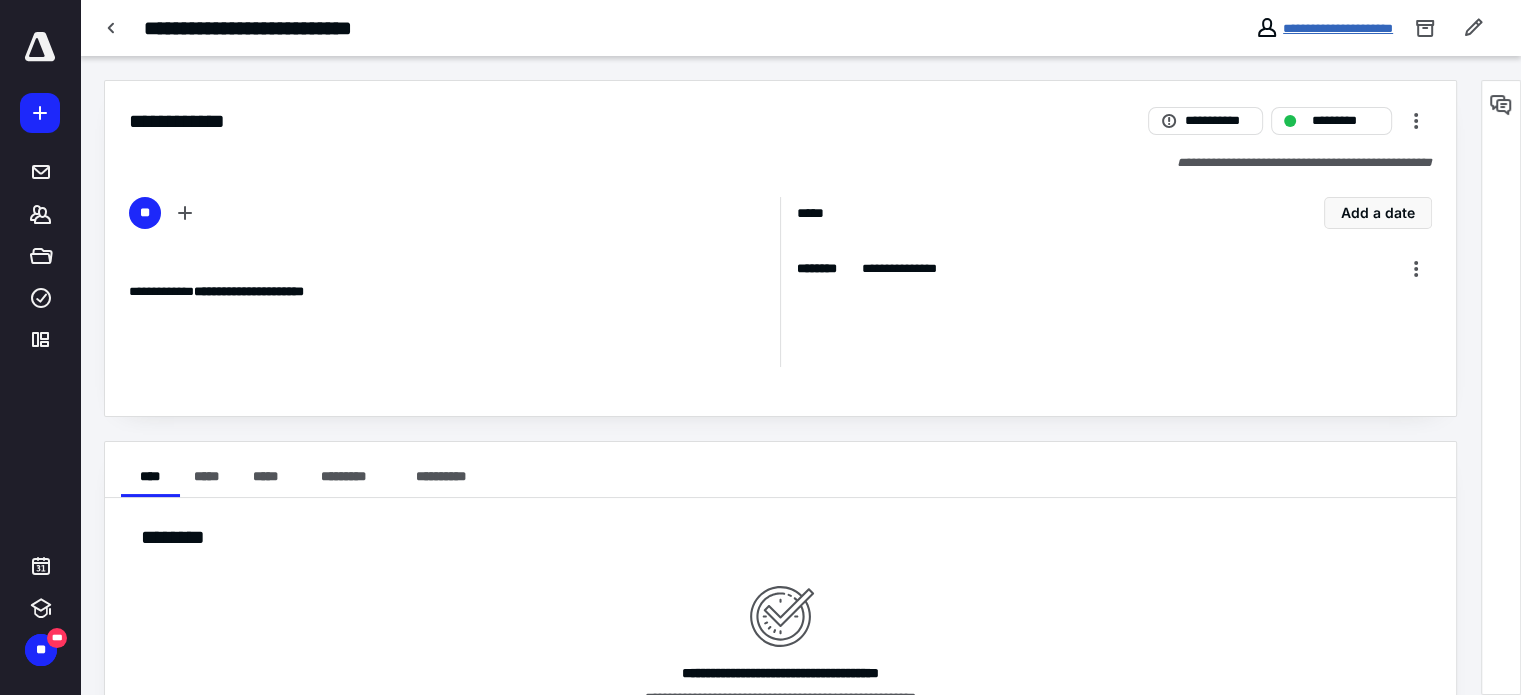 click on "**********" at bounding box center (1338, 28) 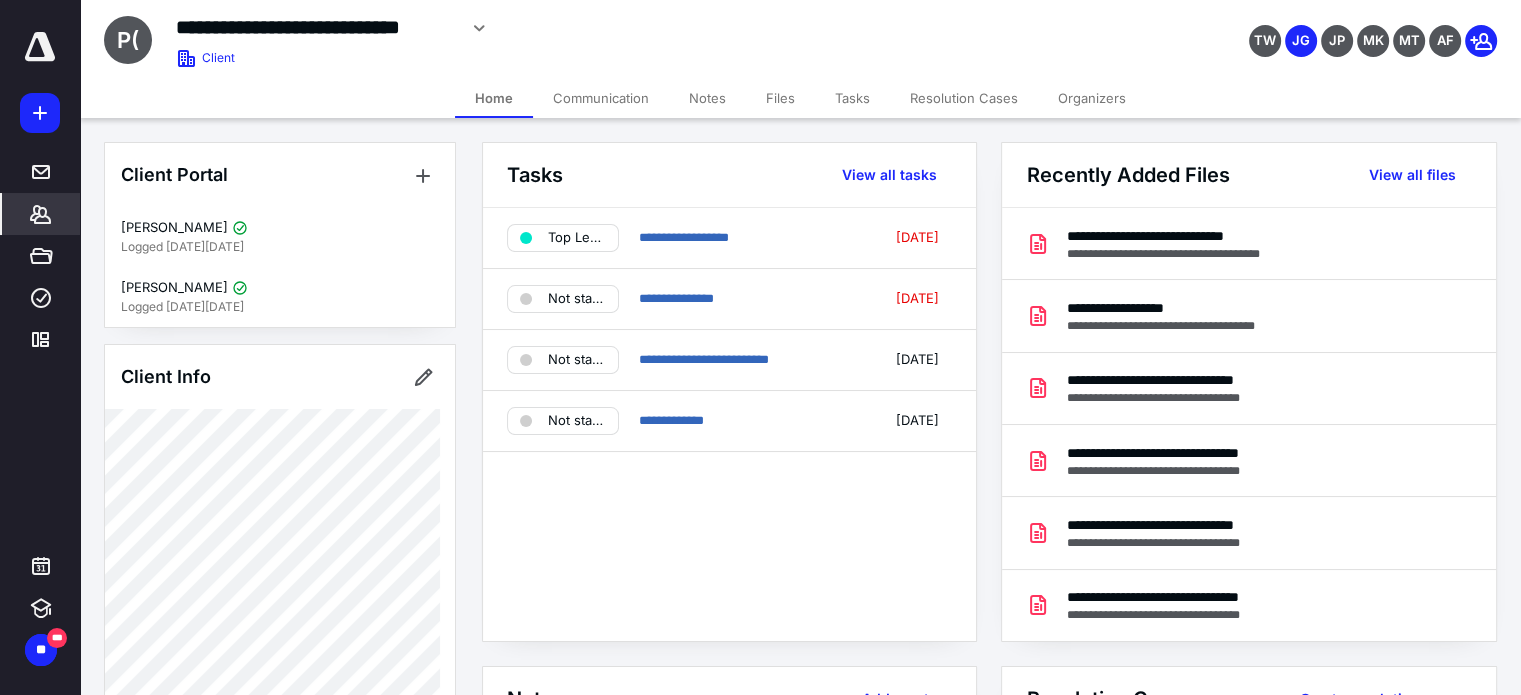 click on "*******" at bounding box center (41, 214) 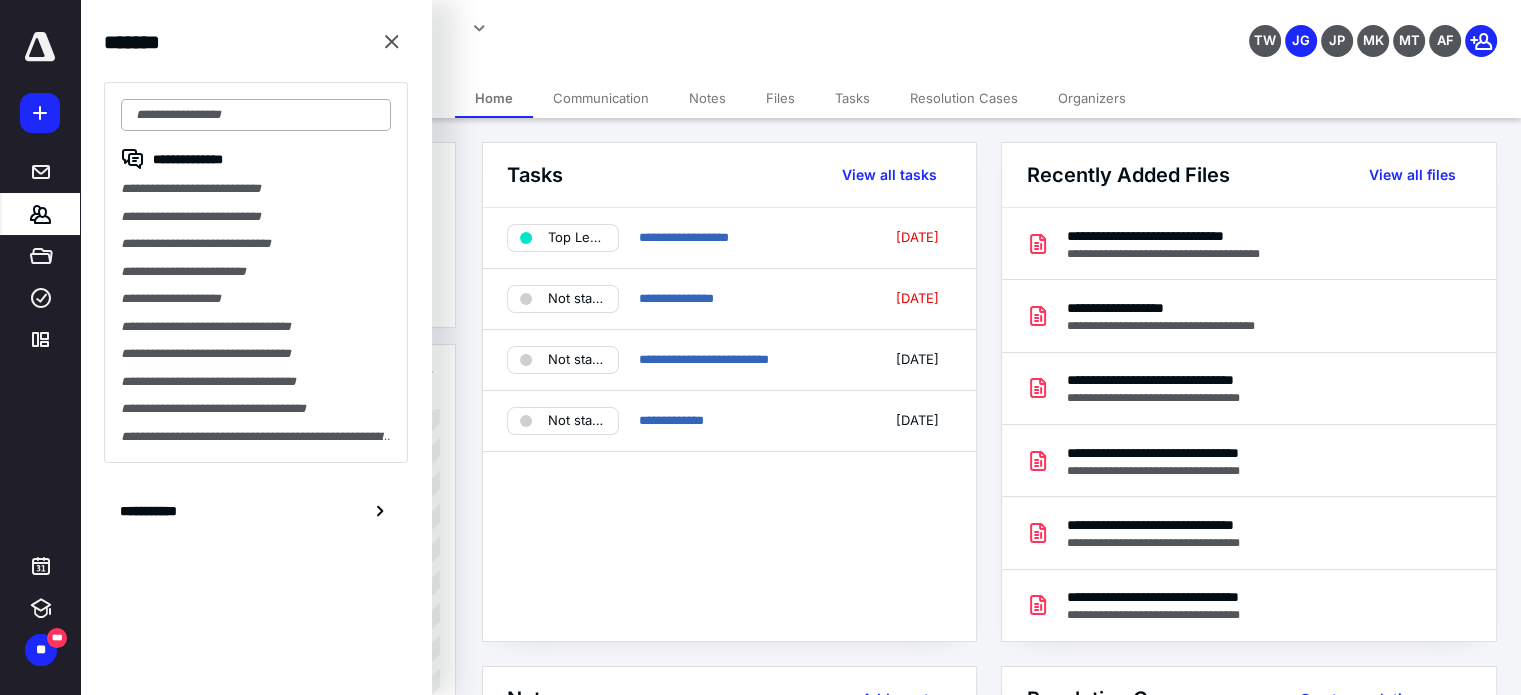 click at bounding box center (256, 115) 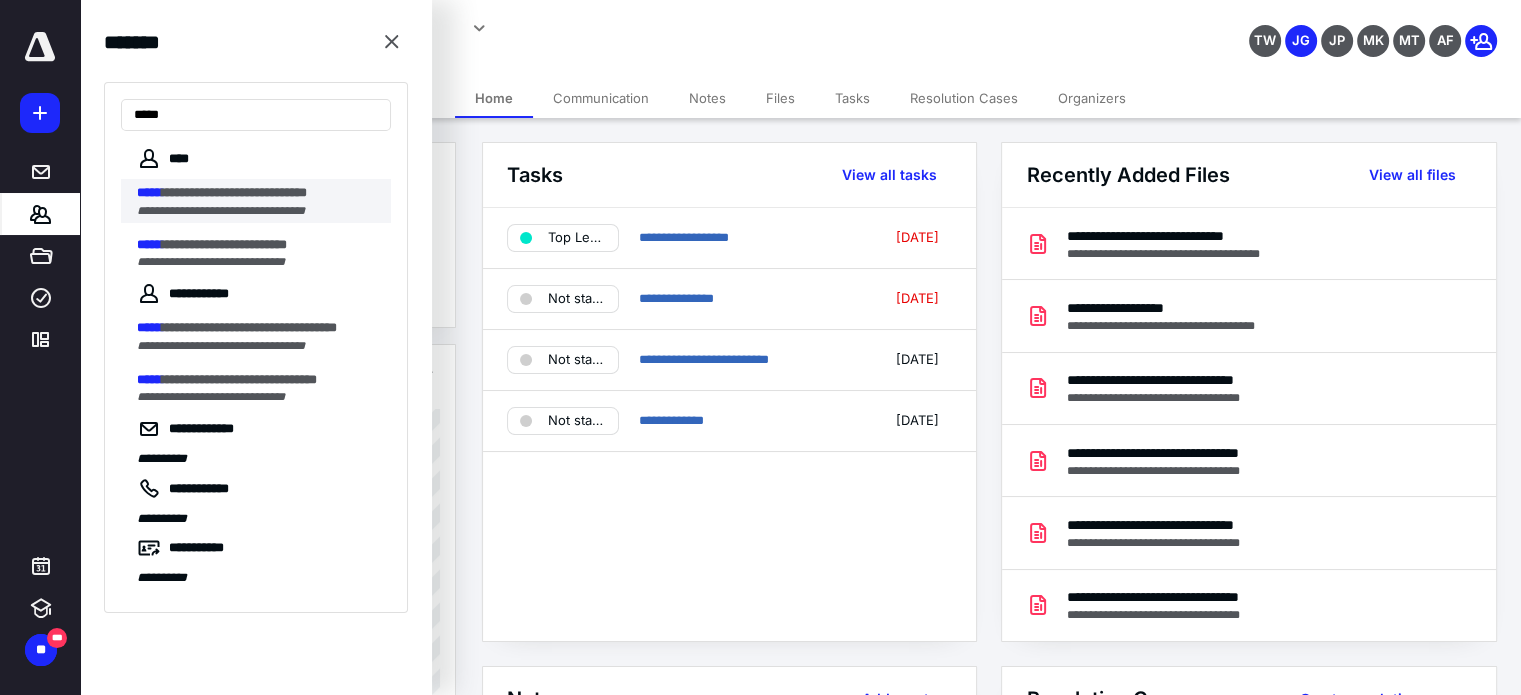 type on "*****" 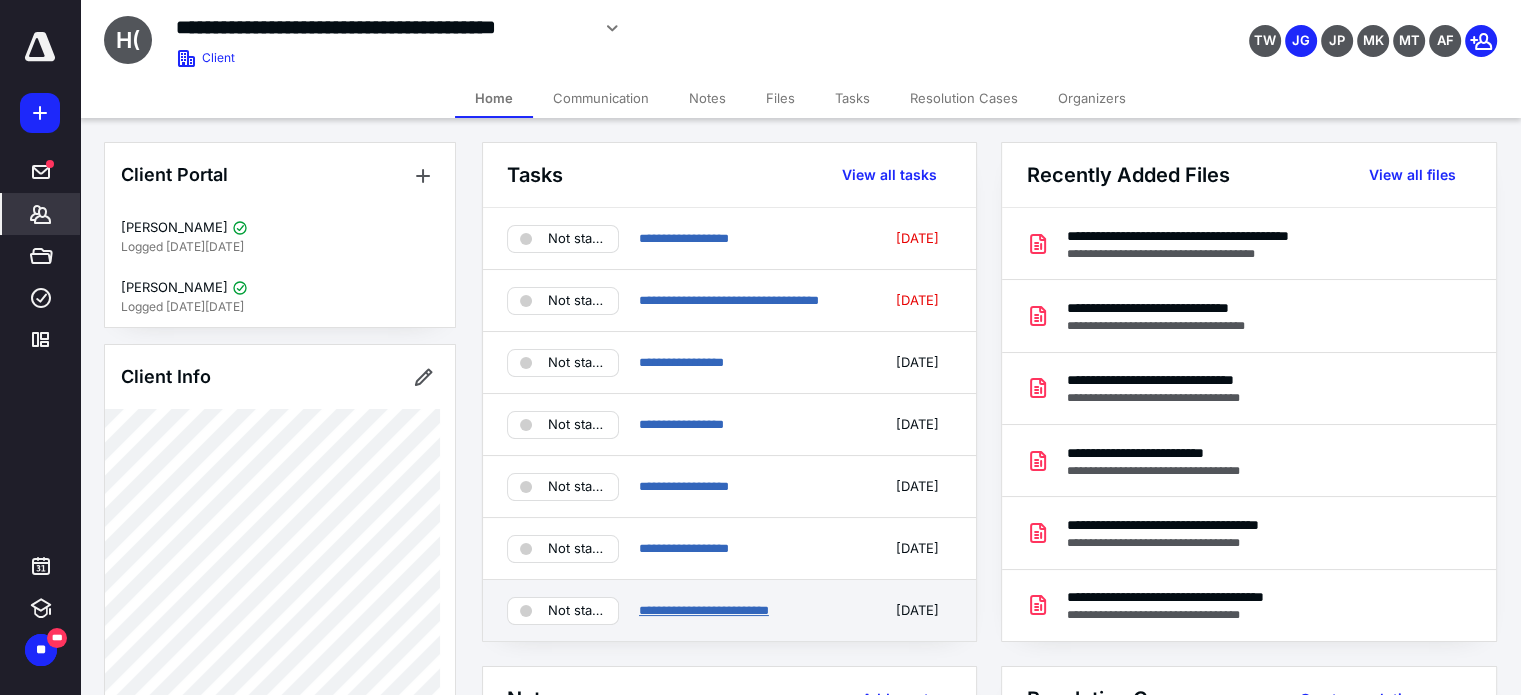 click on "**********" at bounding box center [704, 610] 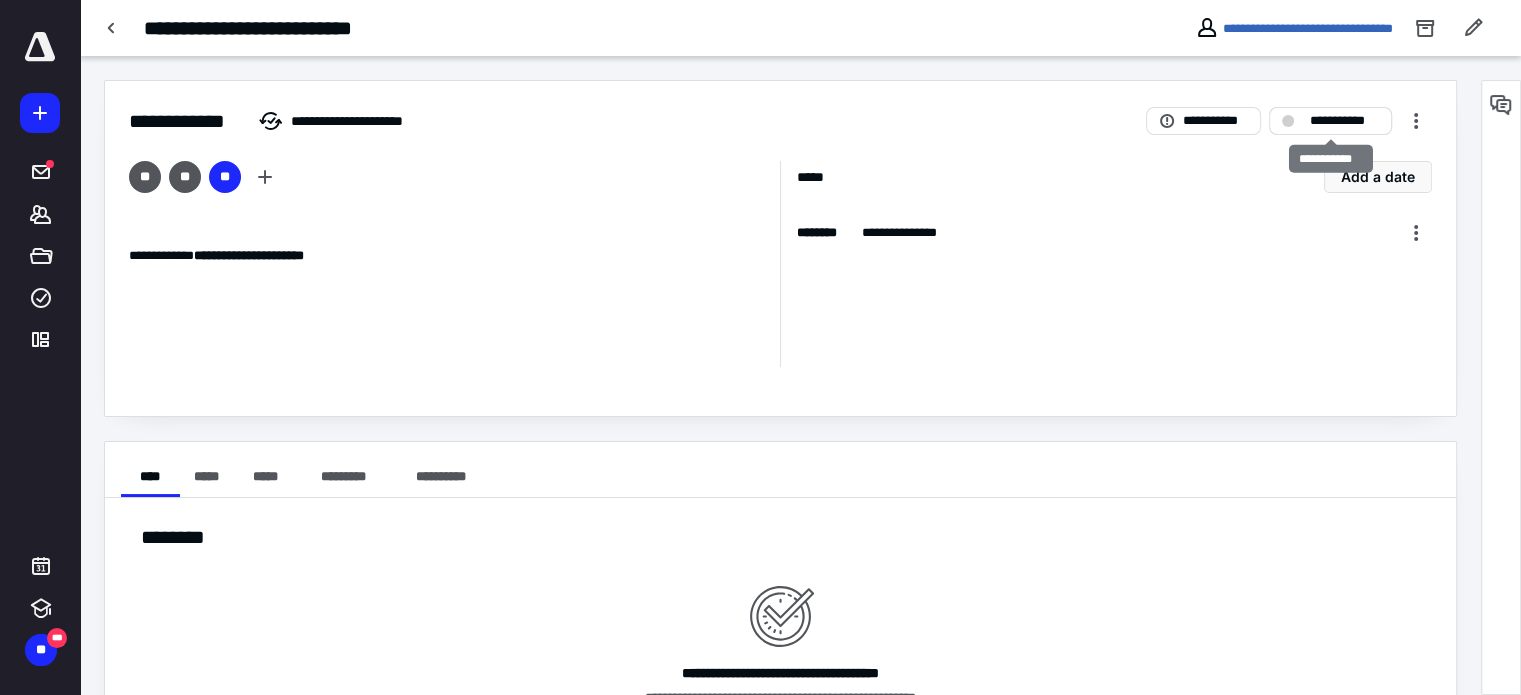 click on "**********" at bounding box center [1344, 121] 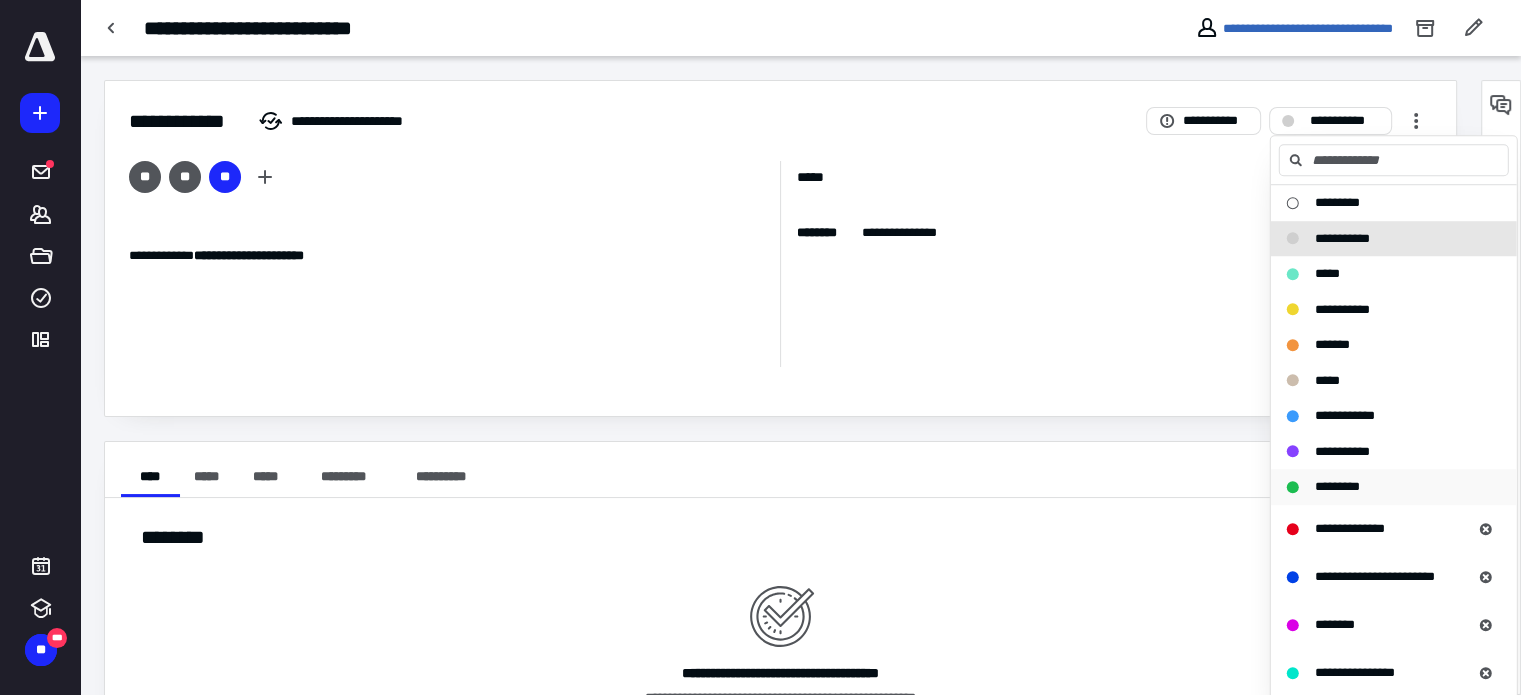 click on "*********" at bounding box center [1337, 486] 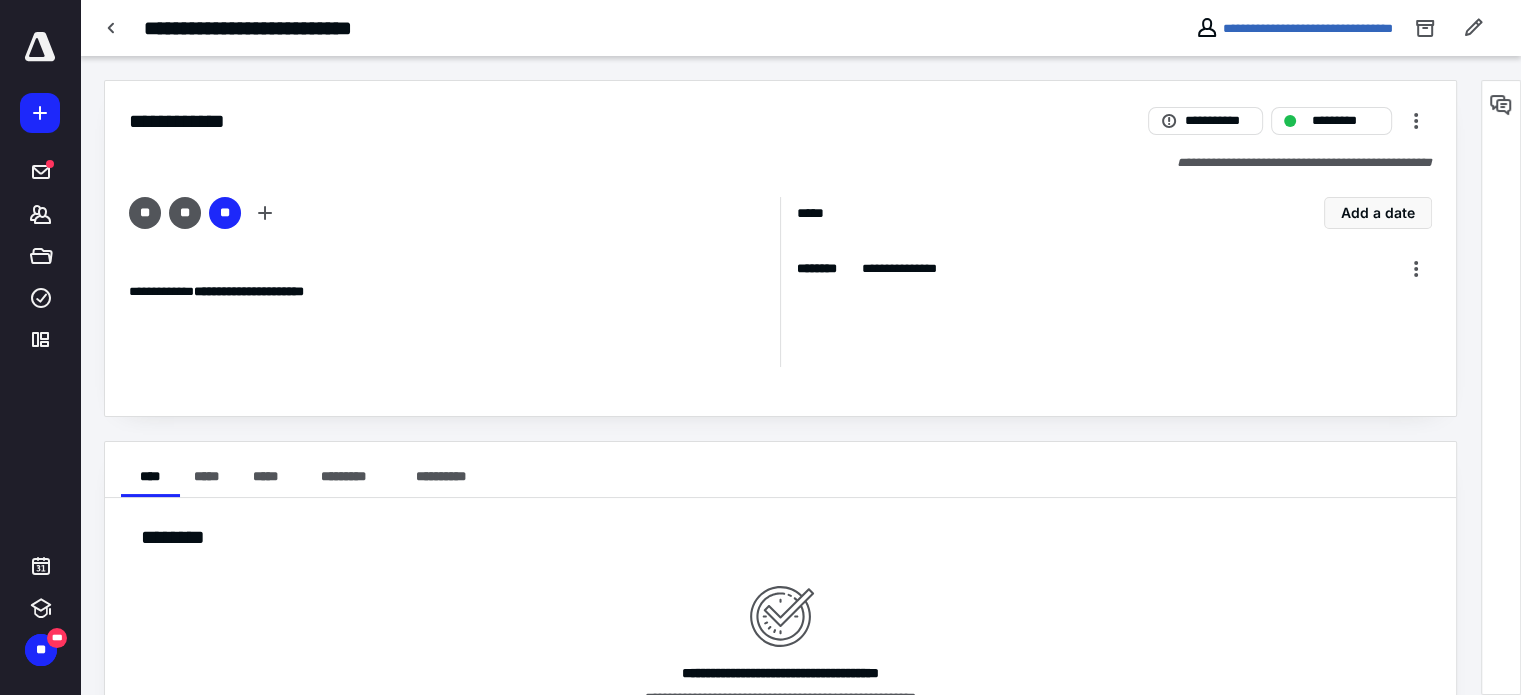 click on "**********" at bounding box center (1294, 28) 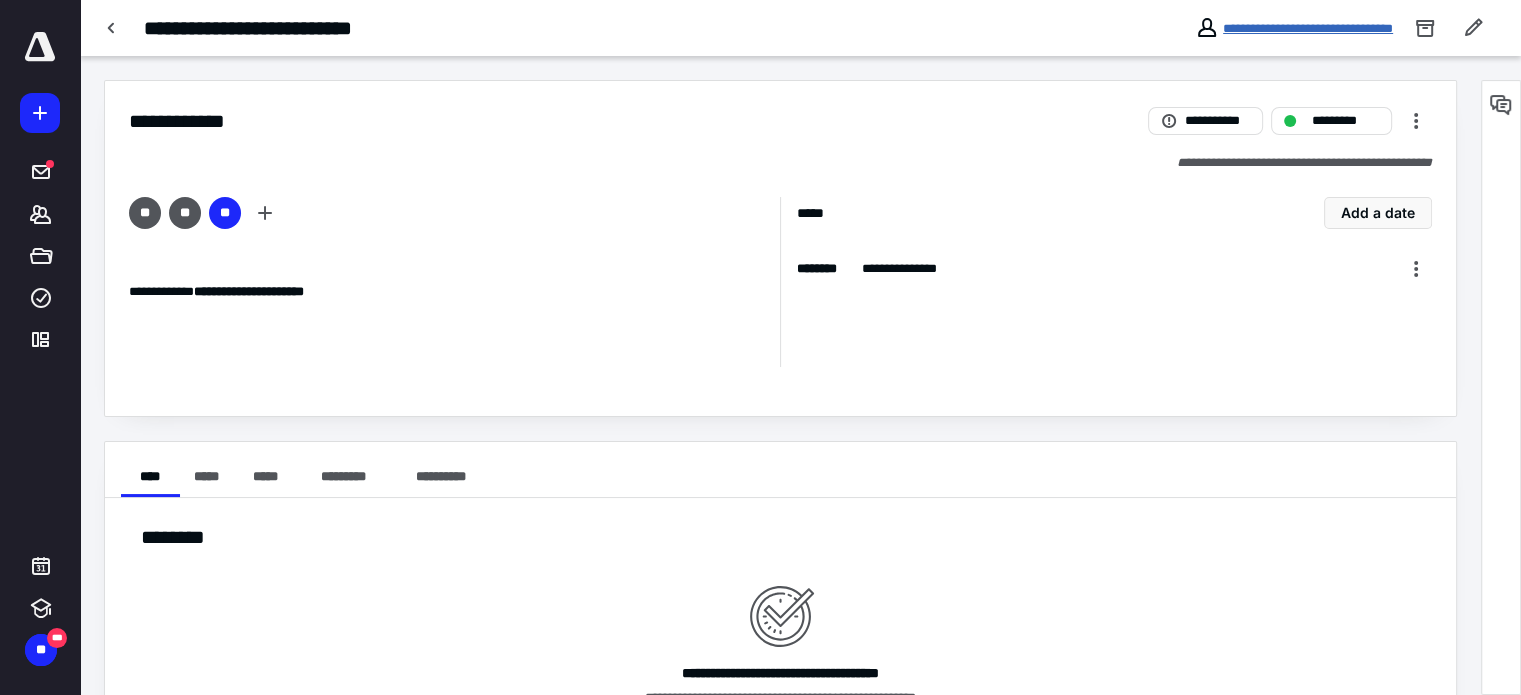 click on "**********" at bounding box center (1308, 28) 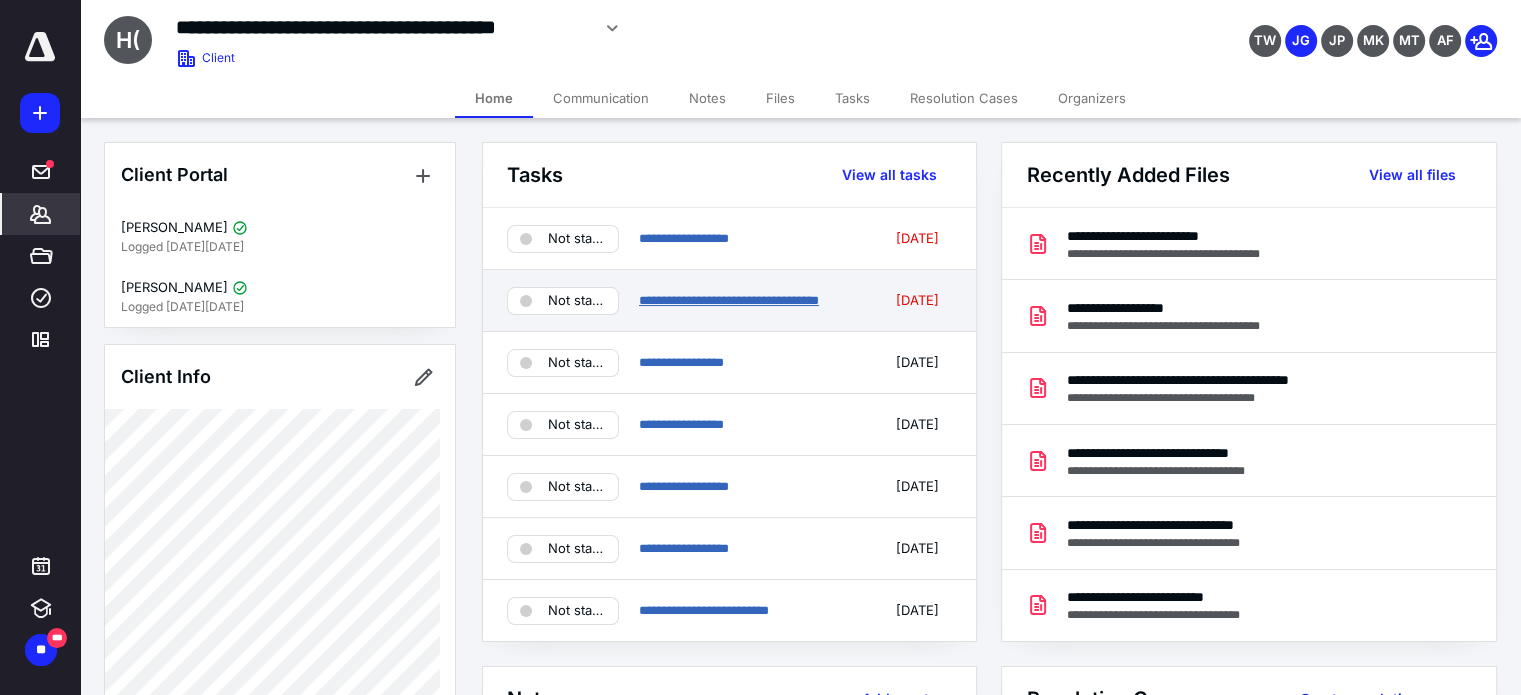 click on "**********" at bounding box center (729, 300) 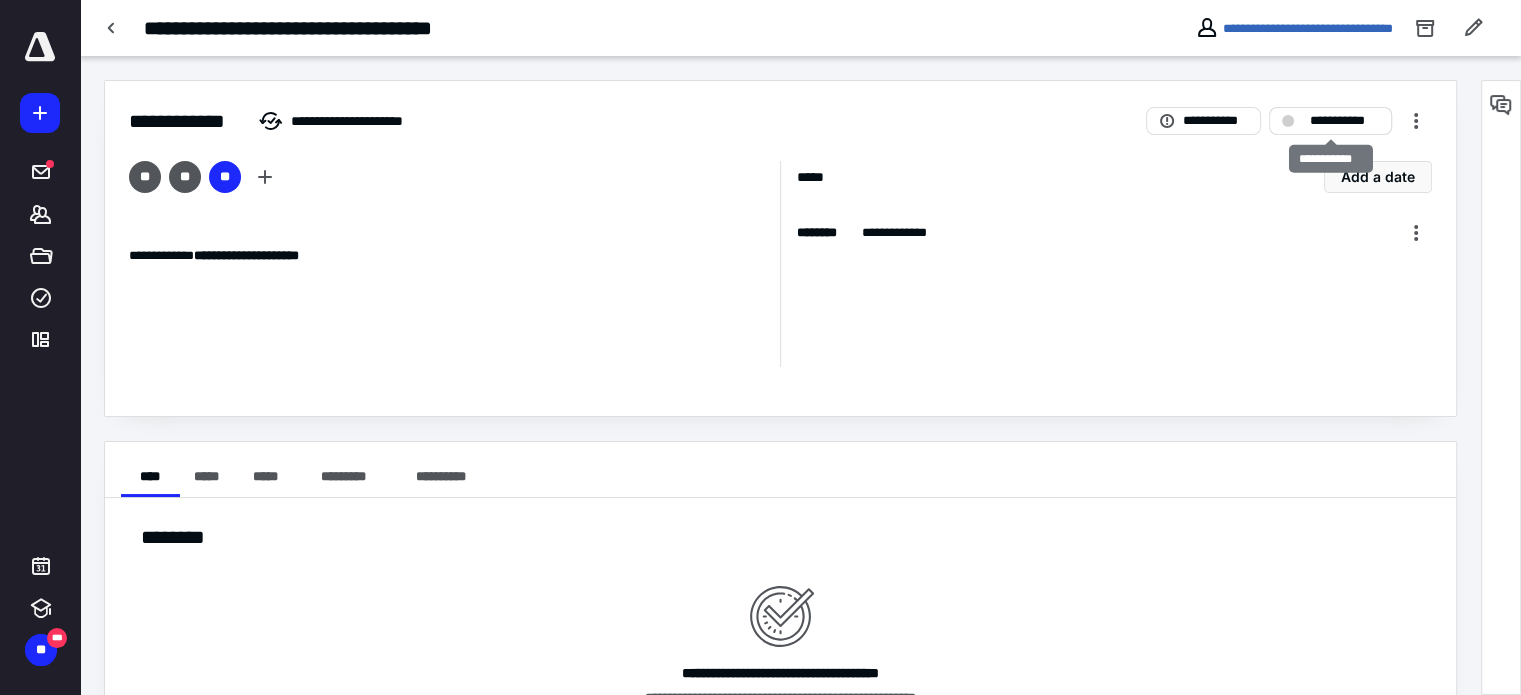 click on "**********" at bounding box center (1330, 121) 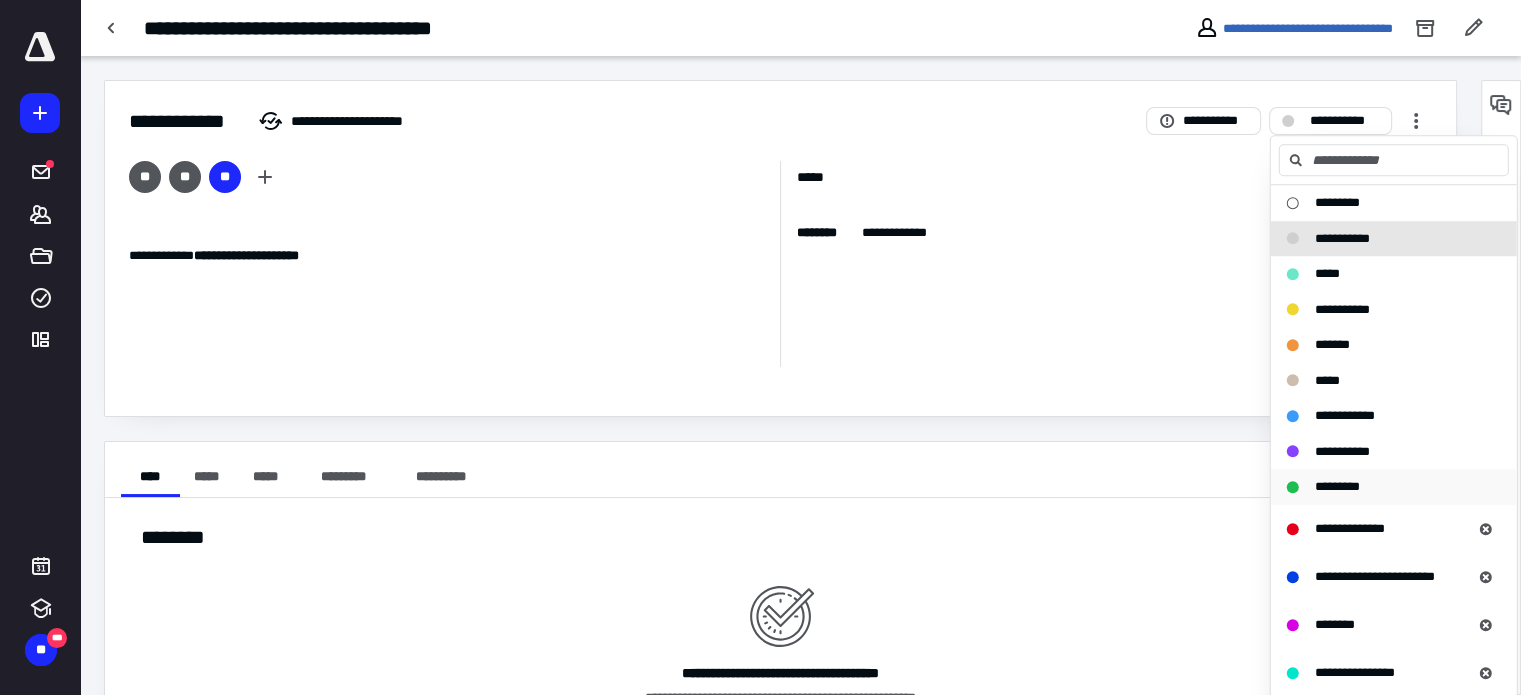 click on "*********" at bounding box center (1337, 486) 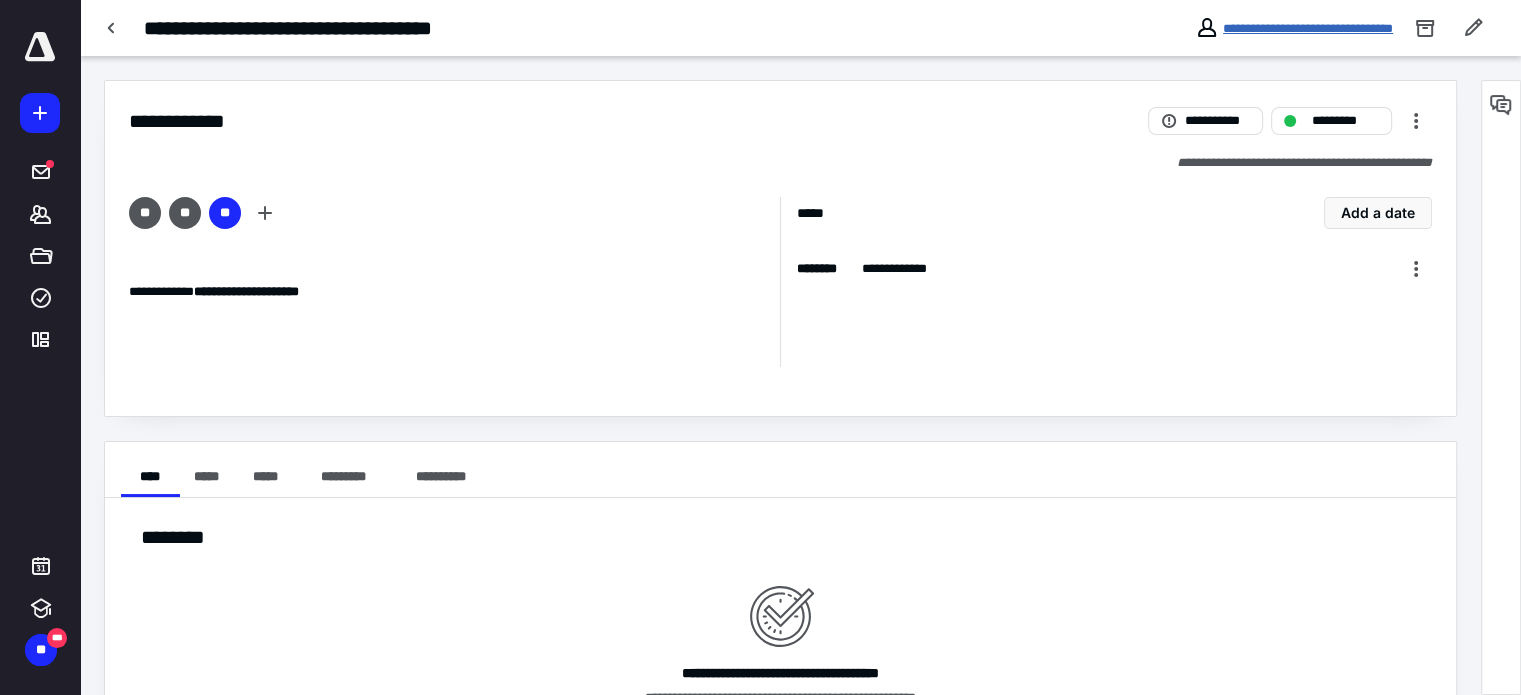 click on "**********" at bounding box center (1308, 28) 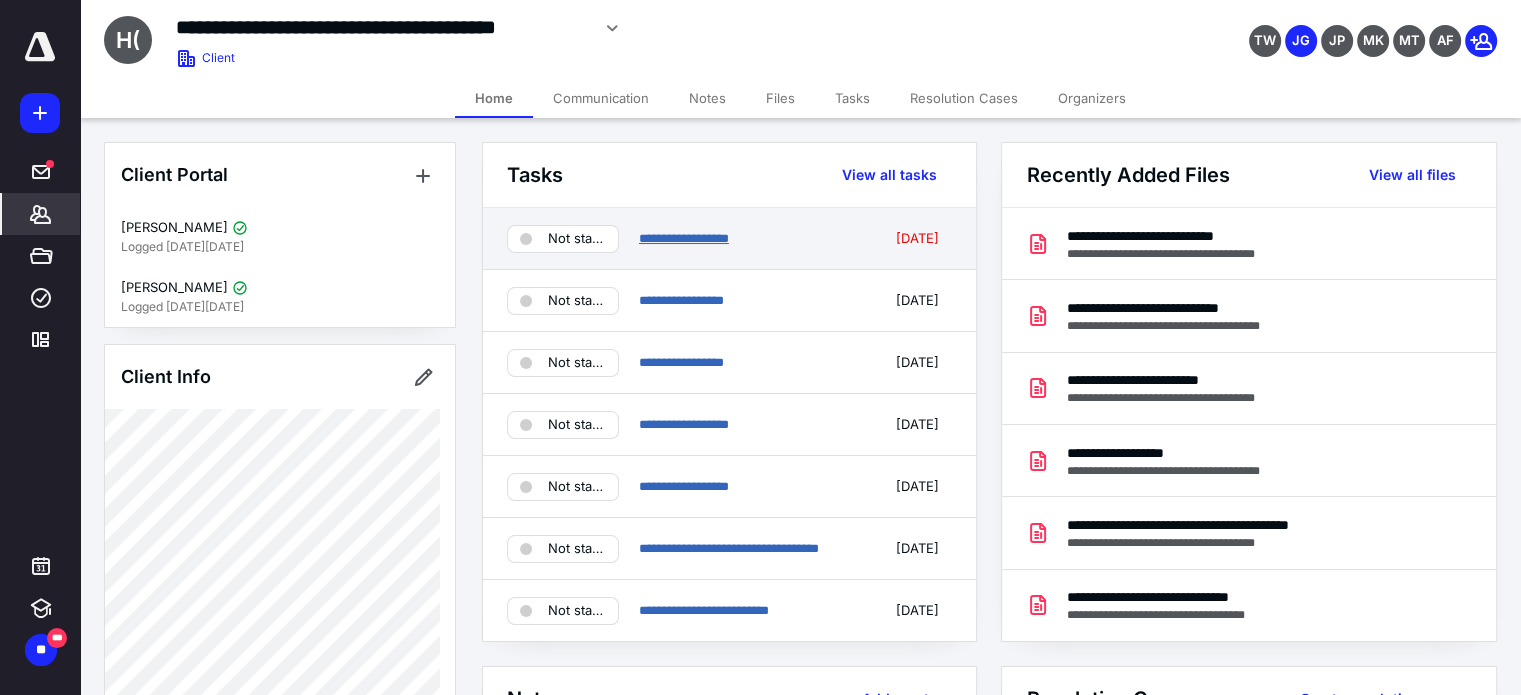 click on "**********" at bounding box center (684, 238) 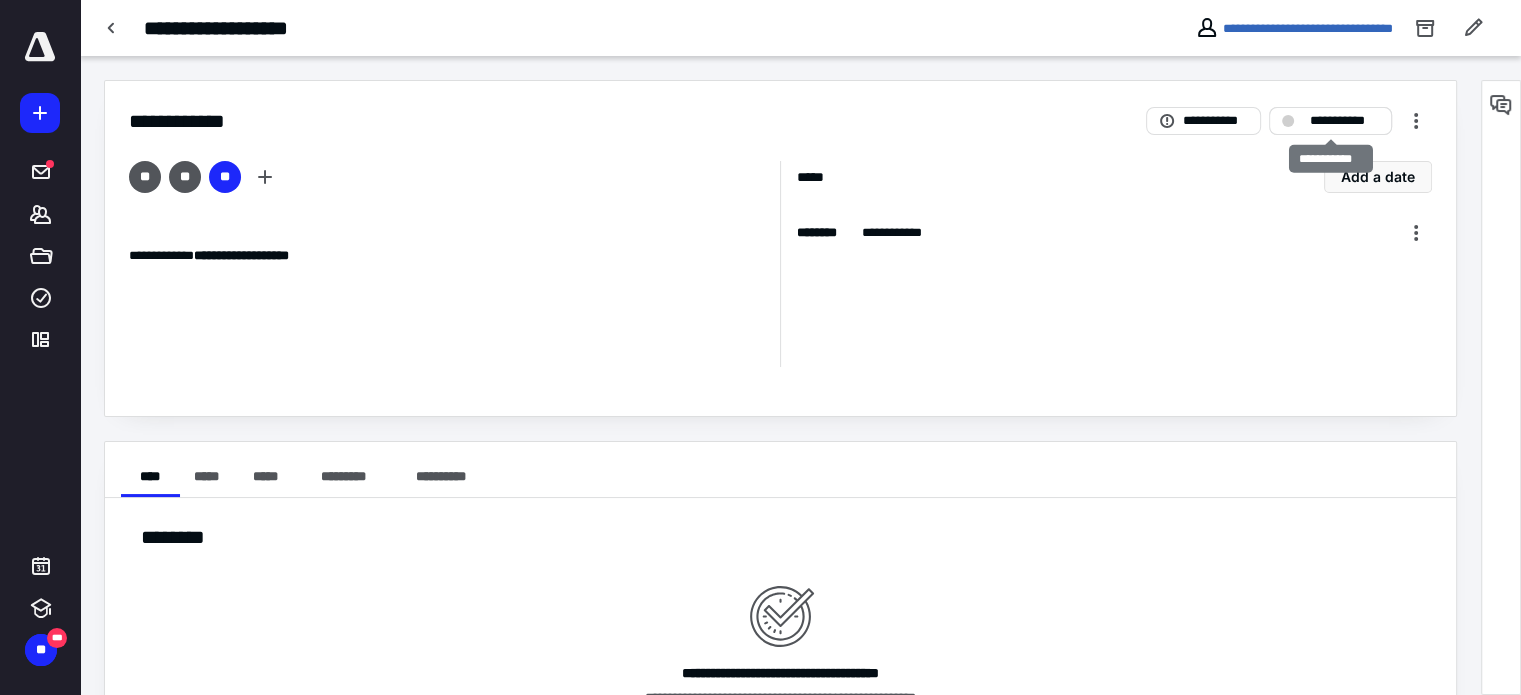 click on "**********" at bounding box center [1344, 121] 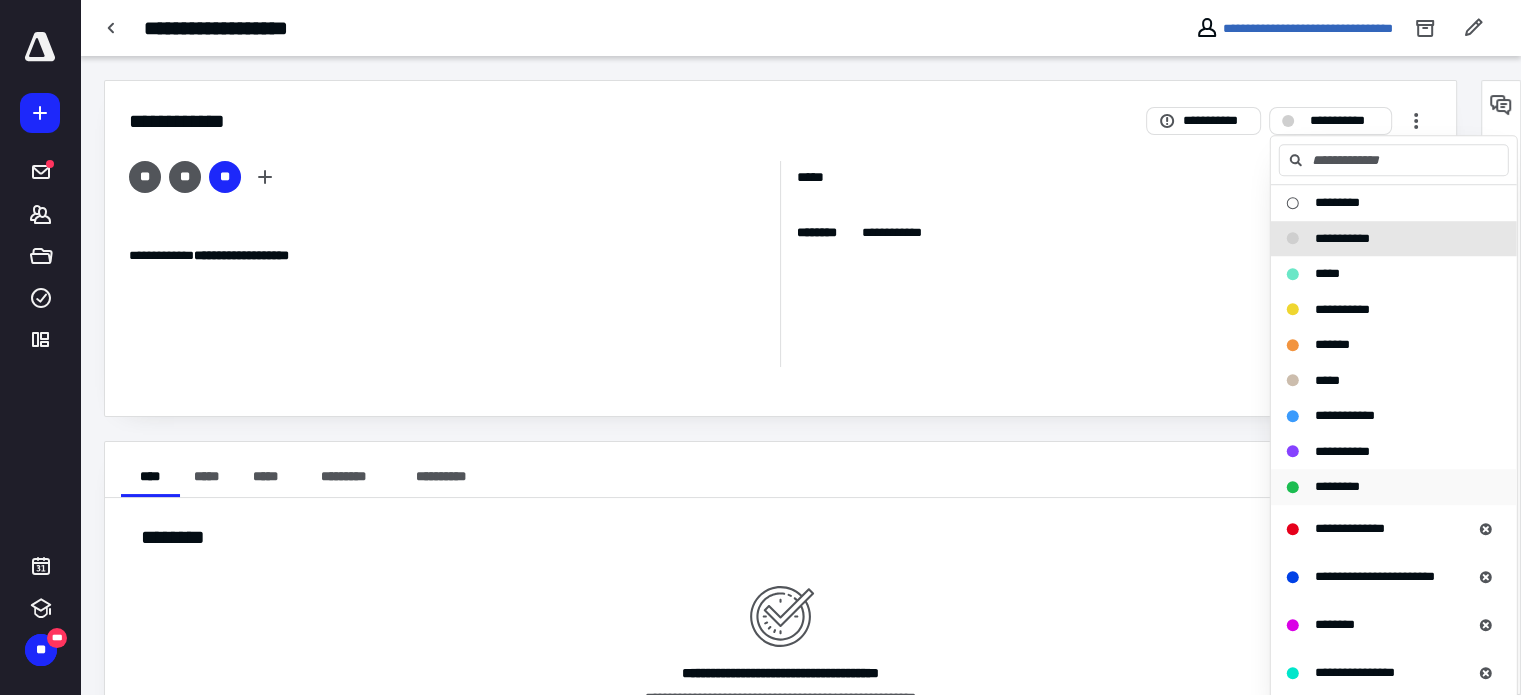 click on "*********" at bounding box center (1337, 486) 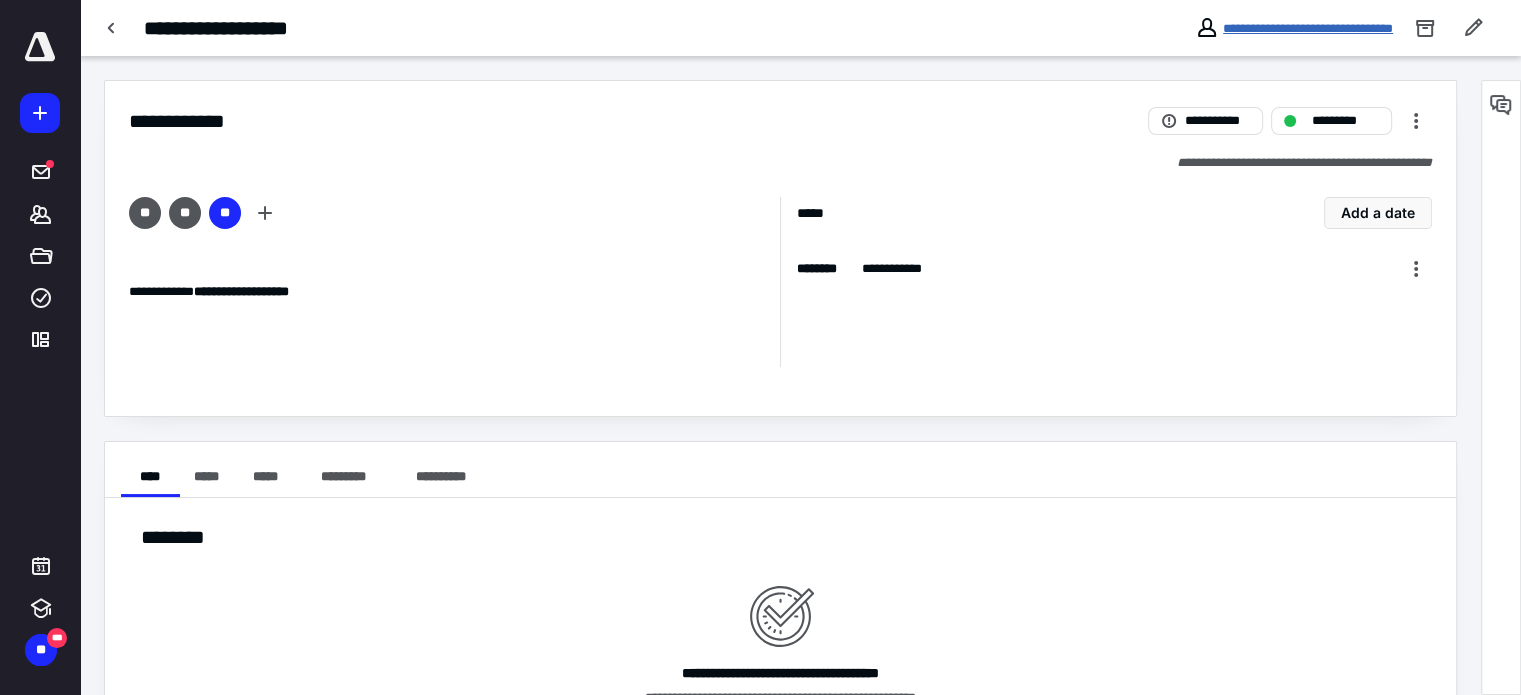 click on "**********" at bounding box center (1308, 28) 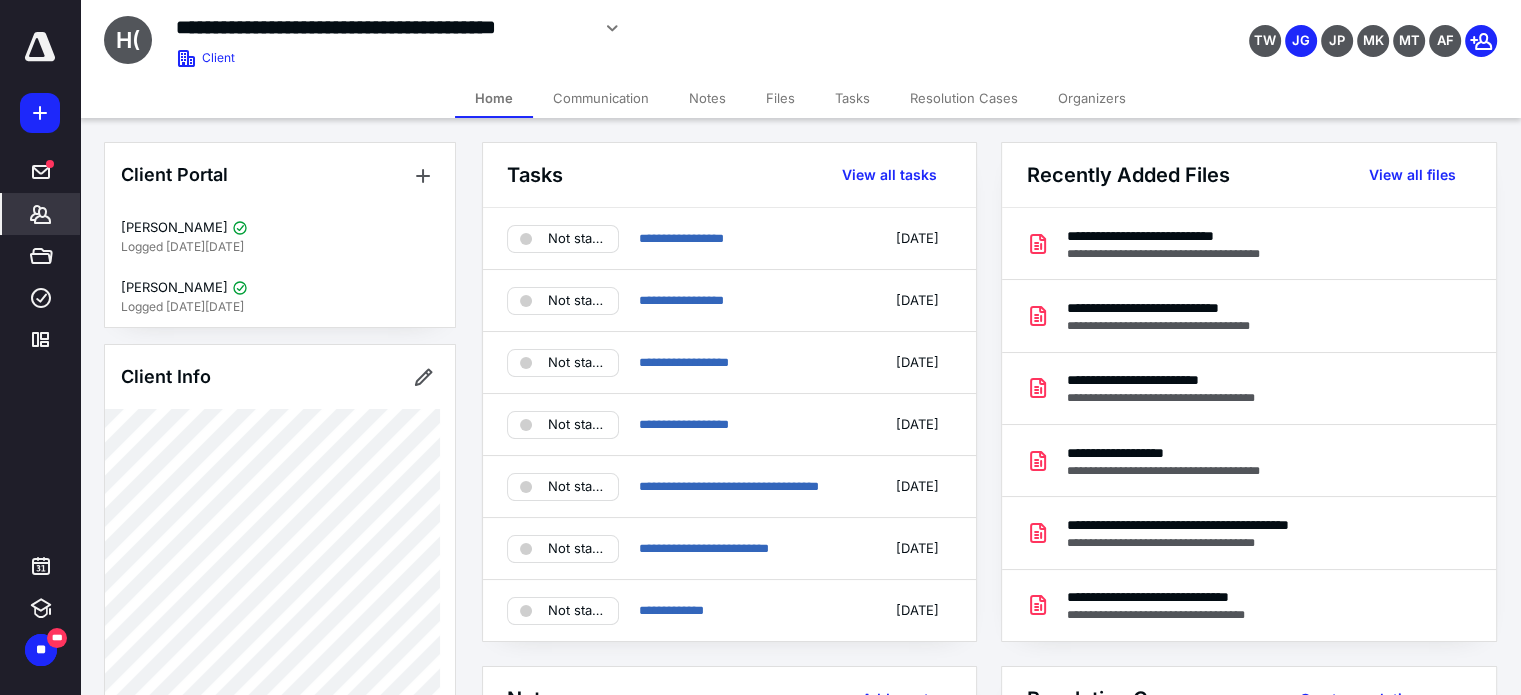 click on "**********" at bounding box center (989, 666) 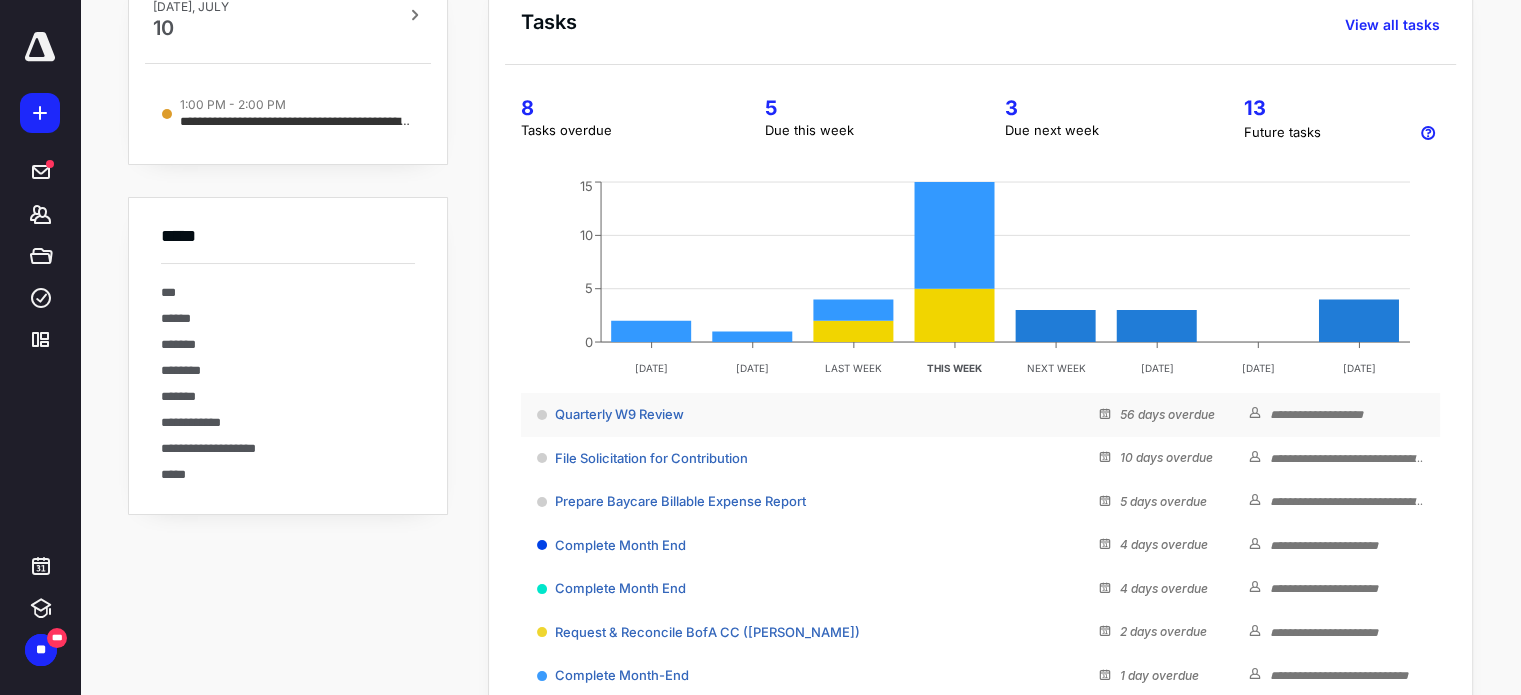 scroll, scrollTop: 200, scrollLeft: 0, axis: vertical 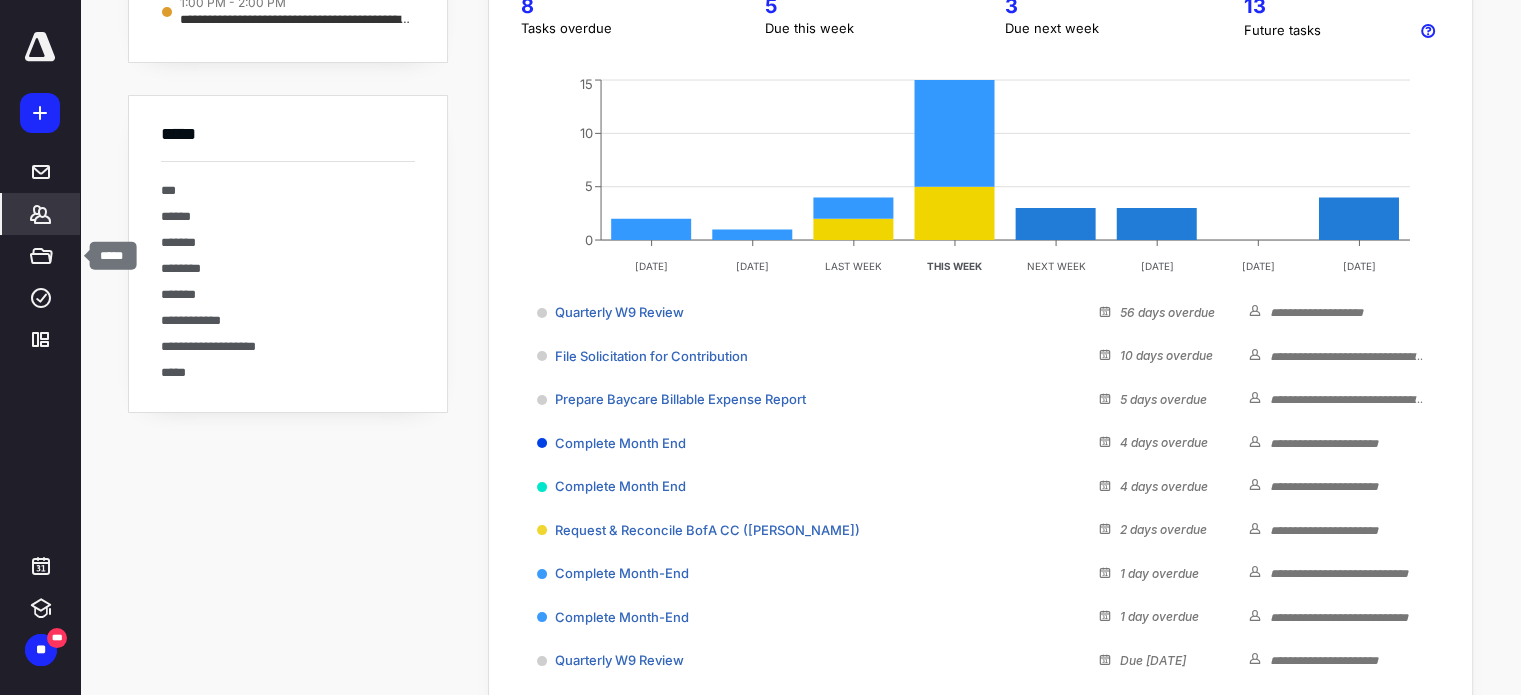 click 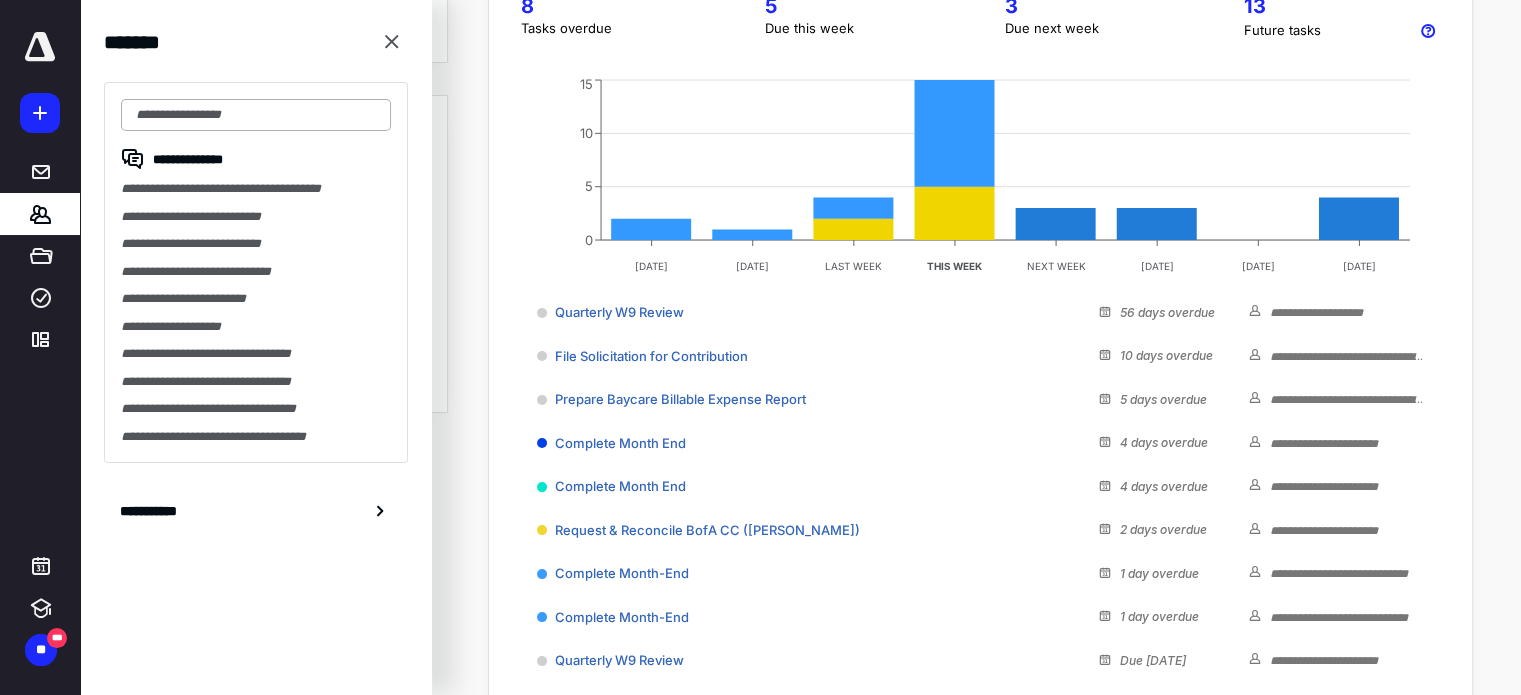 click at bounding box center [256, 115] 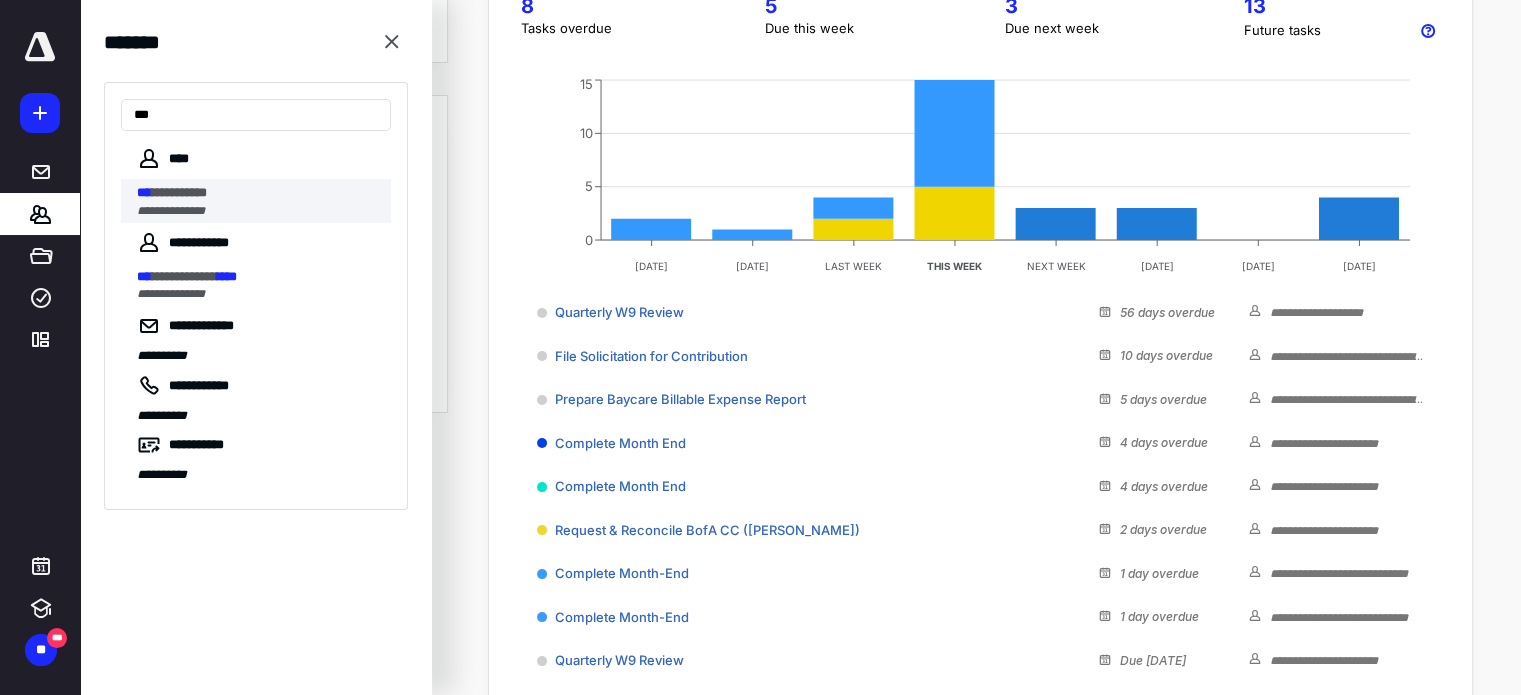 type on "***" 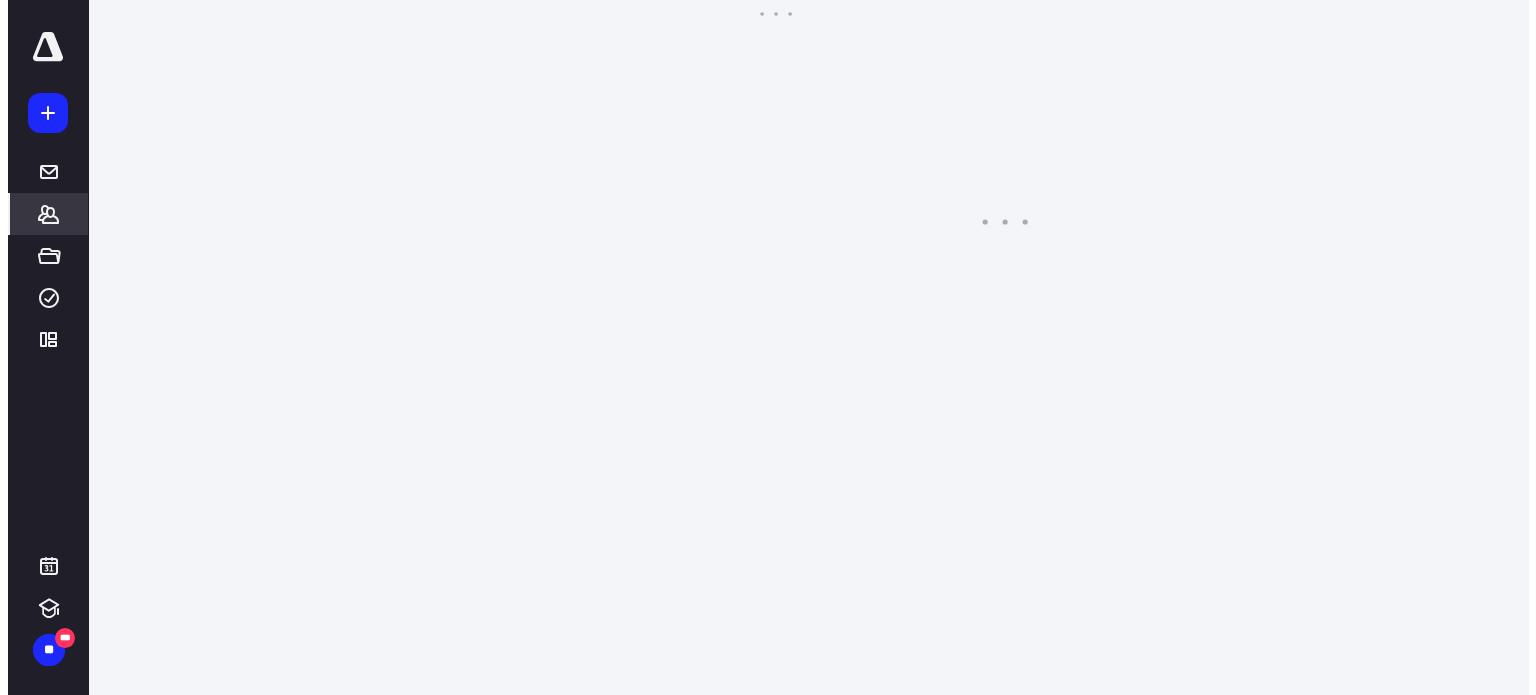 scroll, scrollTop: 0, scrollLeft: 0, axis: both 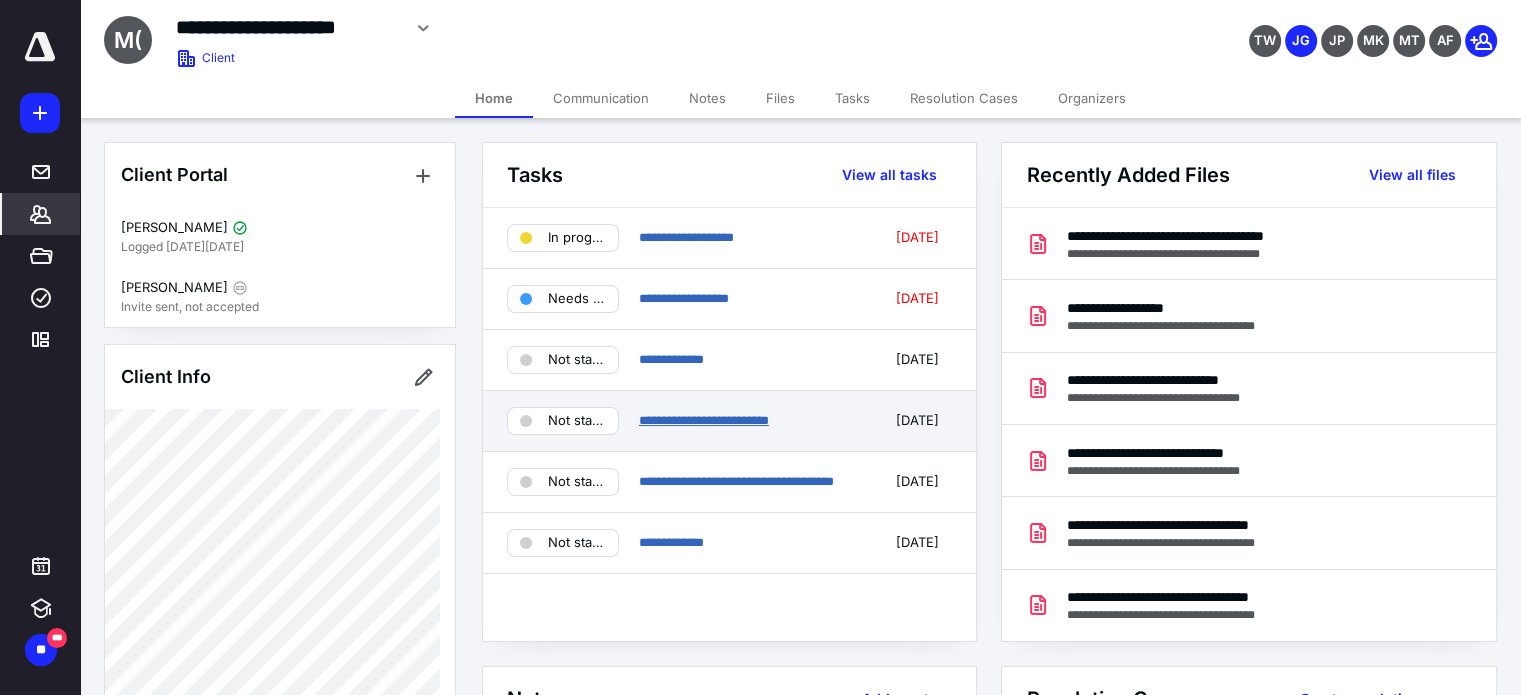 click on "**********" at bounding box center [704, 420] 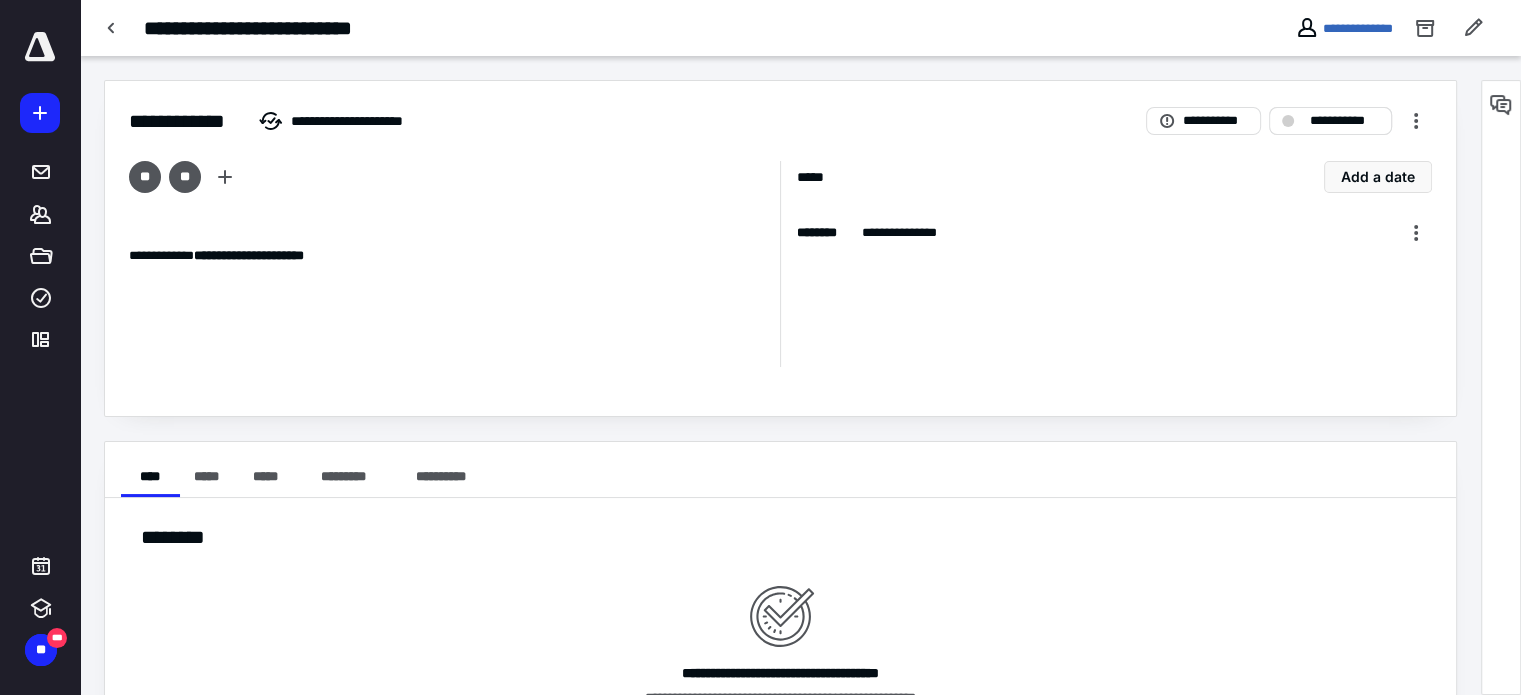 click on "**********" at bounding box center [1344, 121] 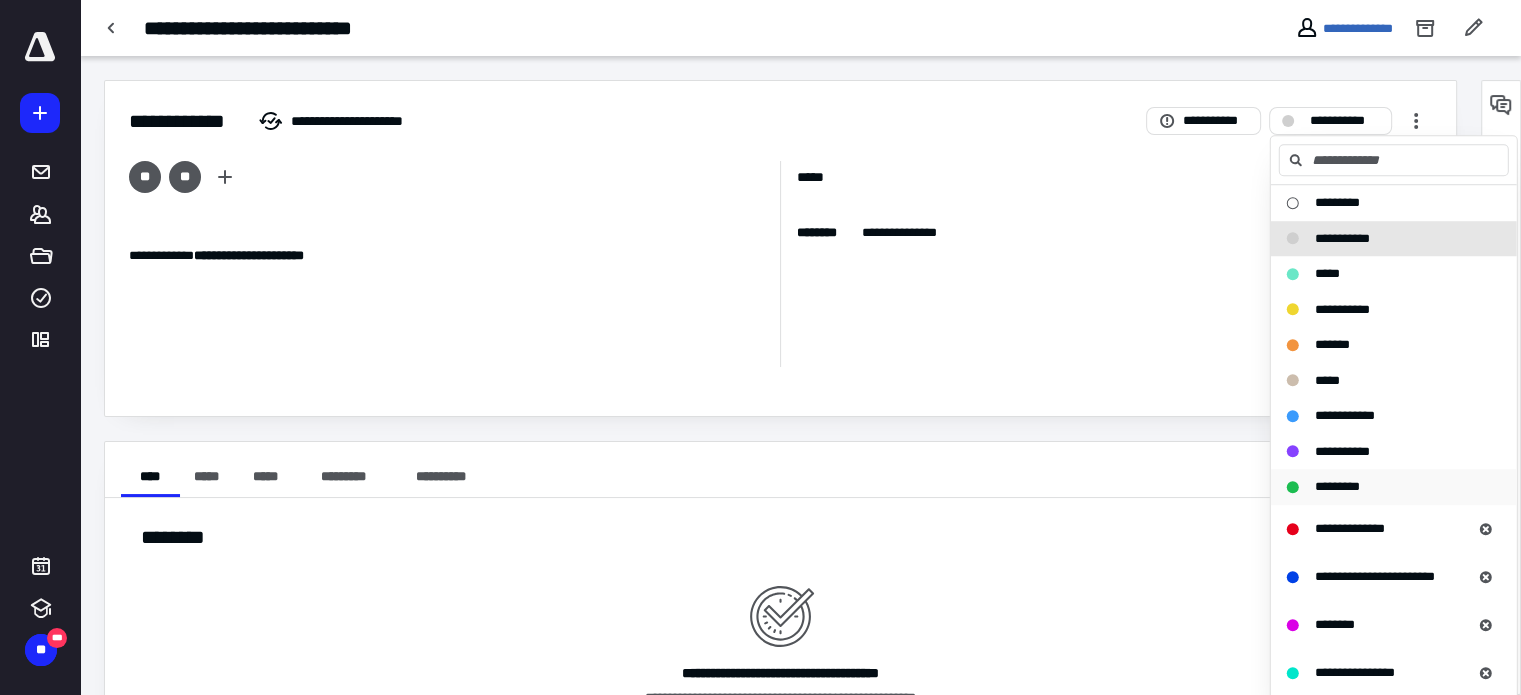 click on "*********" at bounding box center [1337, 486] 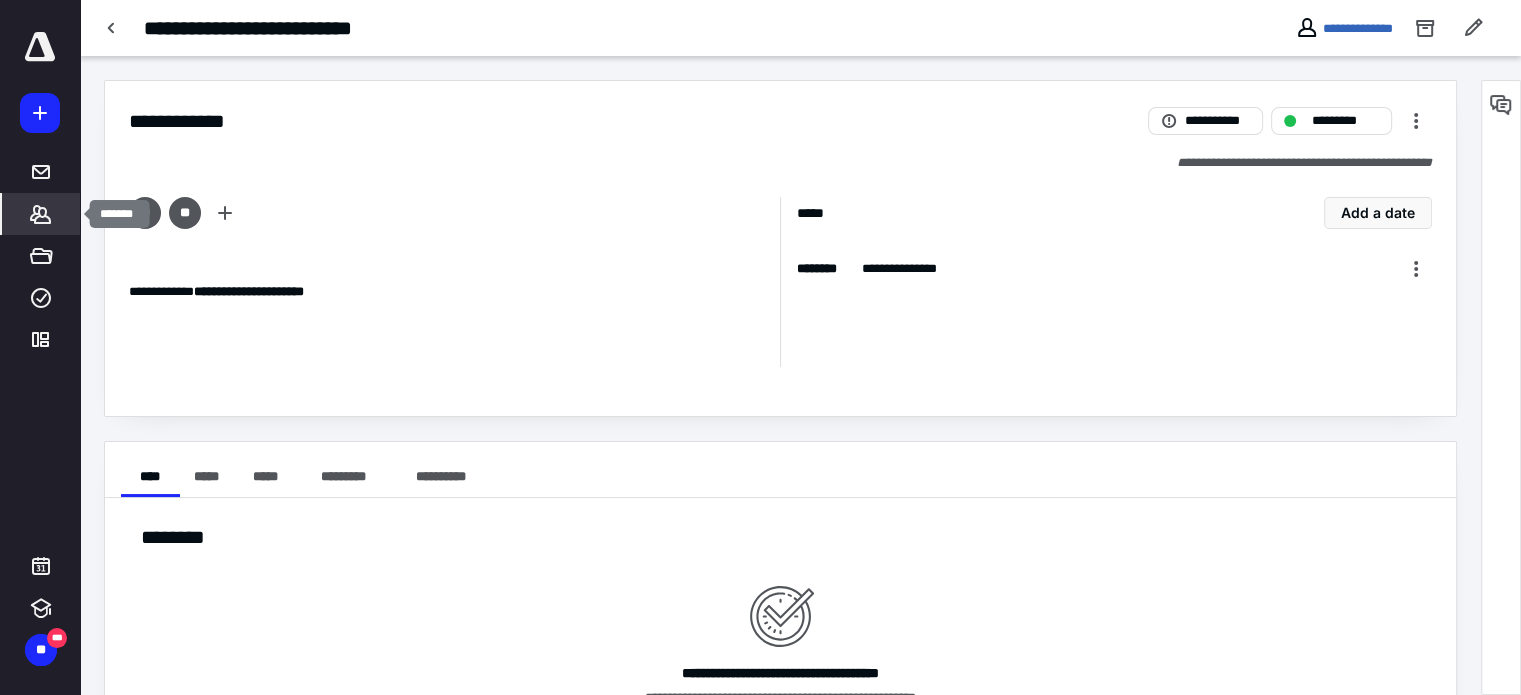 click on "*******" at bounding box center [41, 214] 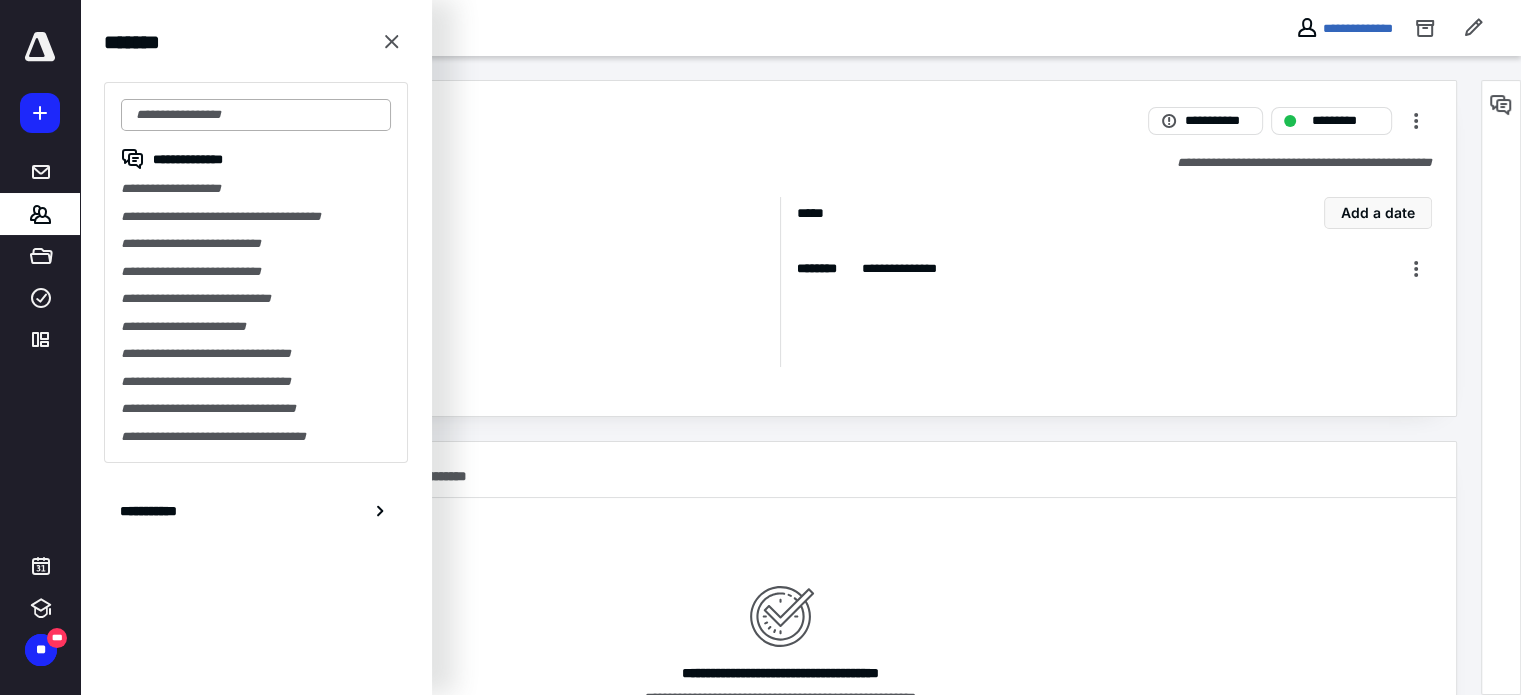 click at bounding box center (256, 115) 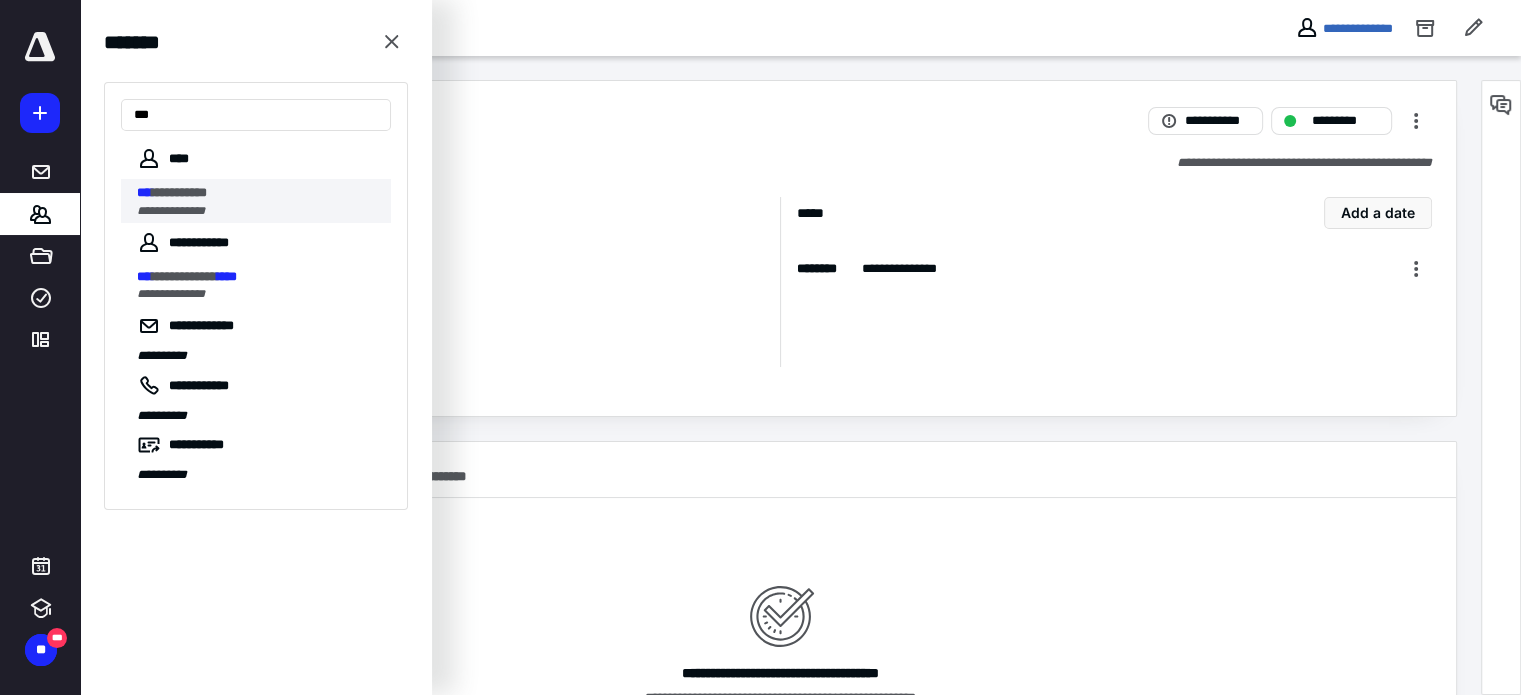 type on "***" 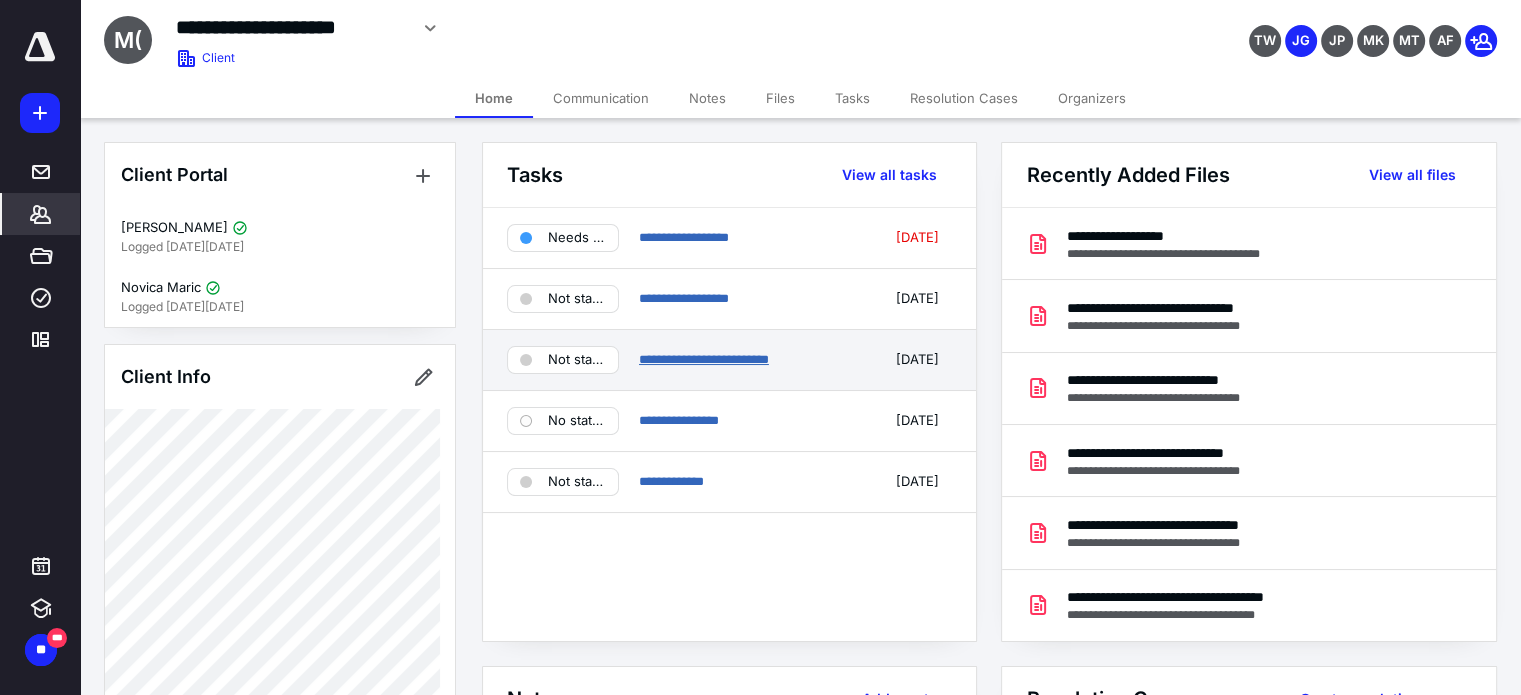 click on "**********" at bounding box center (704, 359) 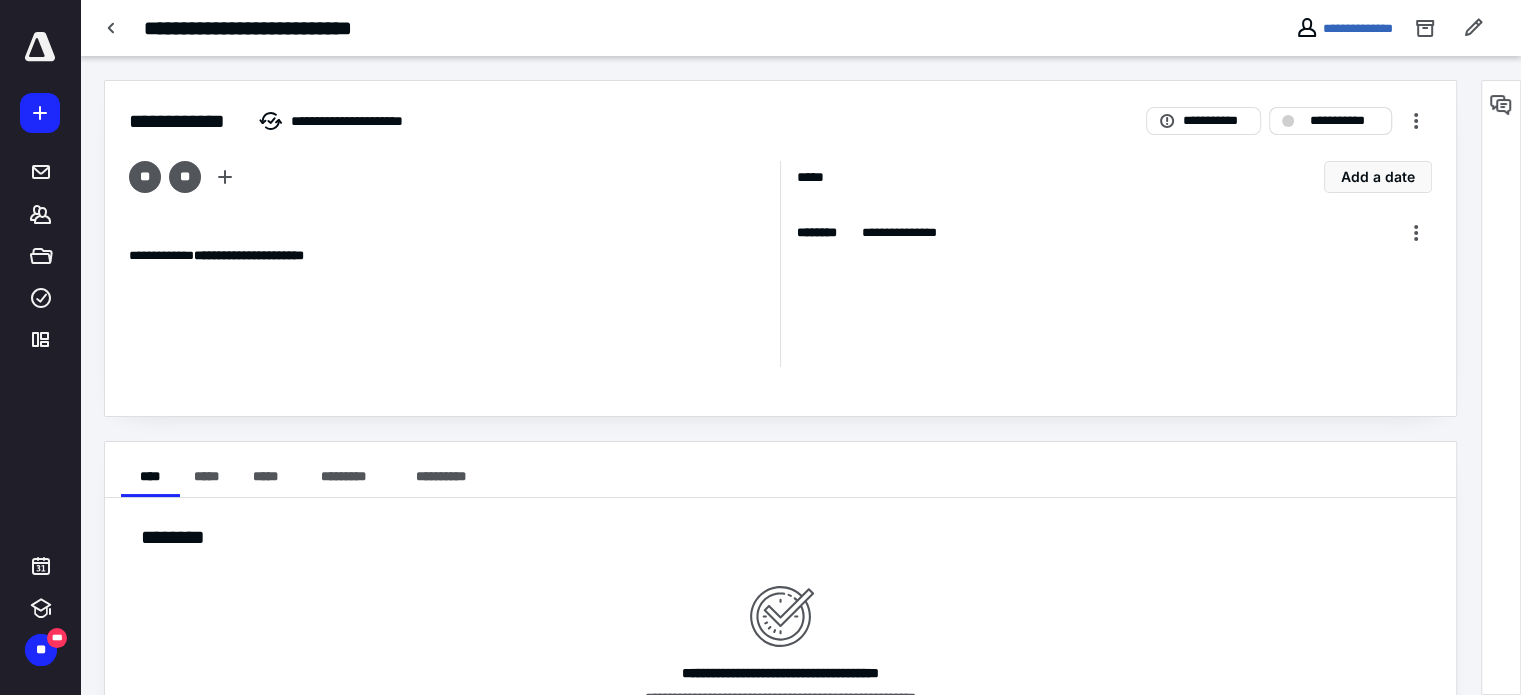 click on "**********" at bounding box center (1344, 121) 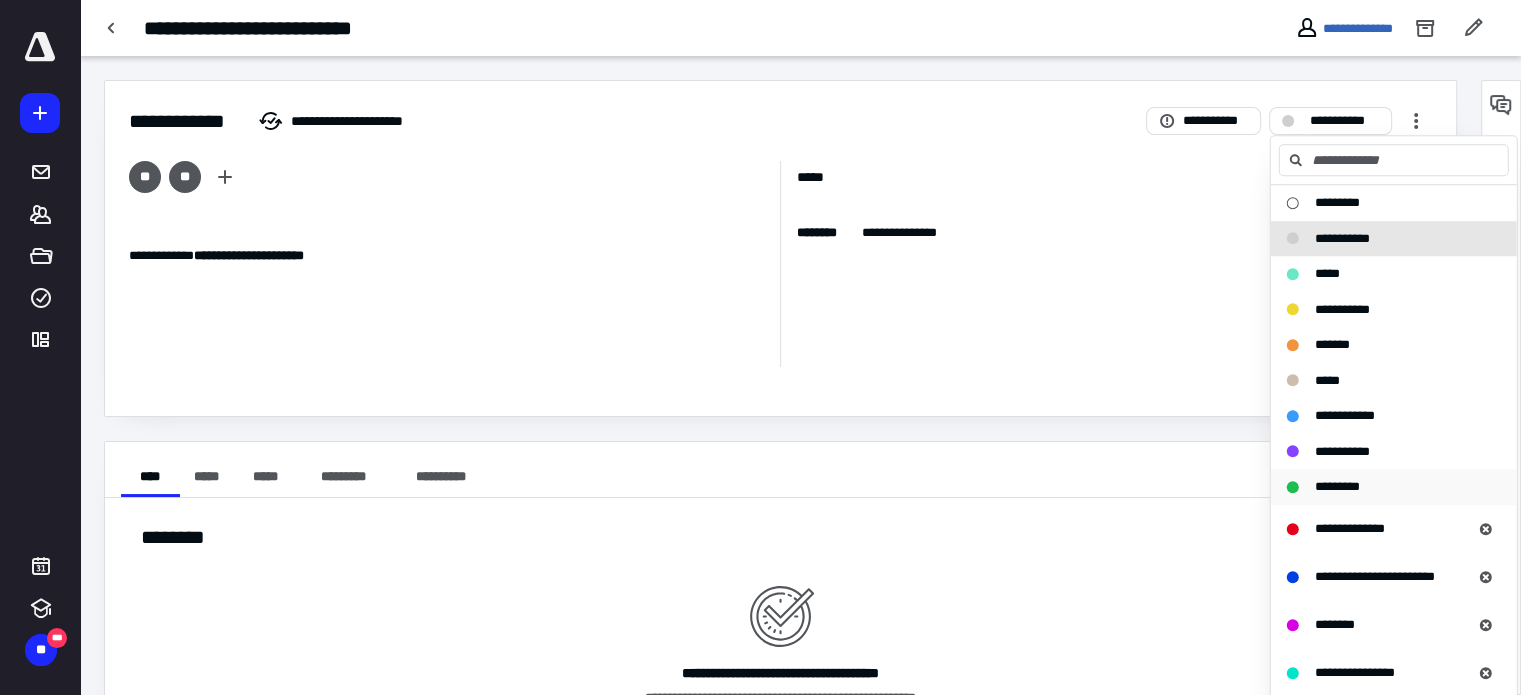 click on "*********" at bounding box center (1337, 487) 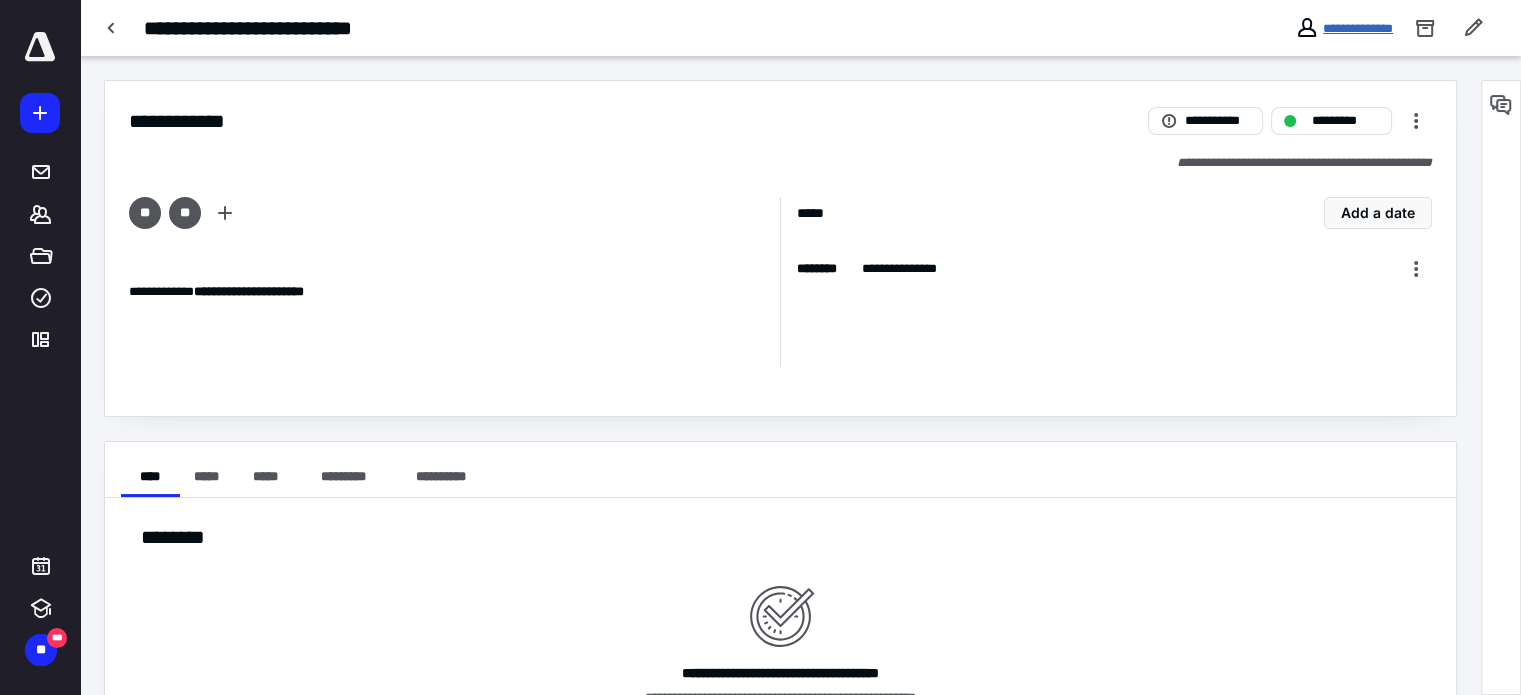 click on "**********" at bounding box center [1358, 28] 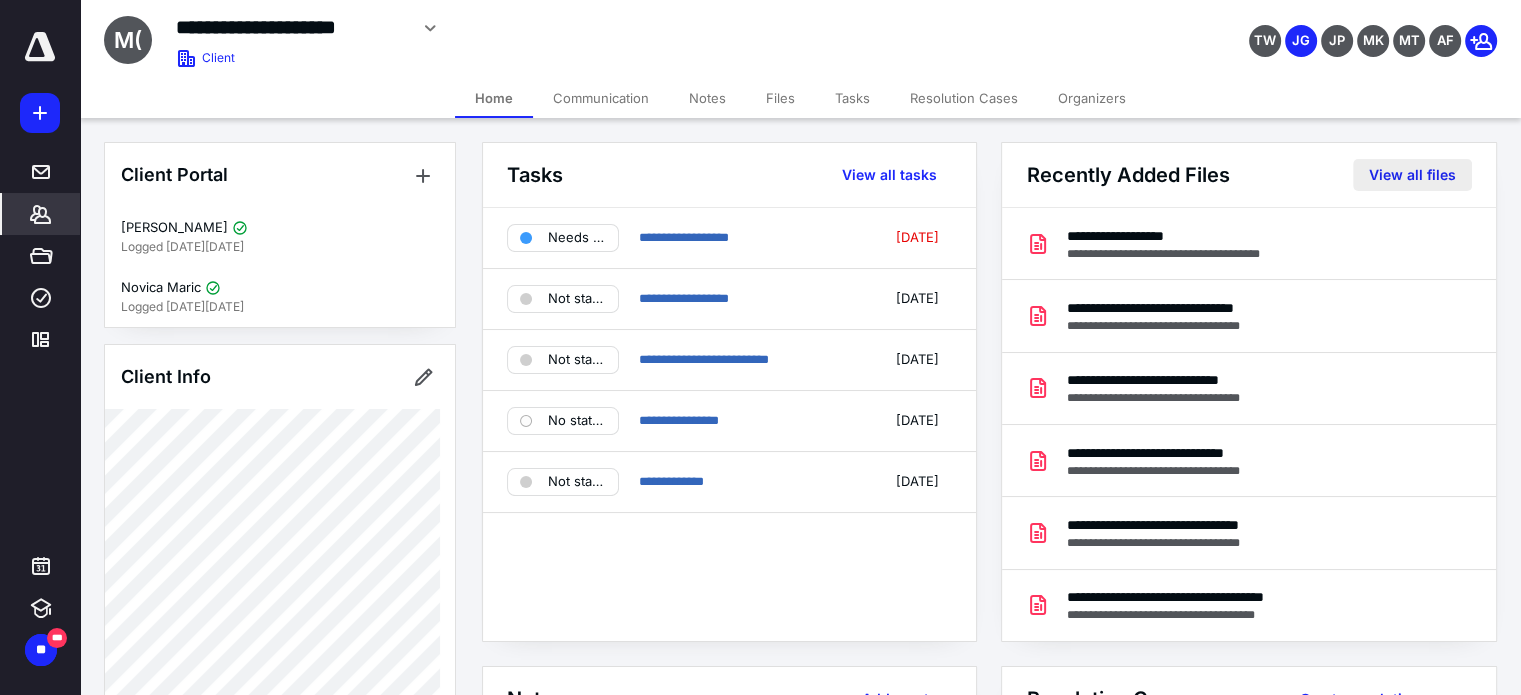 click on "View all files" at bounding box center [1412, 175] 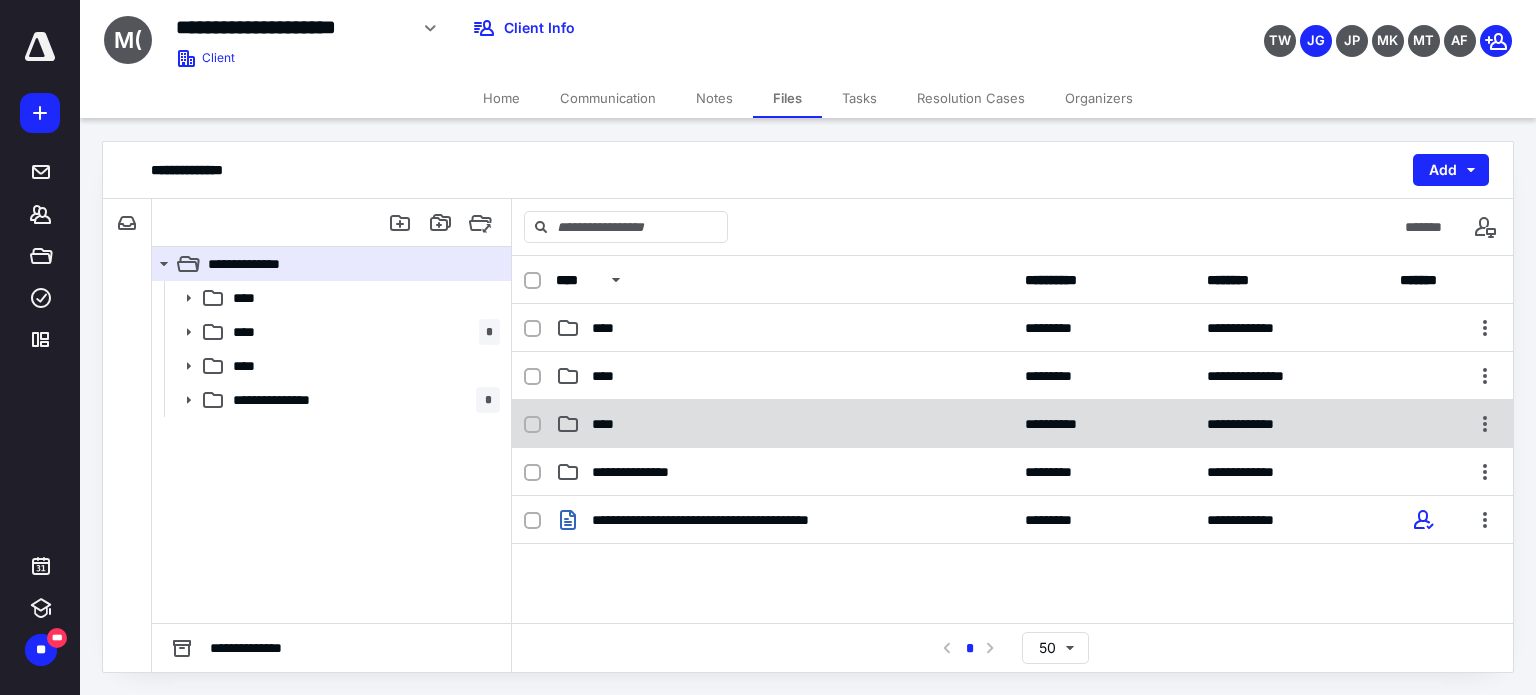 click on "****" at bounding box center [784, 424] 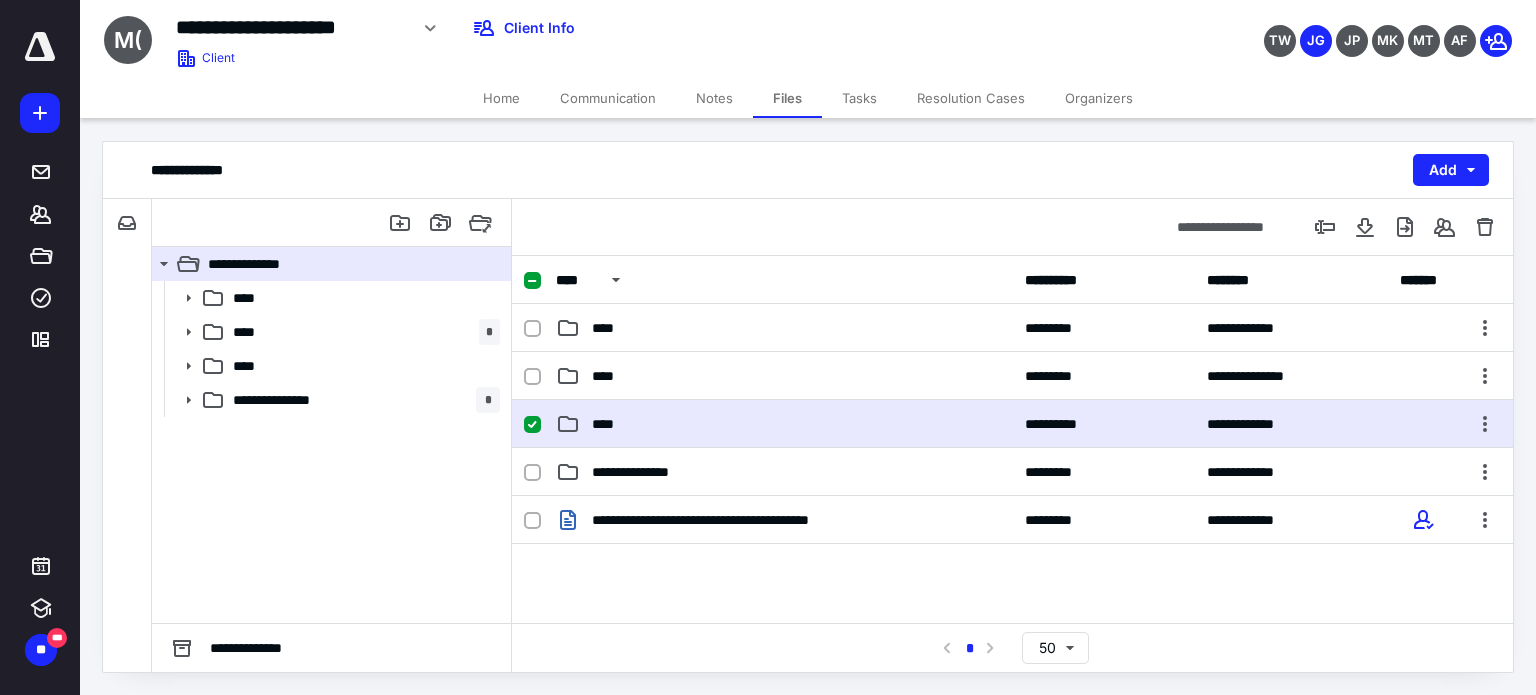 click on "****" at bounding box center (784, 424) 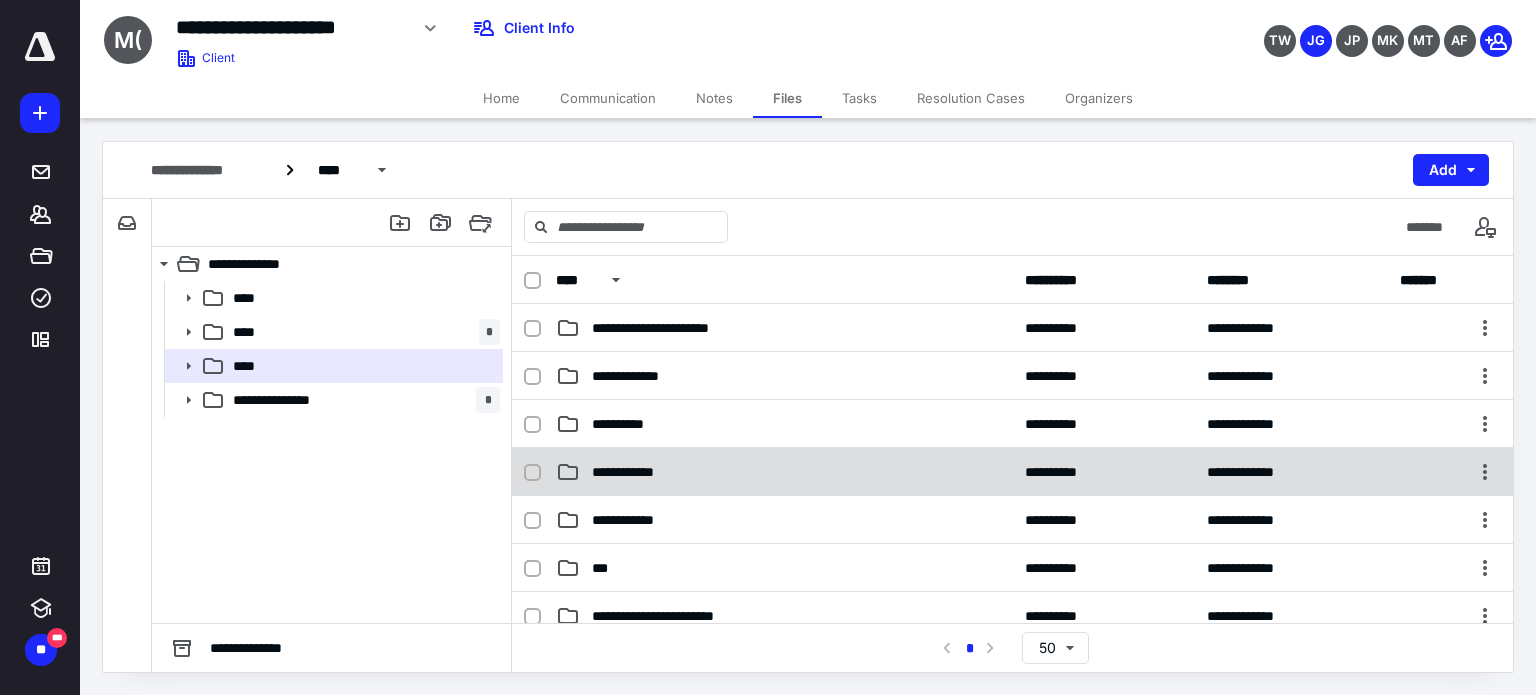 click on "**********" at bounding box center (632, 472) 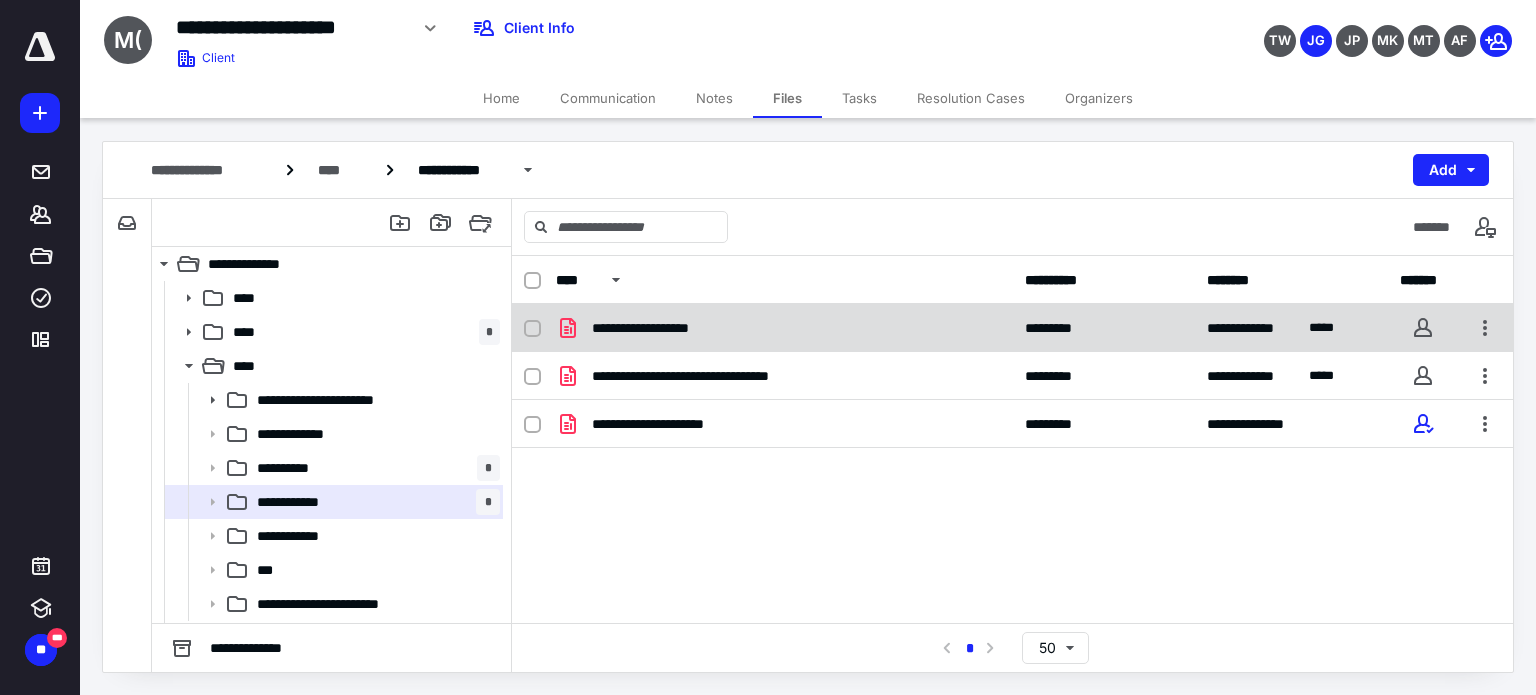 click on "**********" at bounding box center [670, 328] 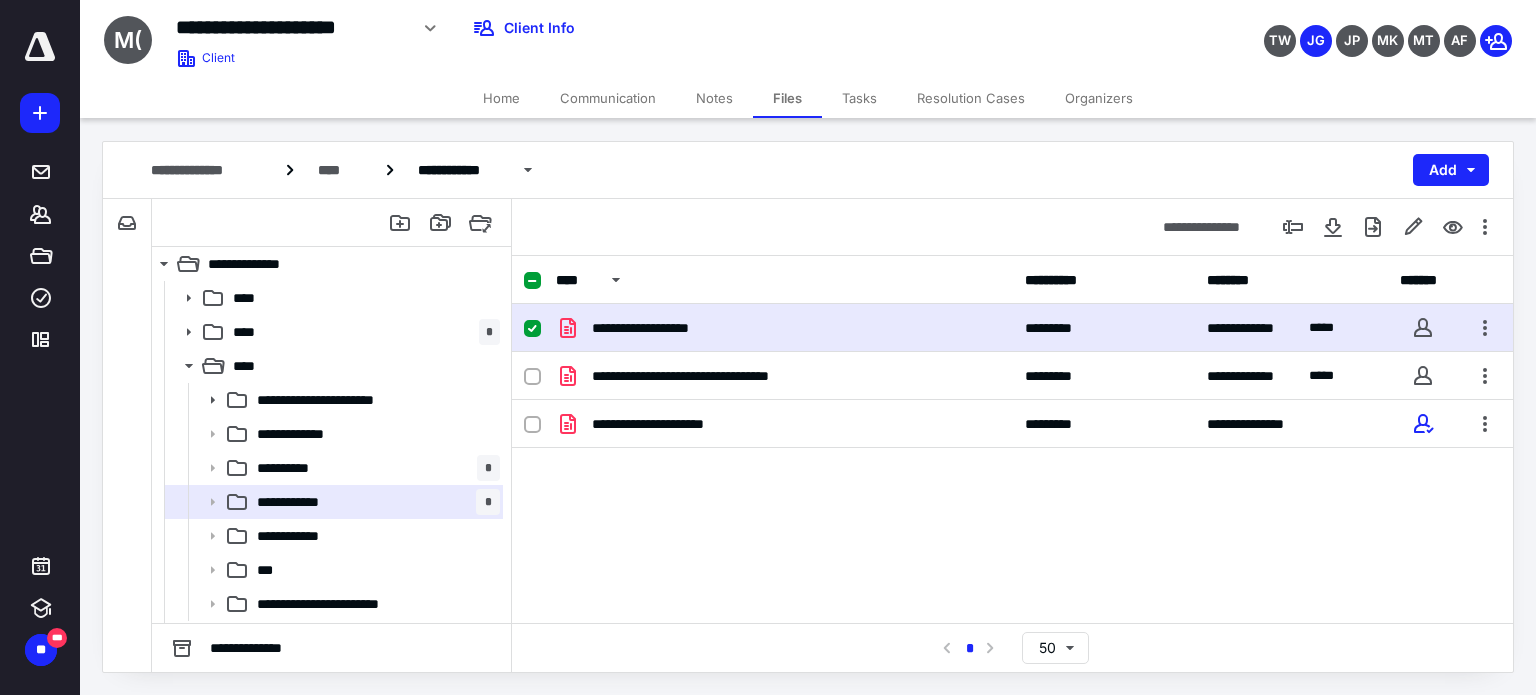 click at bounding box center [532, 281] 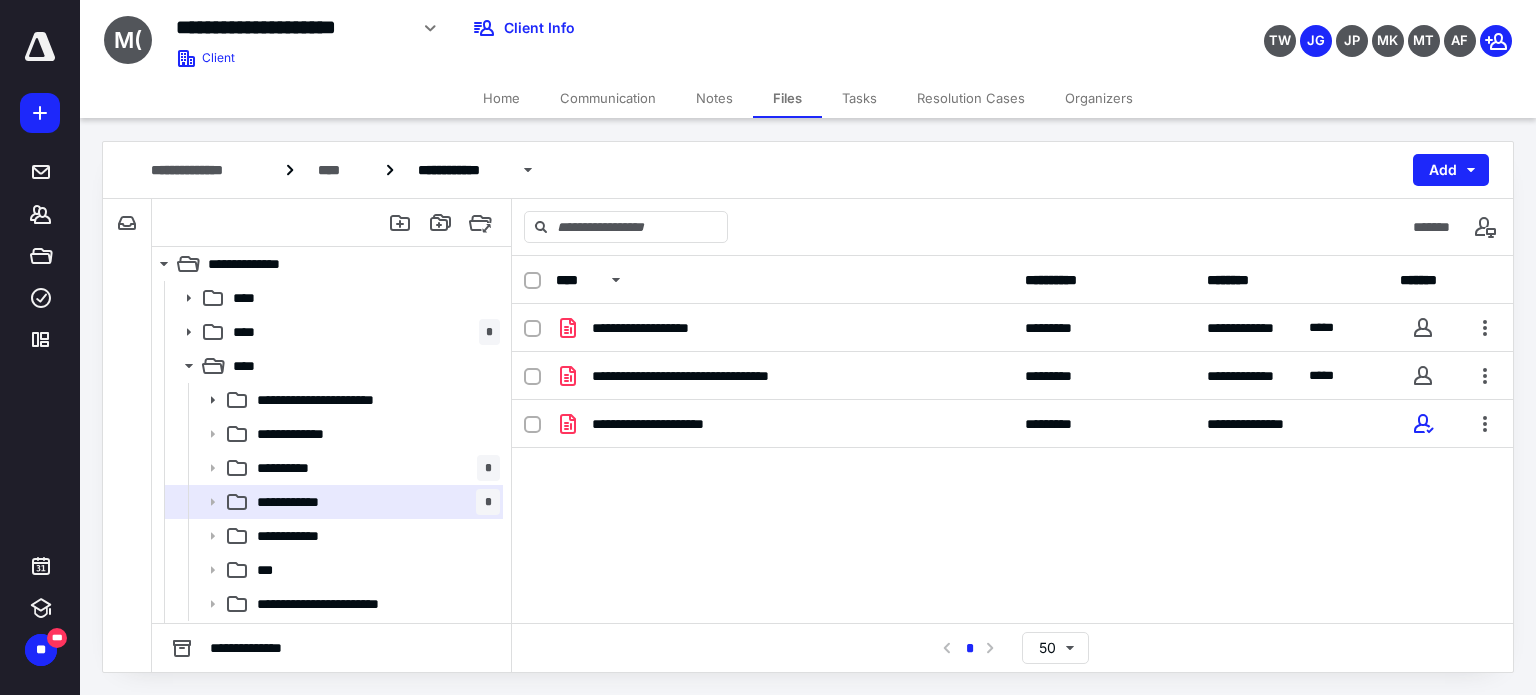 click 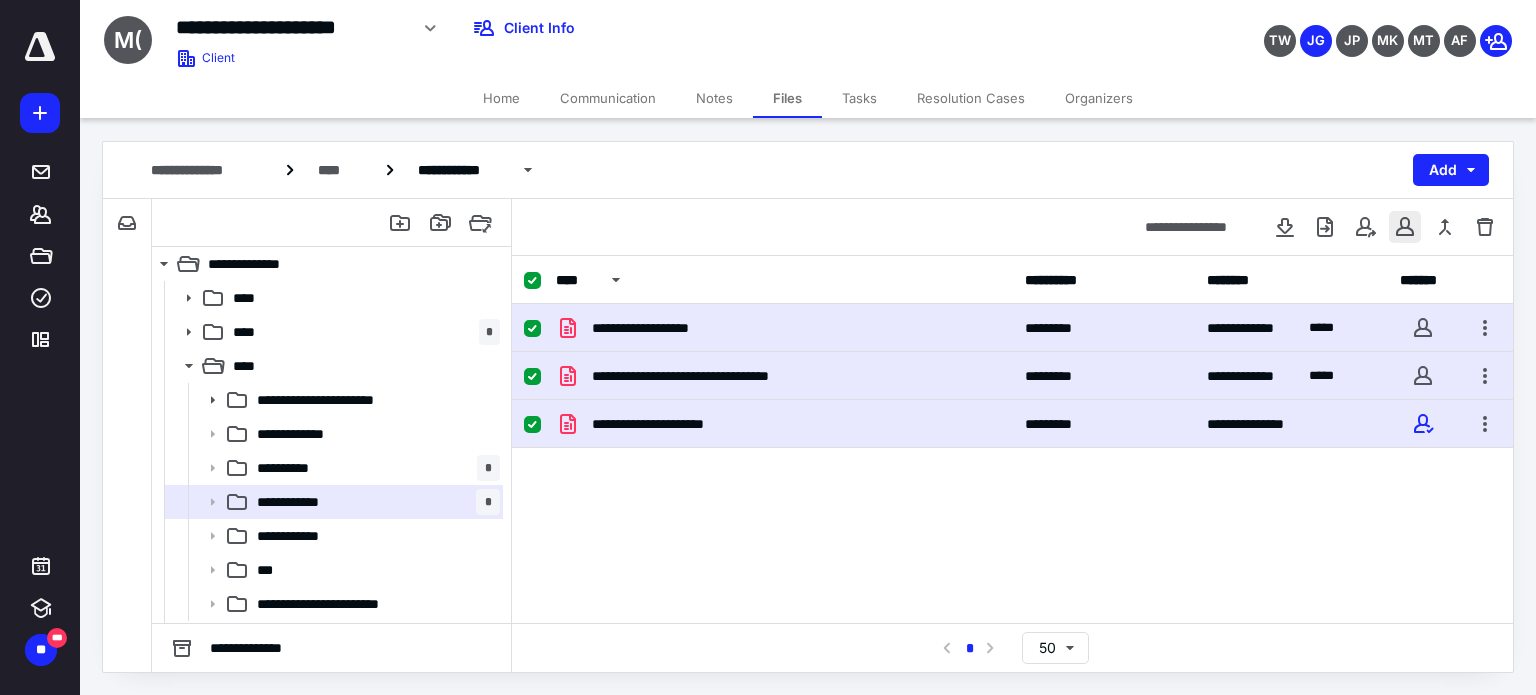 click at bounding box center [1405, 227] 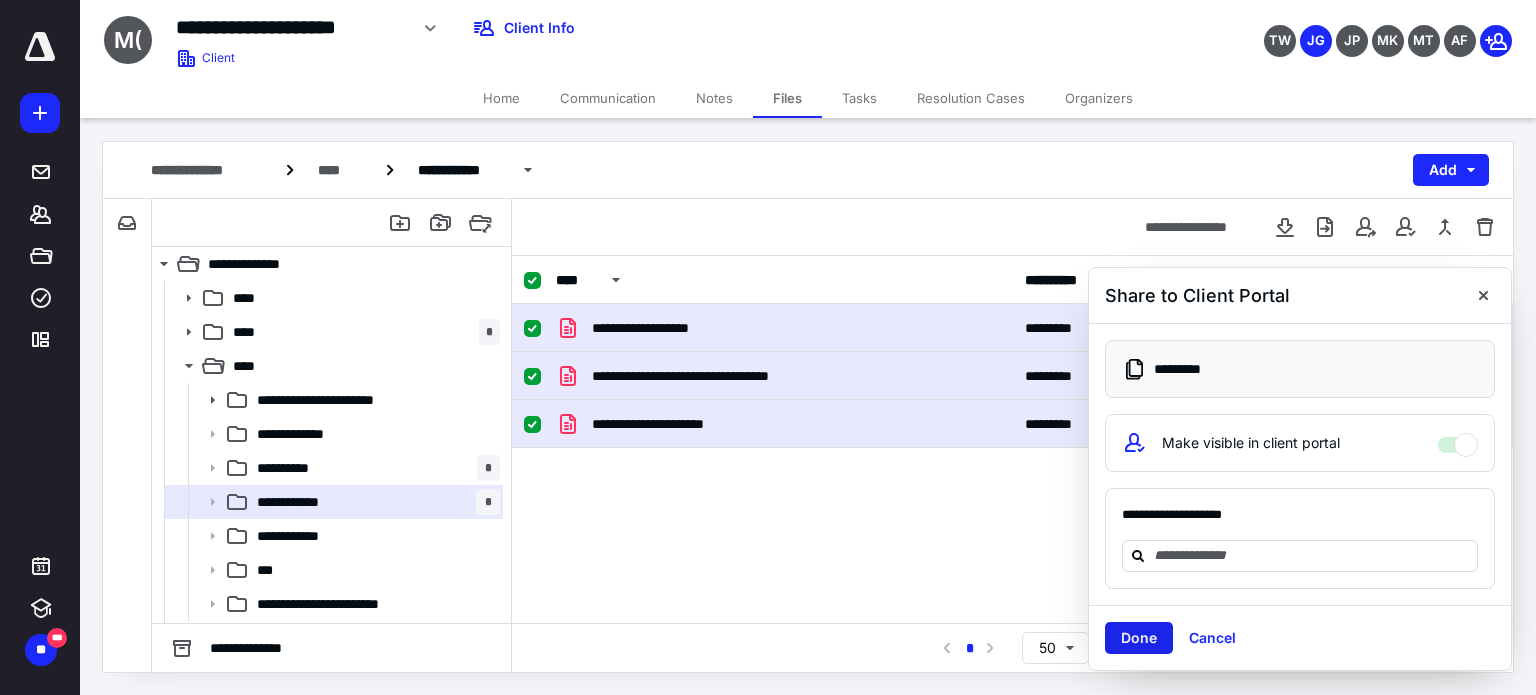 click on "Done" at bounding box center [1139, 638] 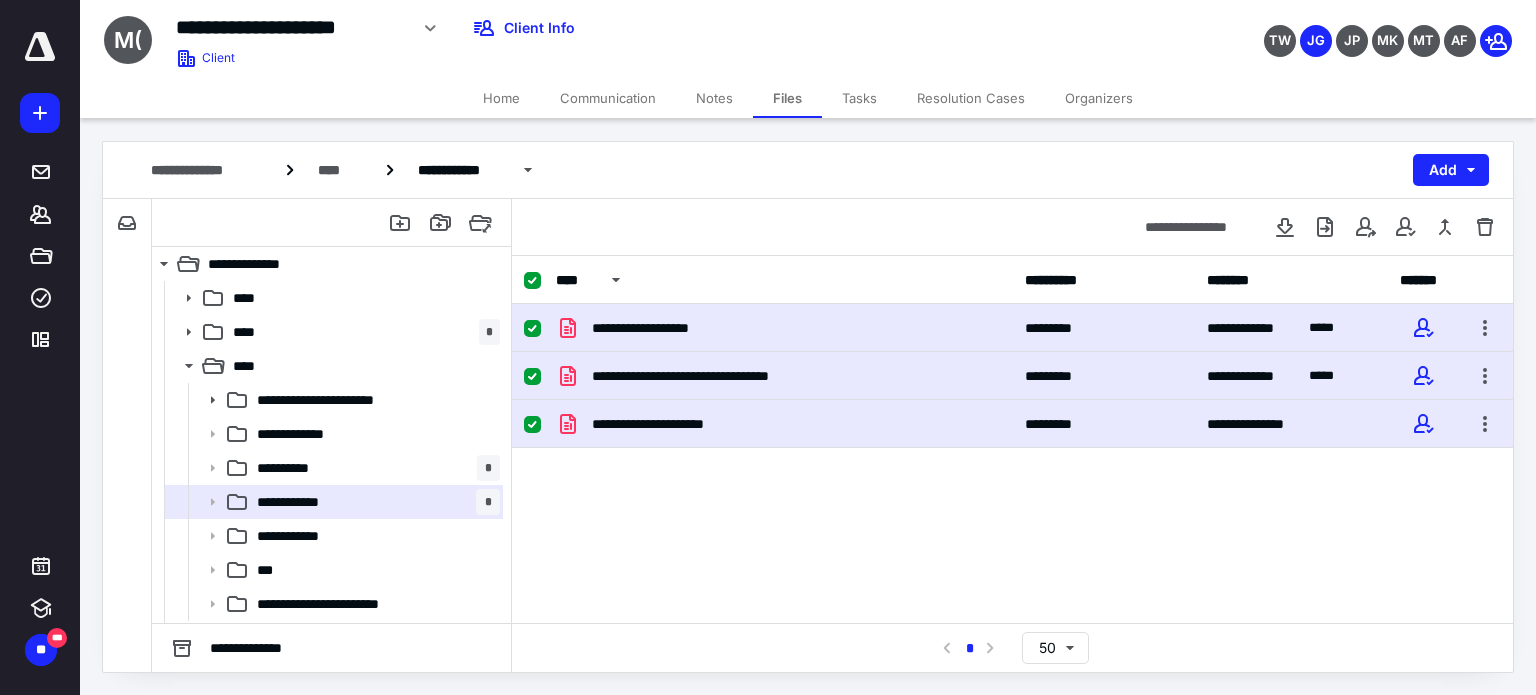 click on "**********" at bounding box center [1012, 454] 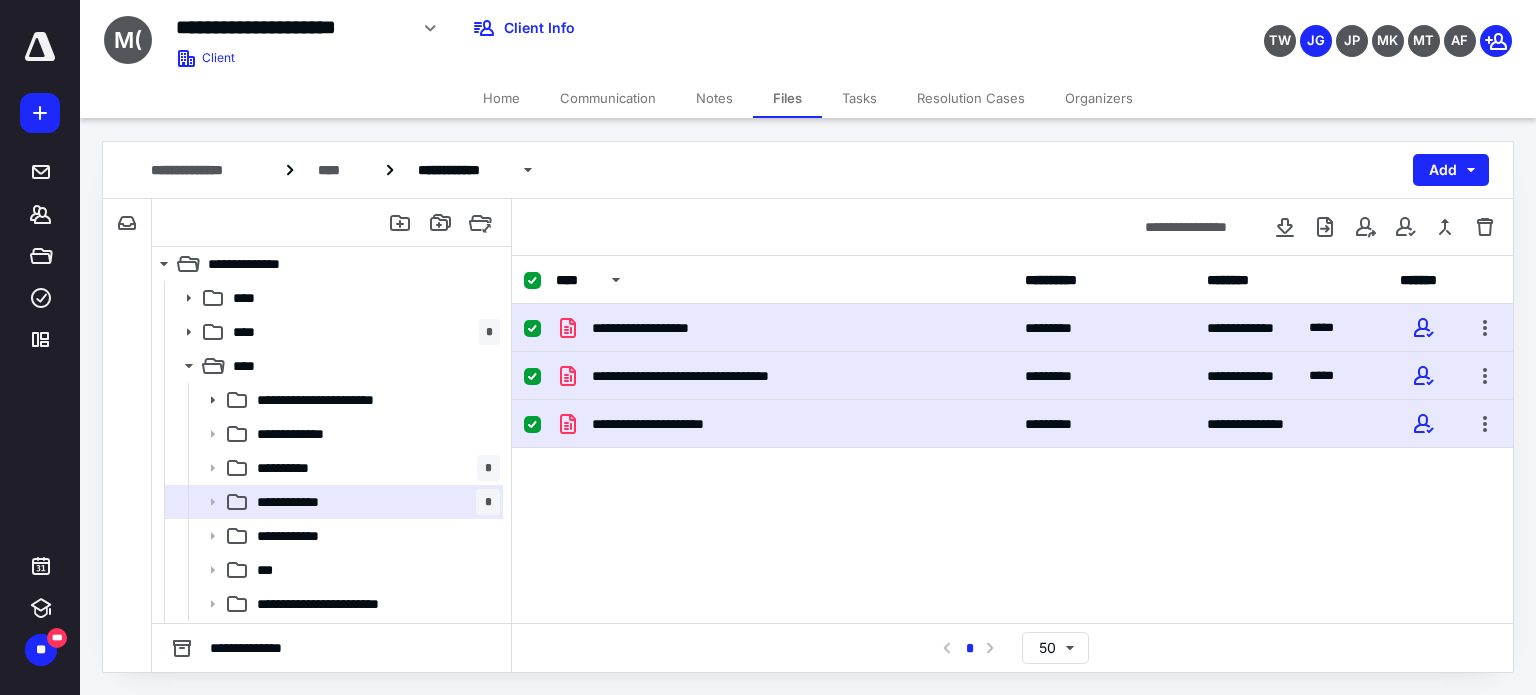 click on "Home" at bounding box center [501, 98] 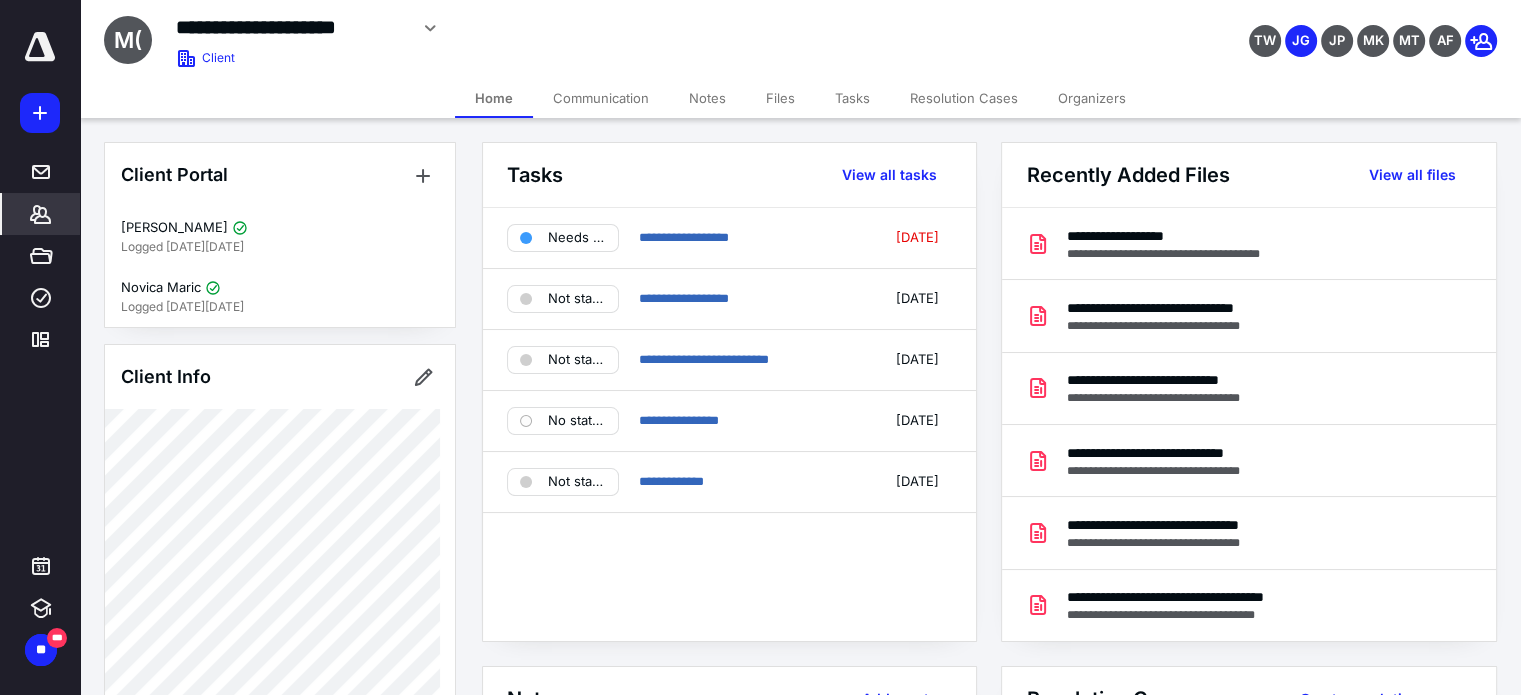 click on "**********" at bounding box center [729, 424] 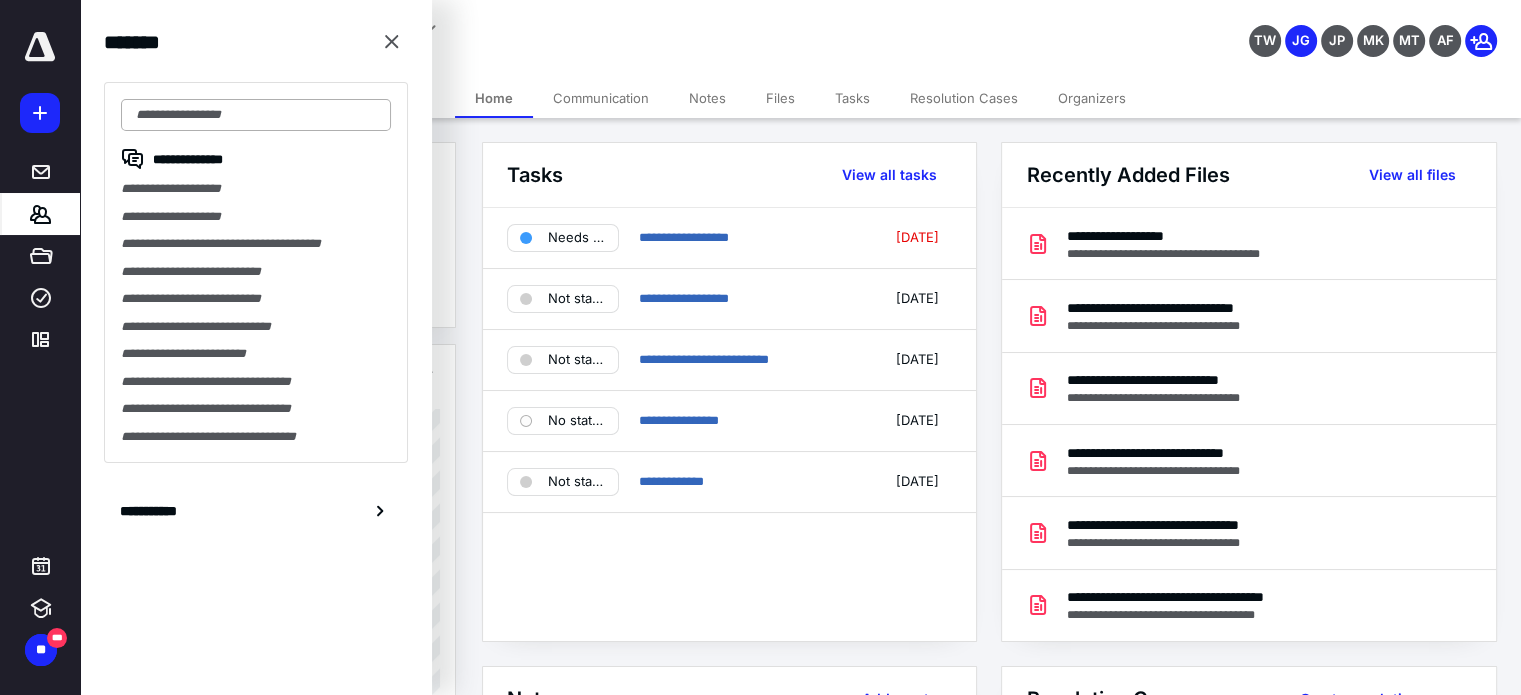 click at bounding box center (256, 115) 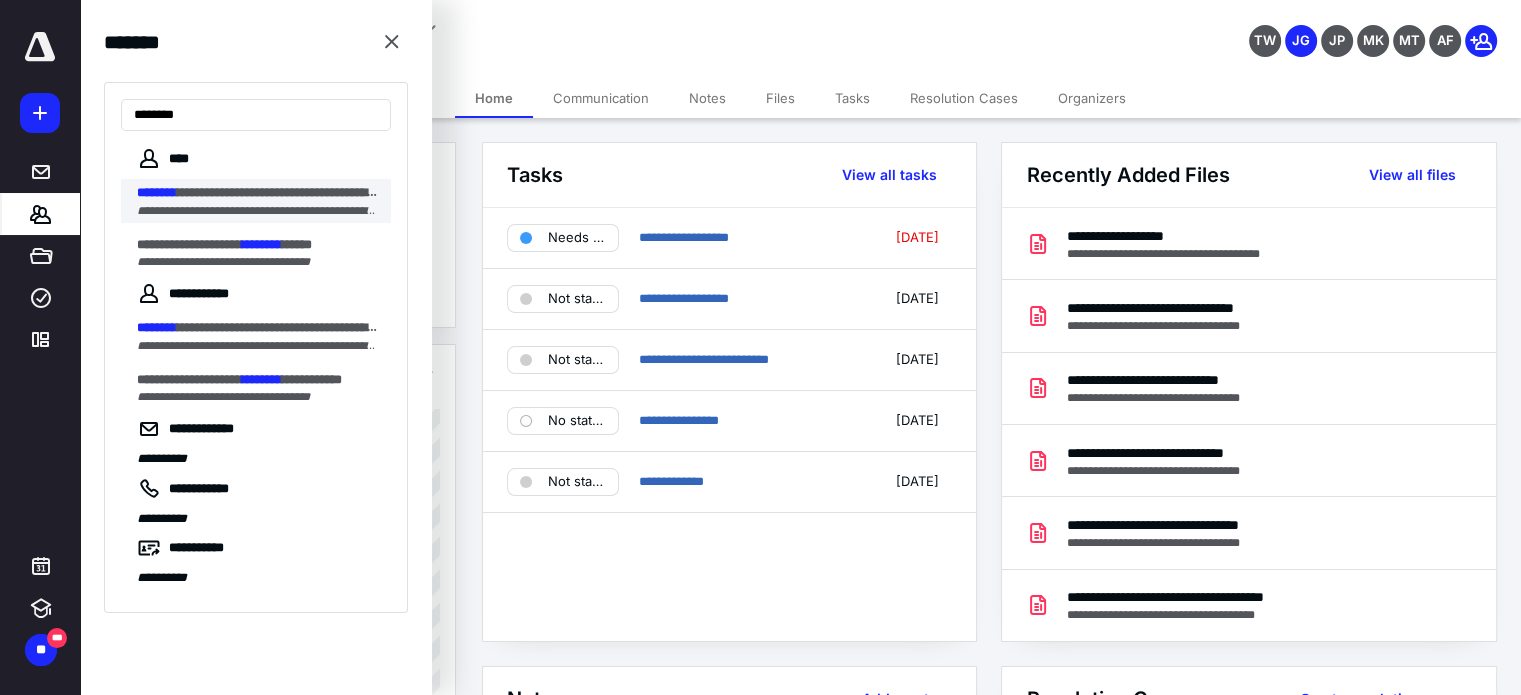 type on "********" 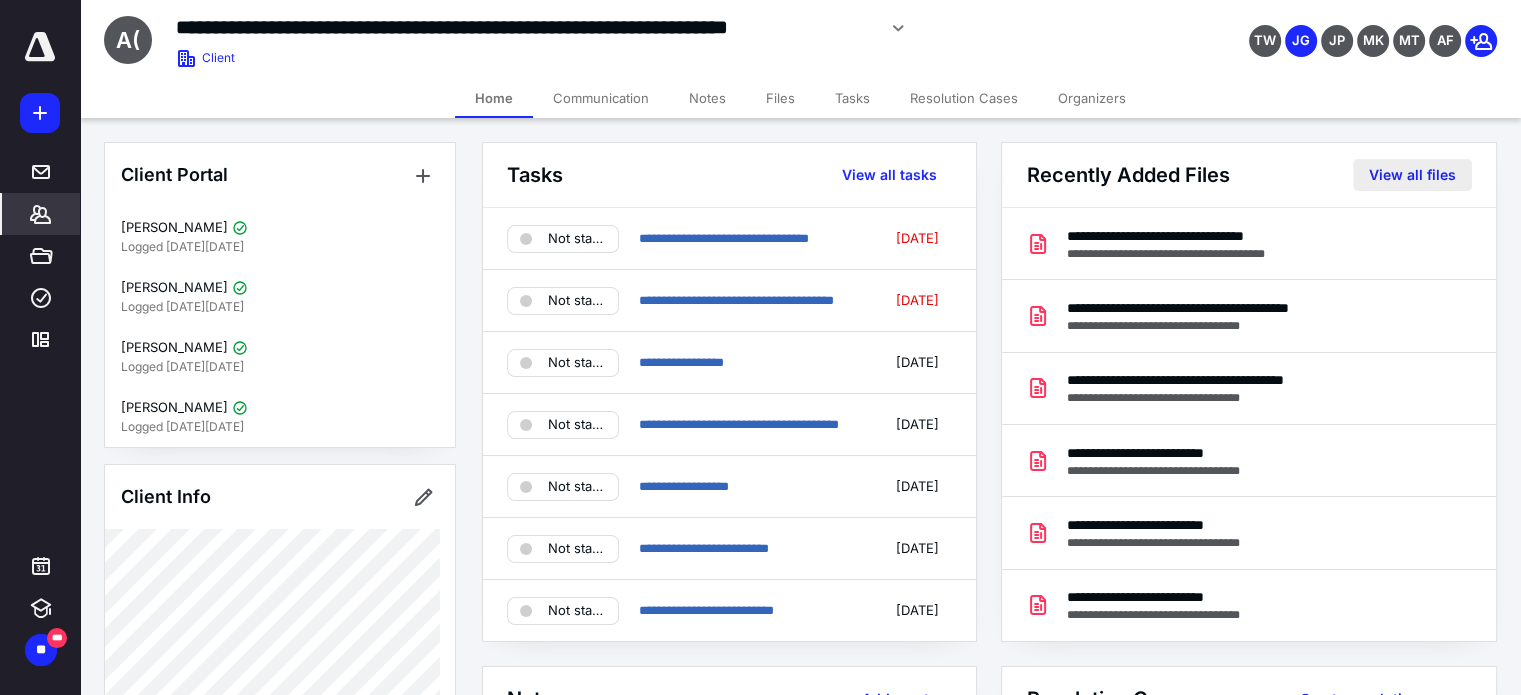 click on "View all files" at bounding box center [1412, 175] 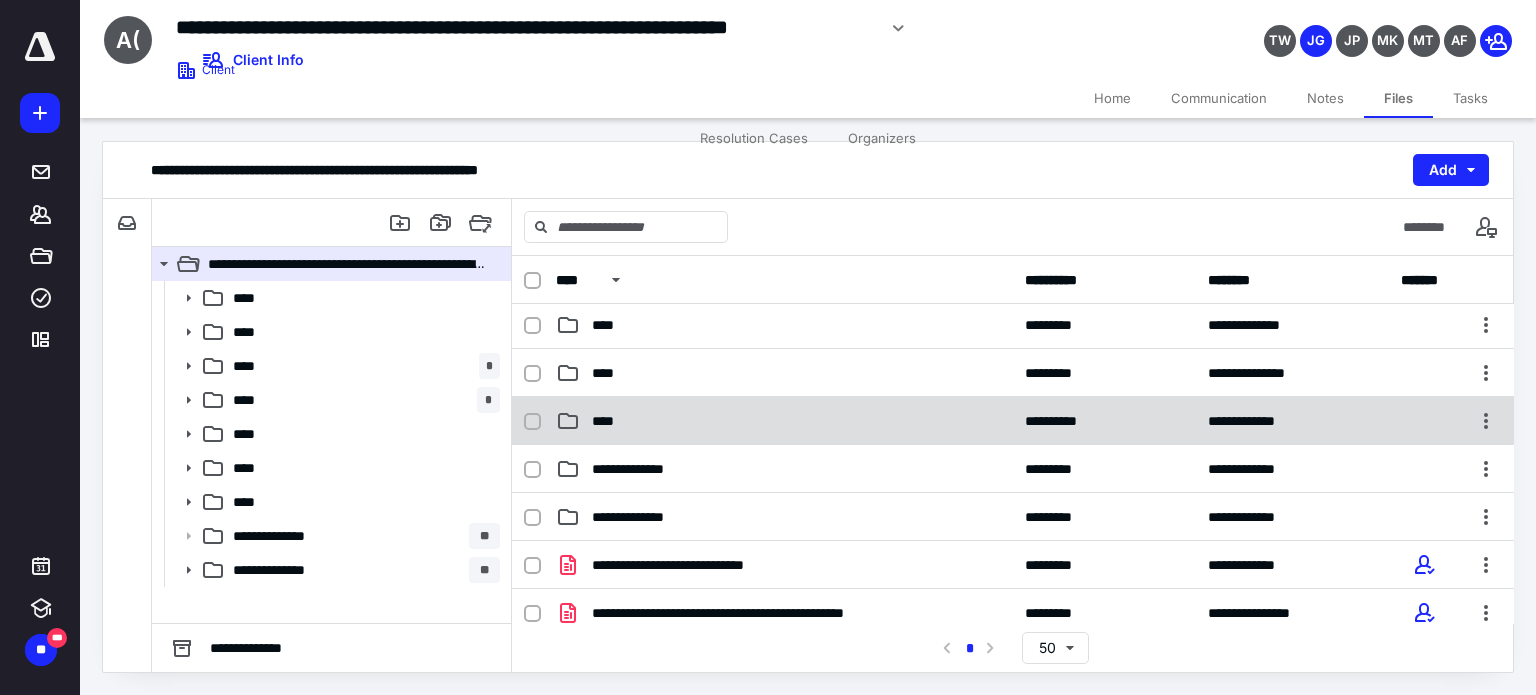 scroll, scrollTop: 200, scrollLeft: 0, axis: vertical 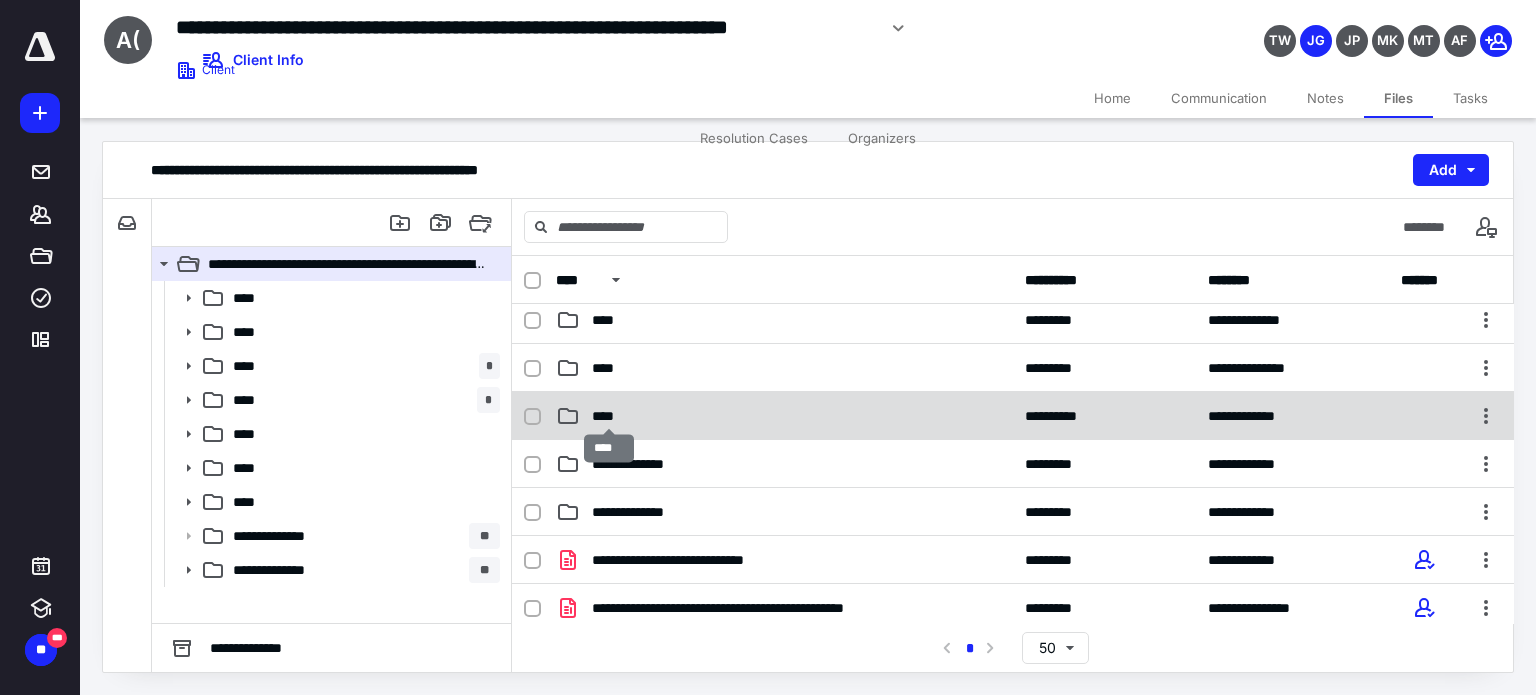 click on "****" at bounding box center [609, 416] 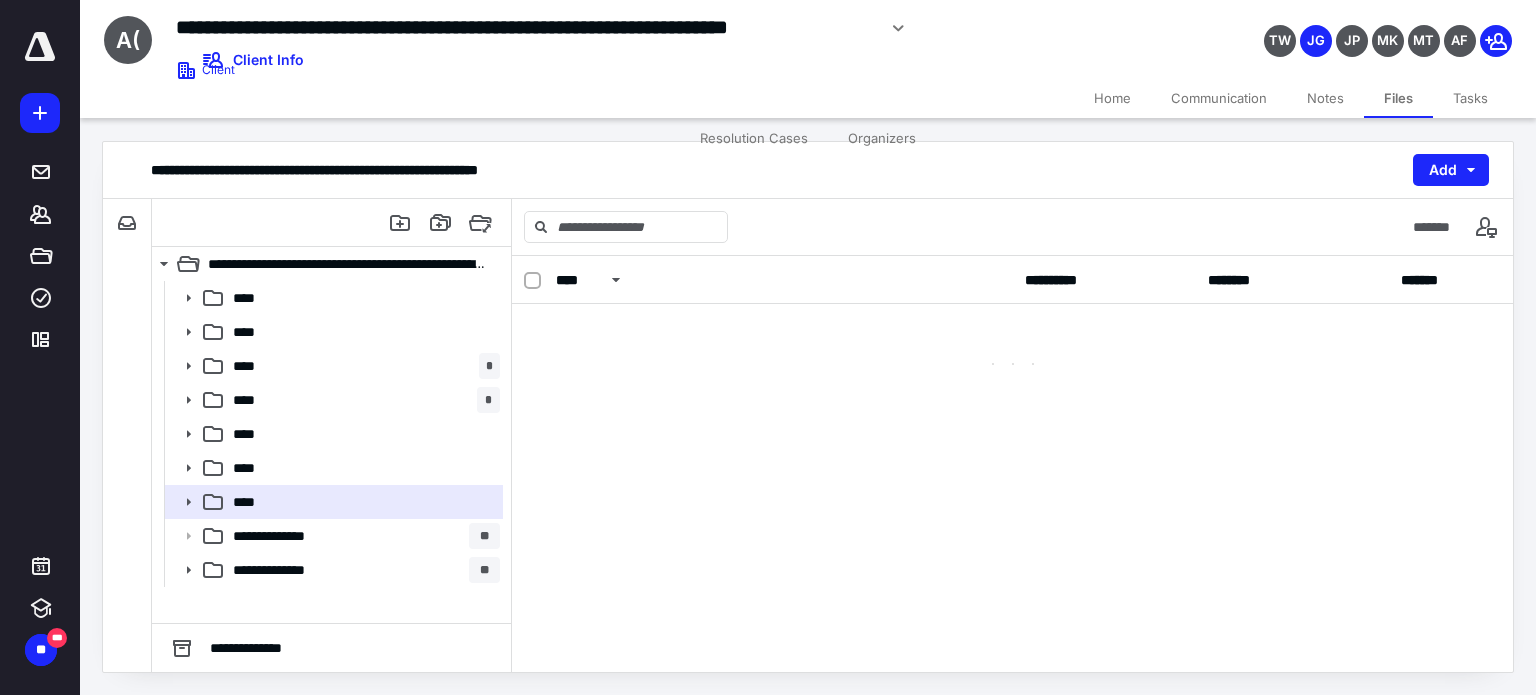 scroll, scrollTop: 0, scrollLeft: 0, axis: both 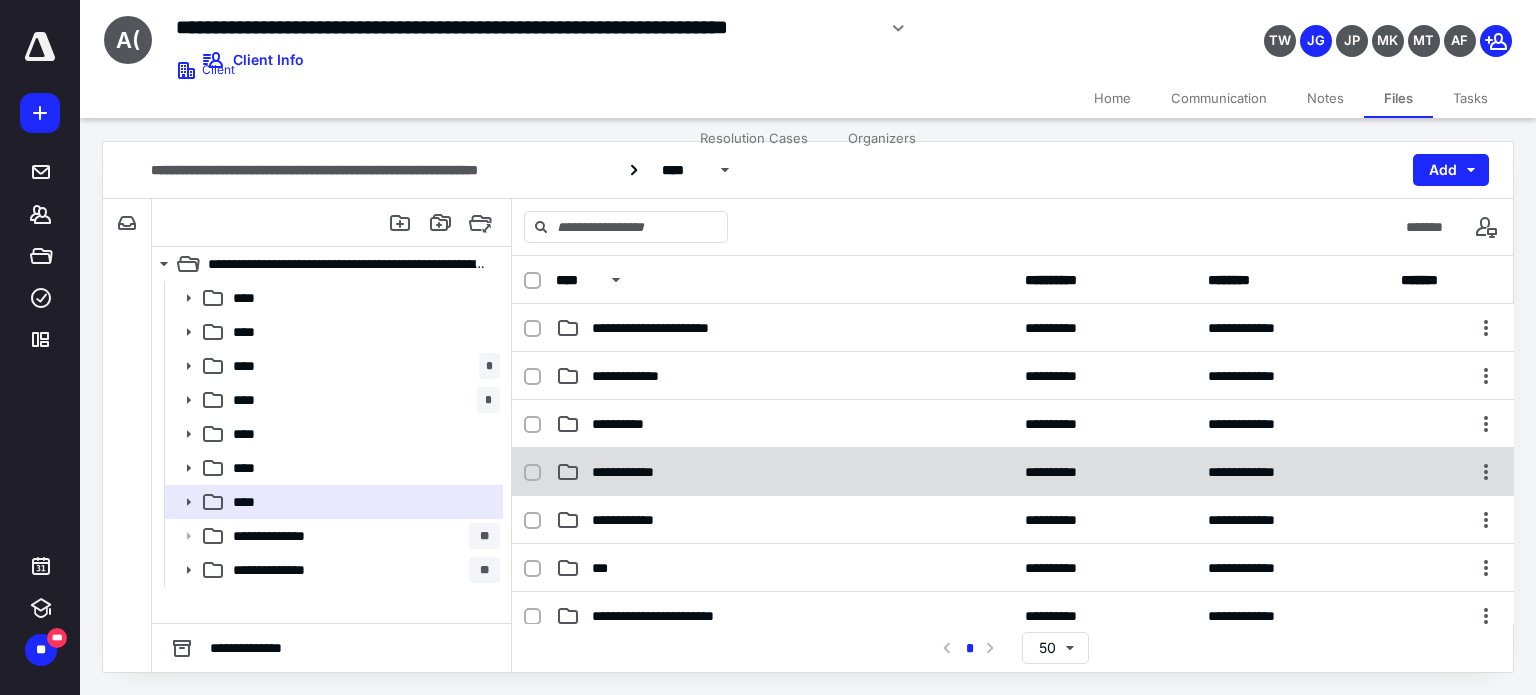 click on "**********" at bounding box center (632, 472) 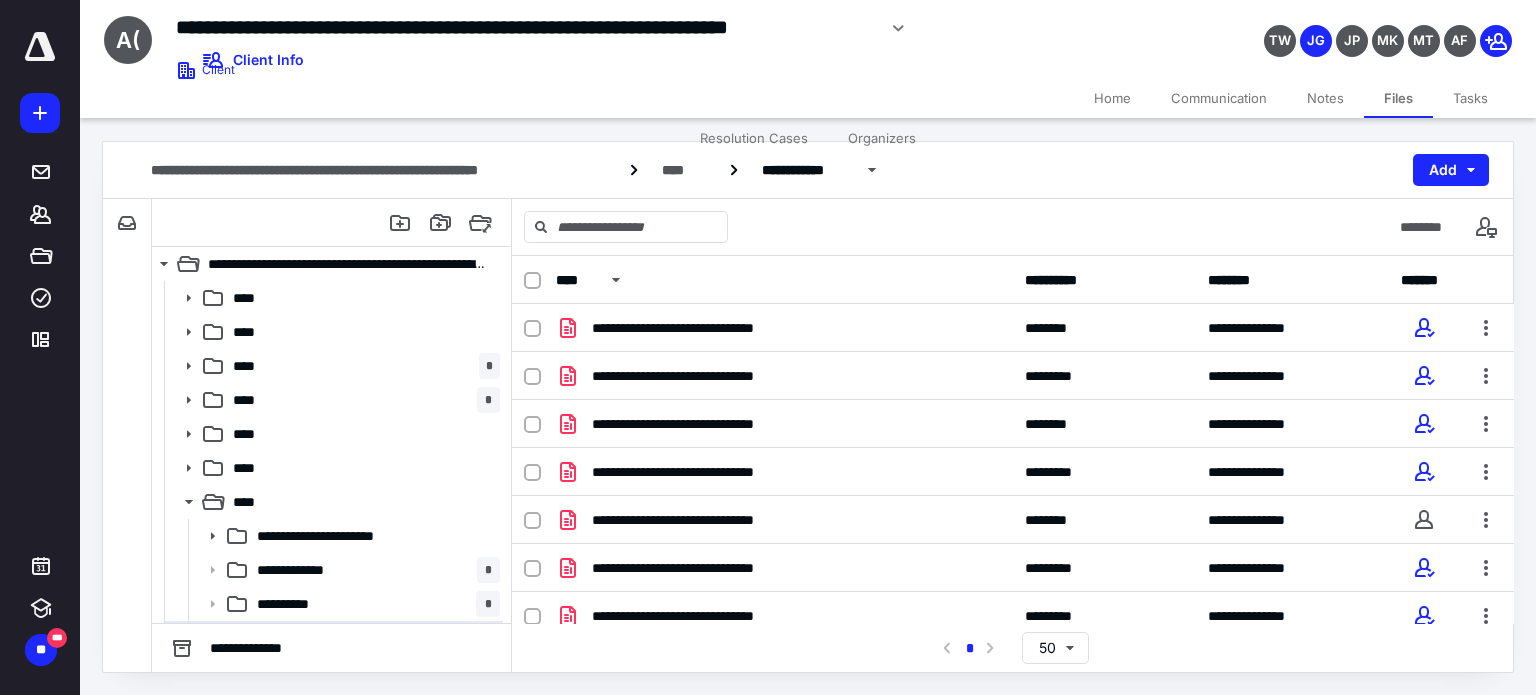 scroll, scrollTop: 396, scrollLeft: 0, axis: vertical 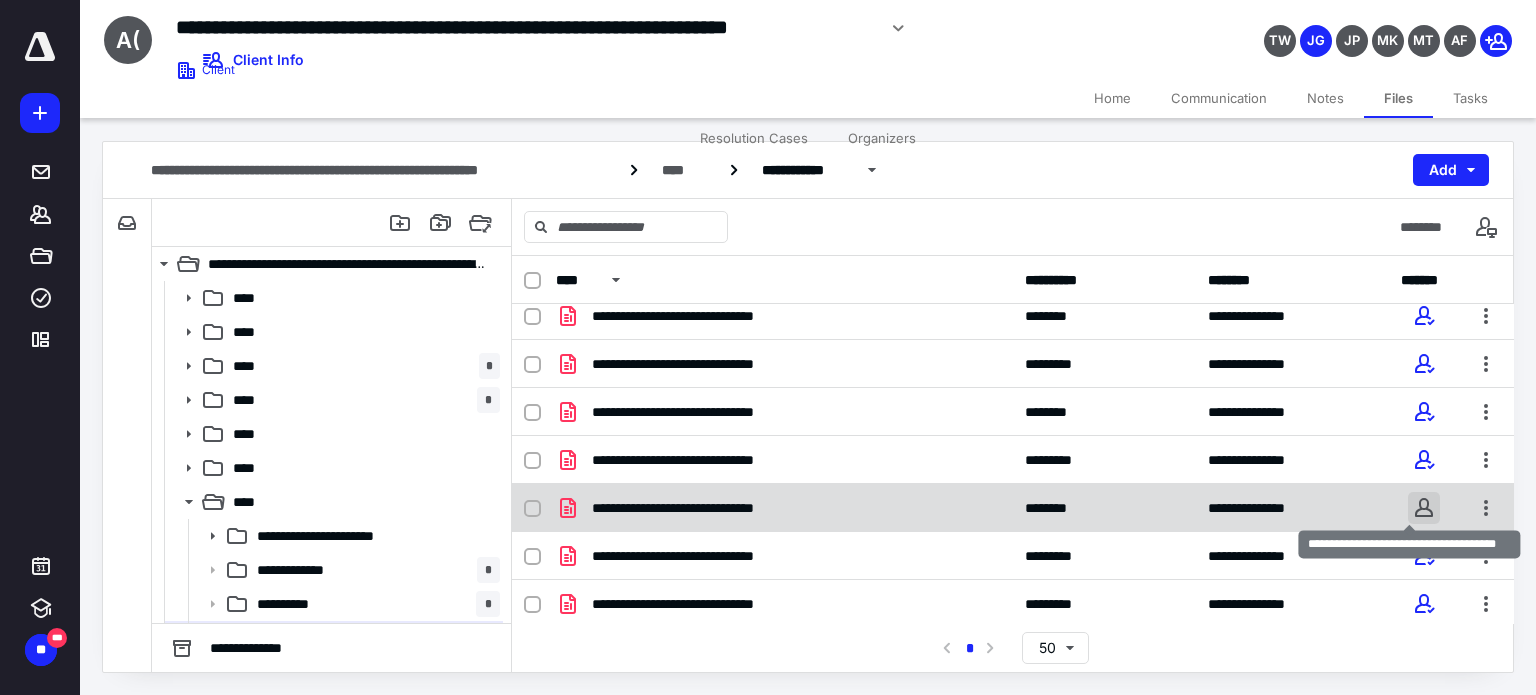 click at bounding box center [1424, 508] 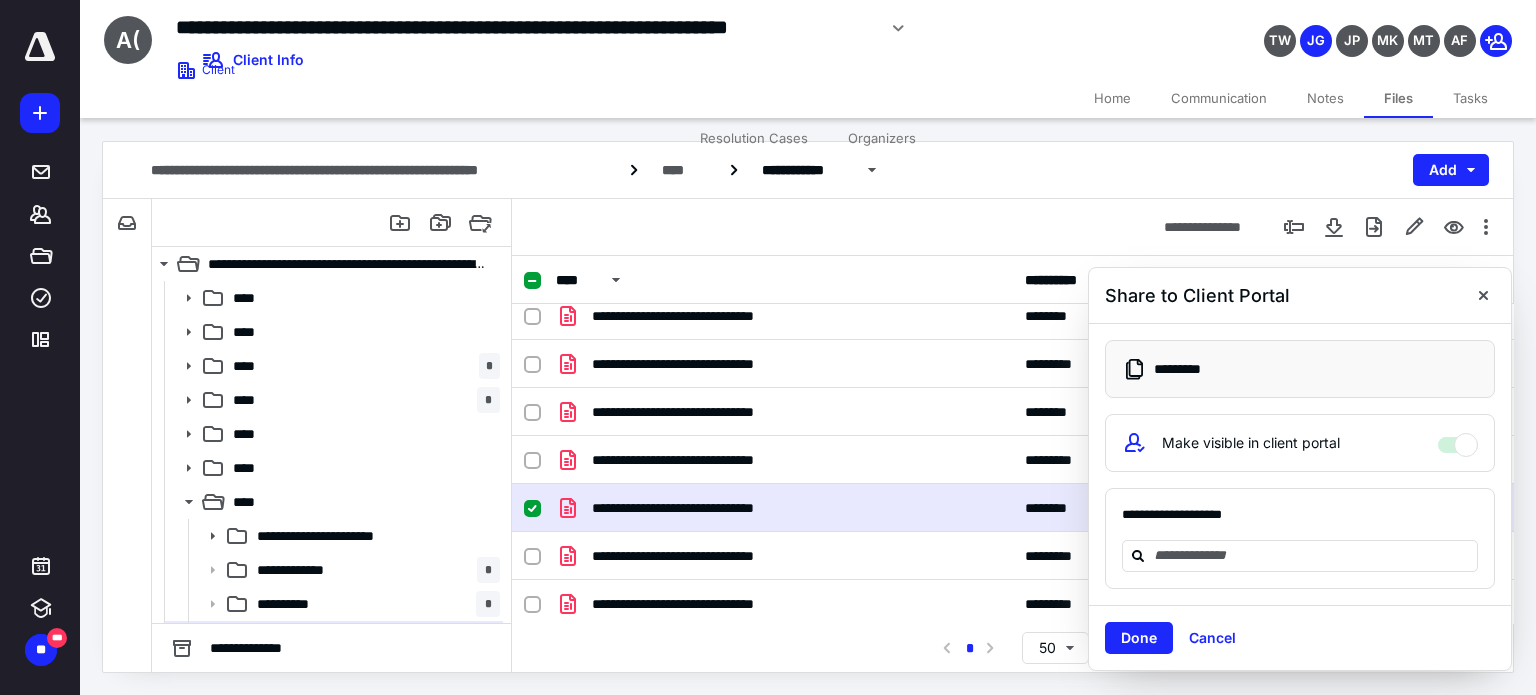 click on "Cancel" at bounding box center [1212, 638] 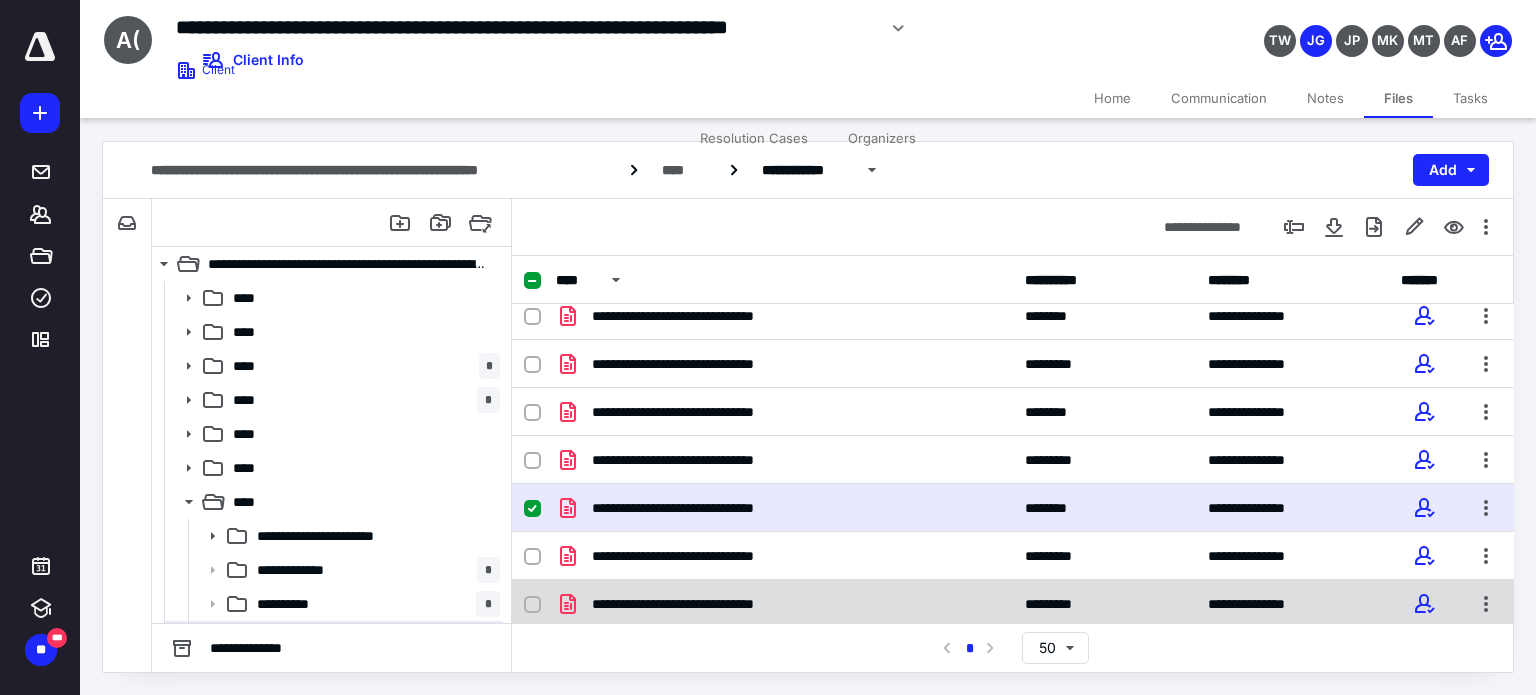 click on "**********" at bounding box center (784, 604) 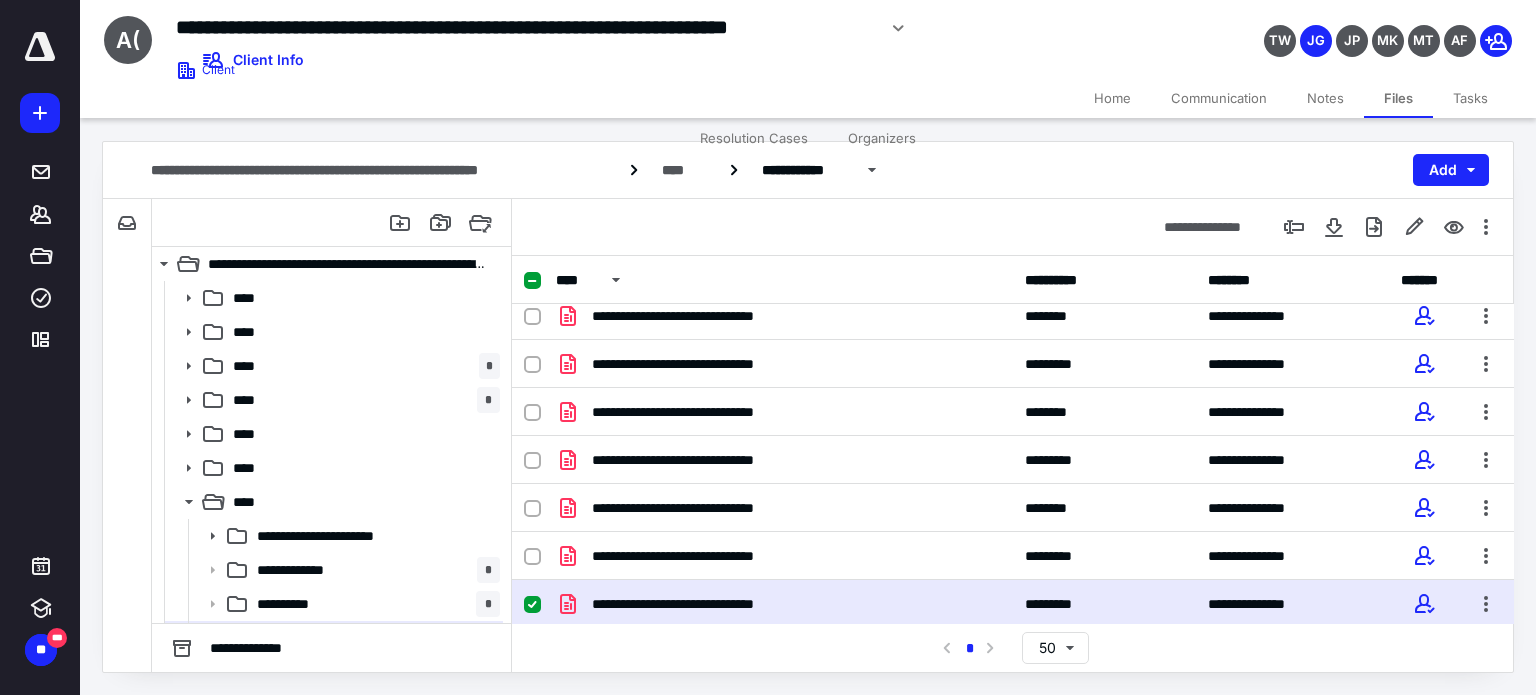 click on "**********" at bounding box center [784, 604] 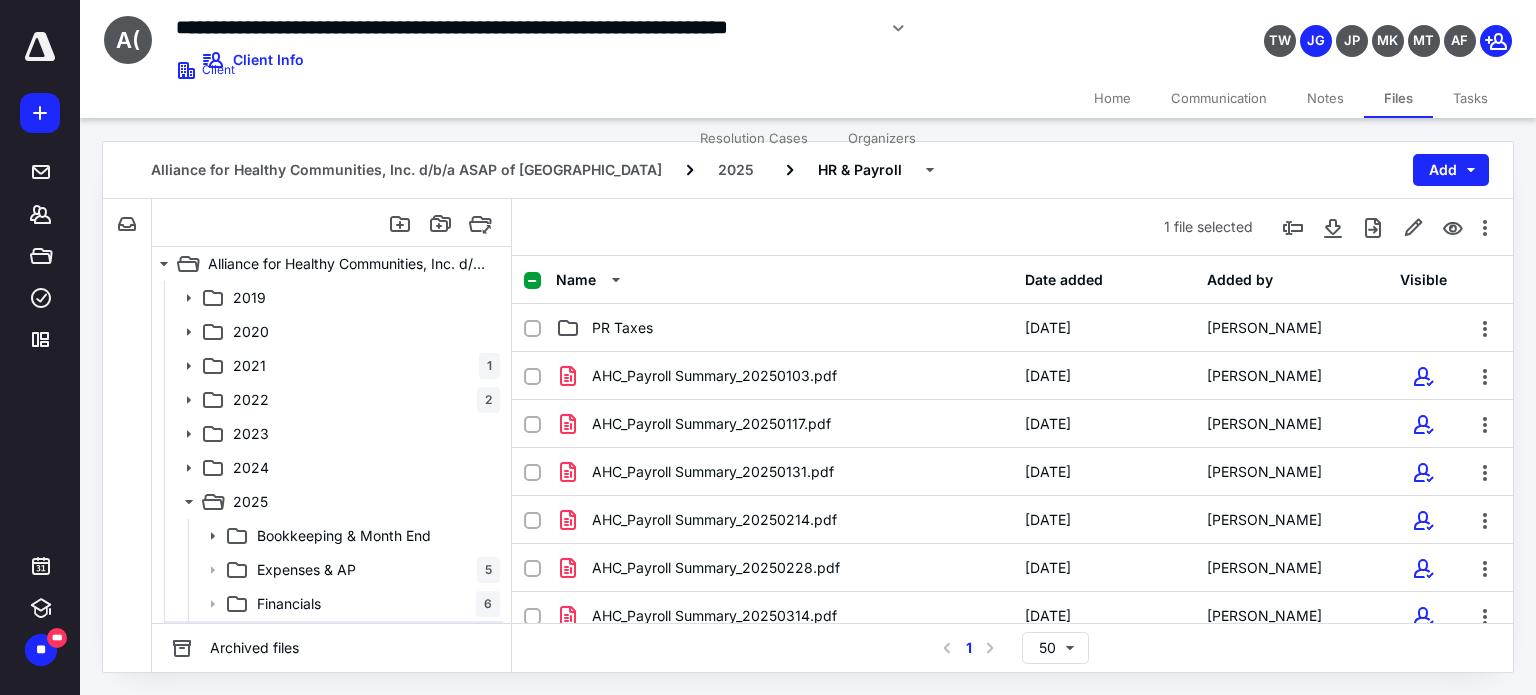 scroll, scrollTop: 396, scrollLeft: 0, axis: vertical 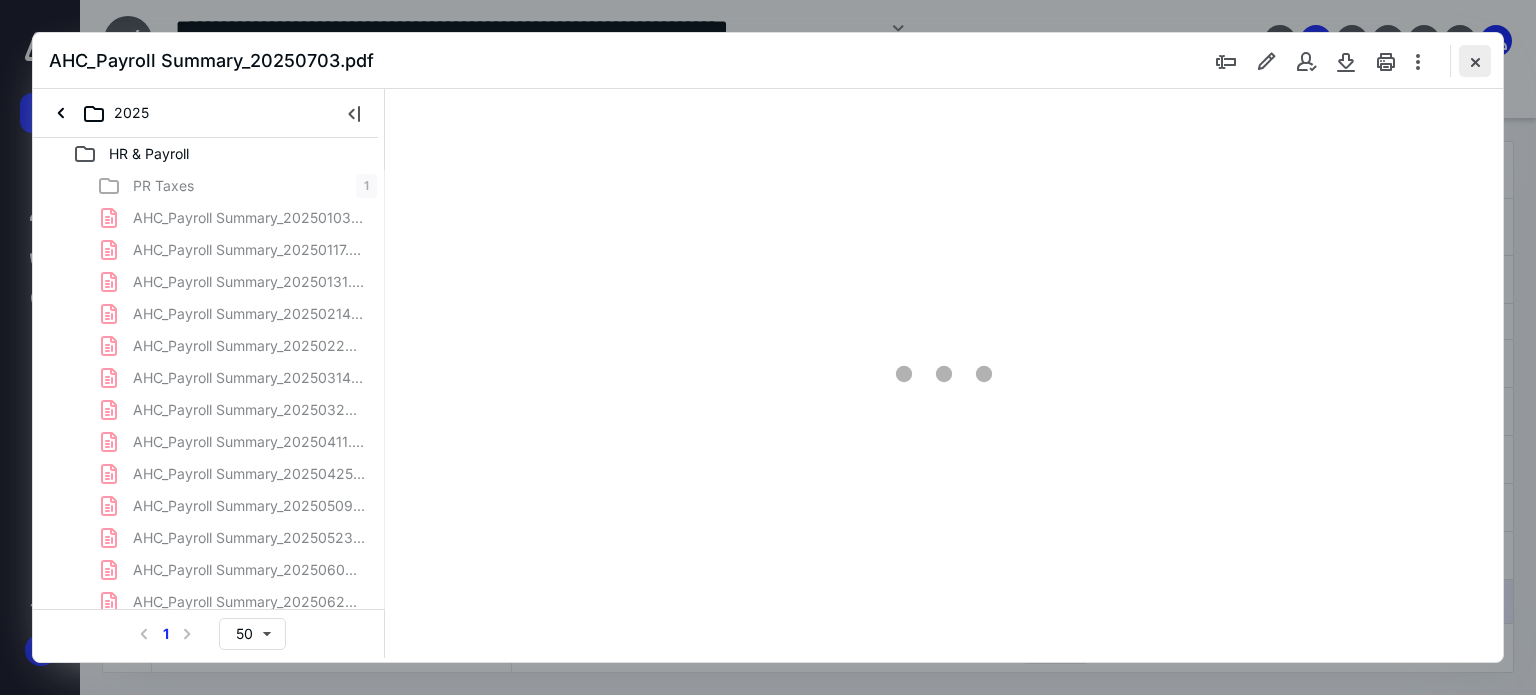 click at bounding box center [1475, 61] 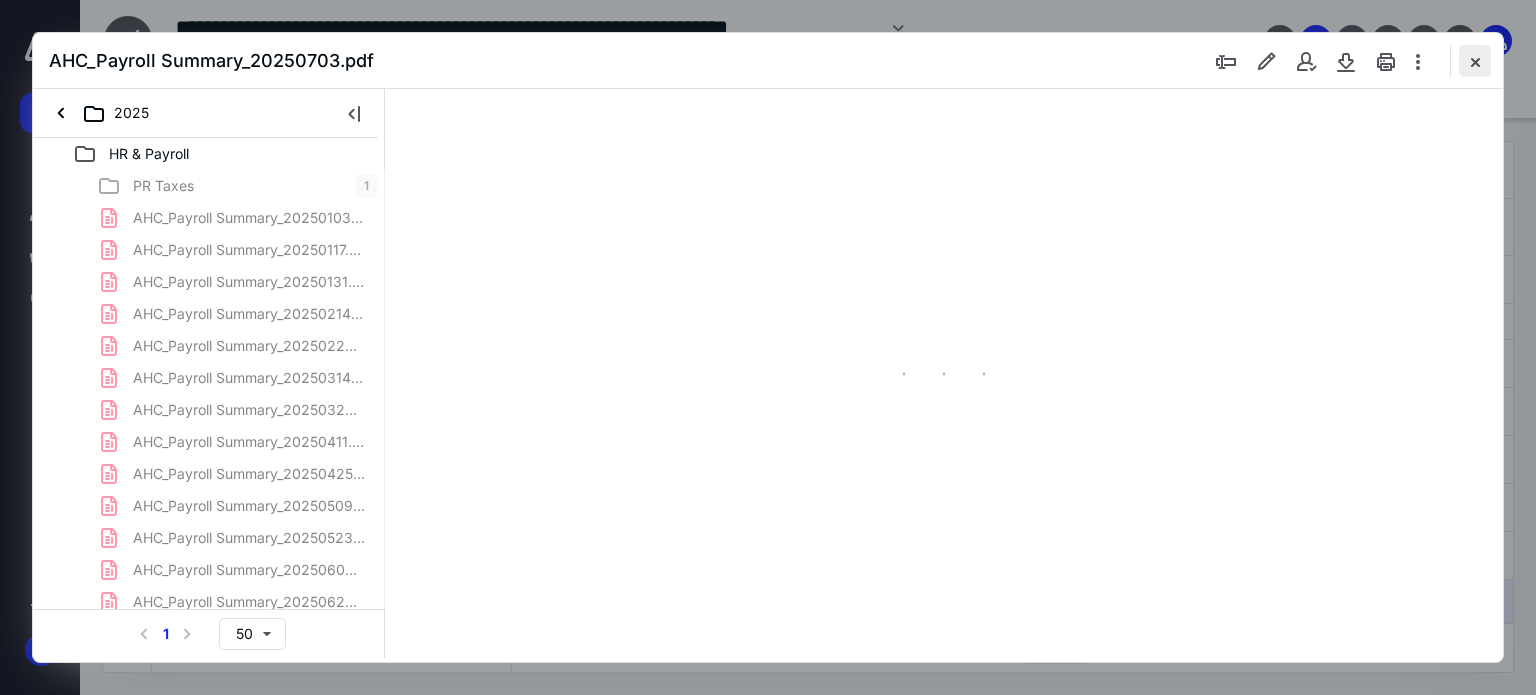 scroll, scrollTop: 0, scrollLeft: 0, axis: both 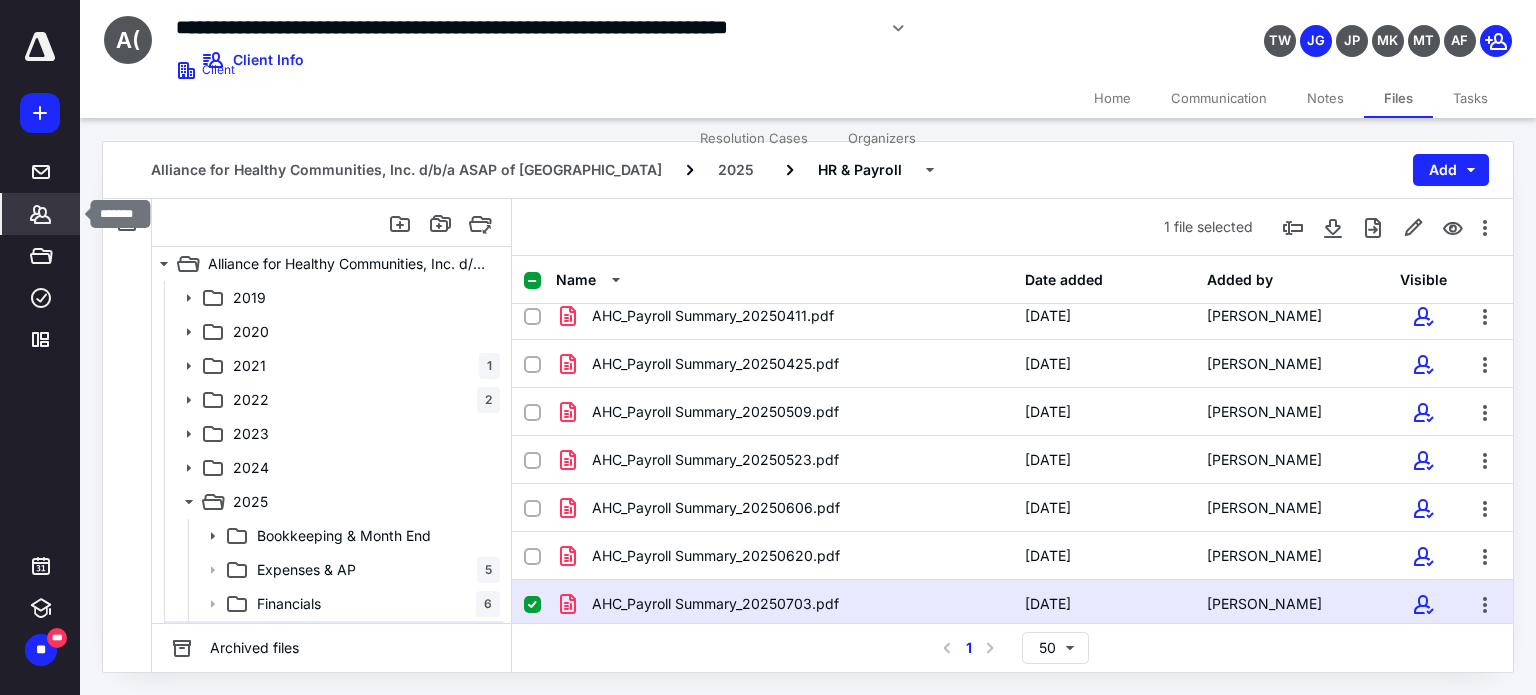 click 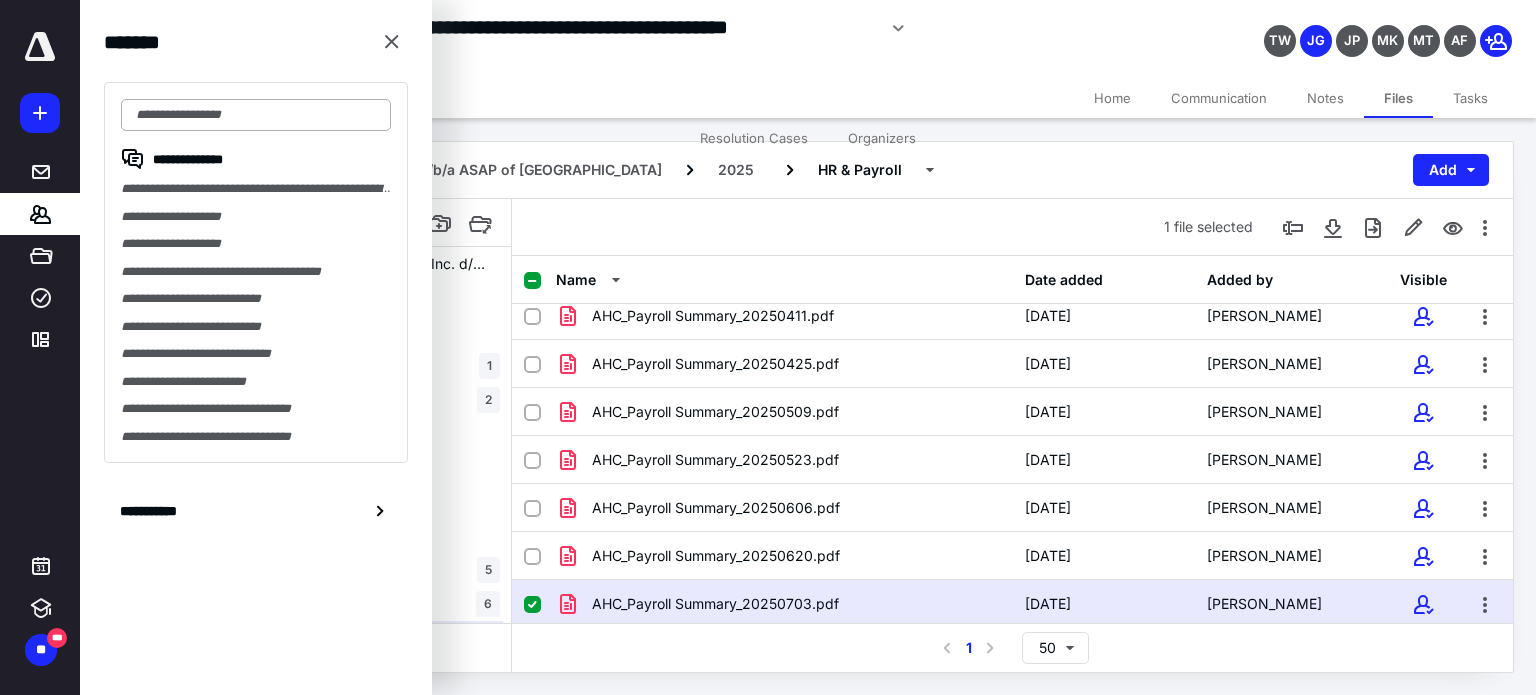 click at bounding box center (256, 115) 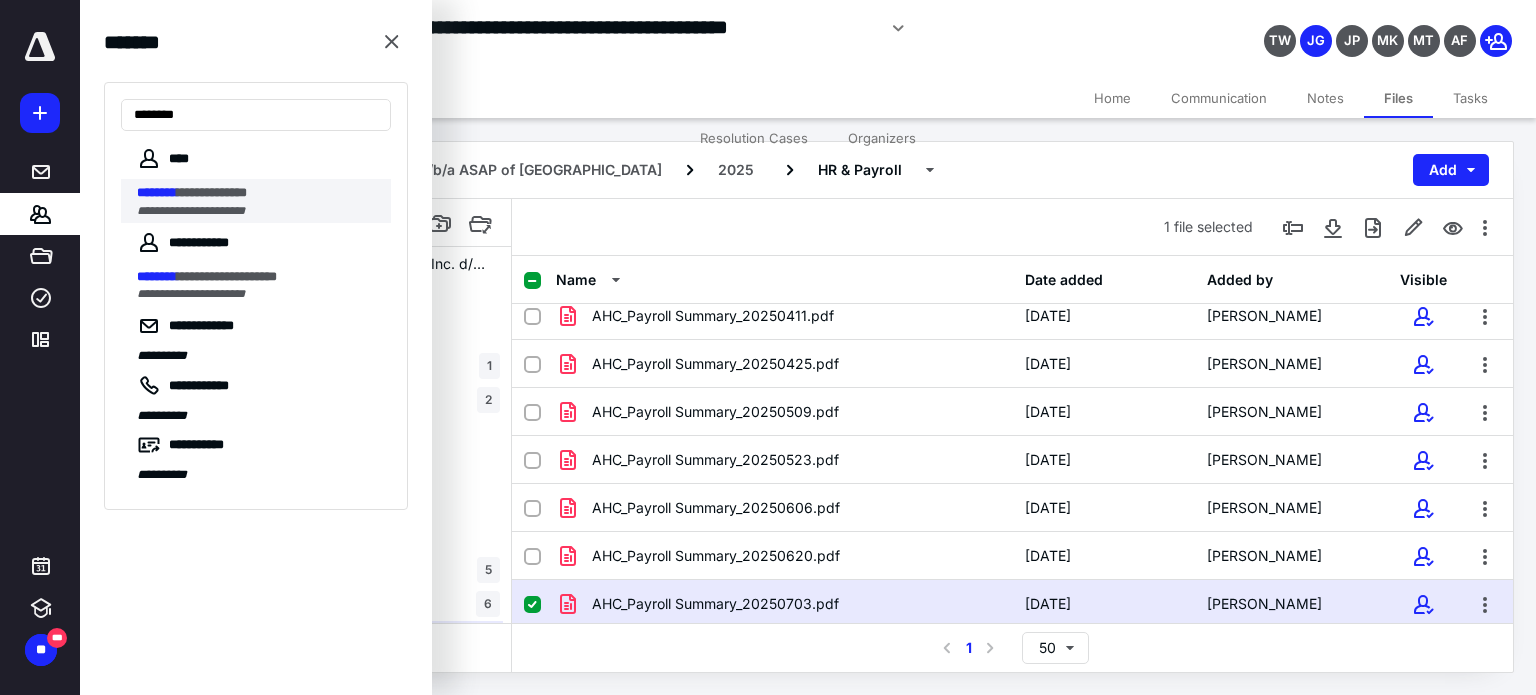 type on "********" 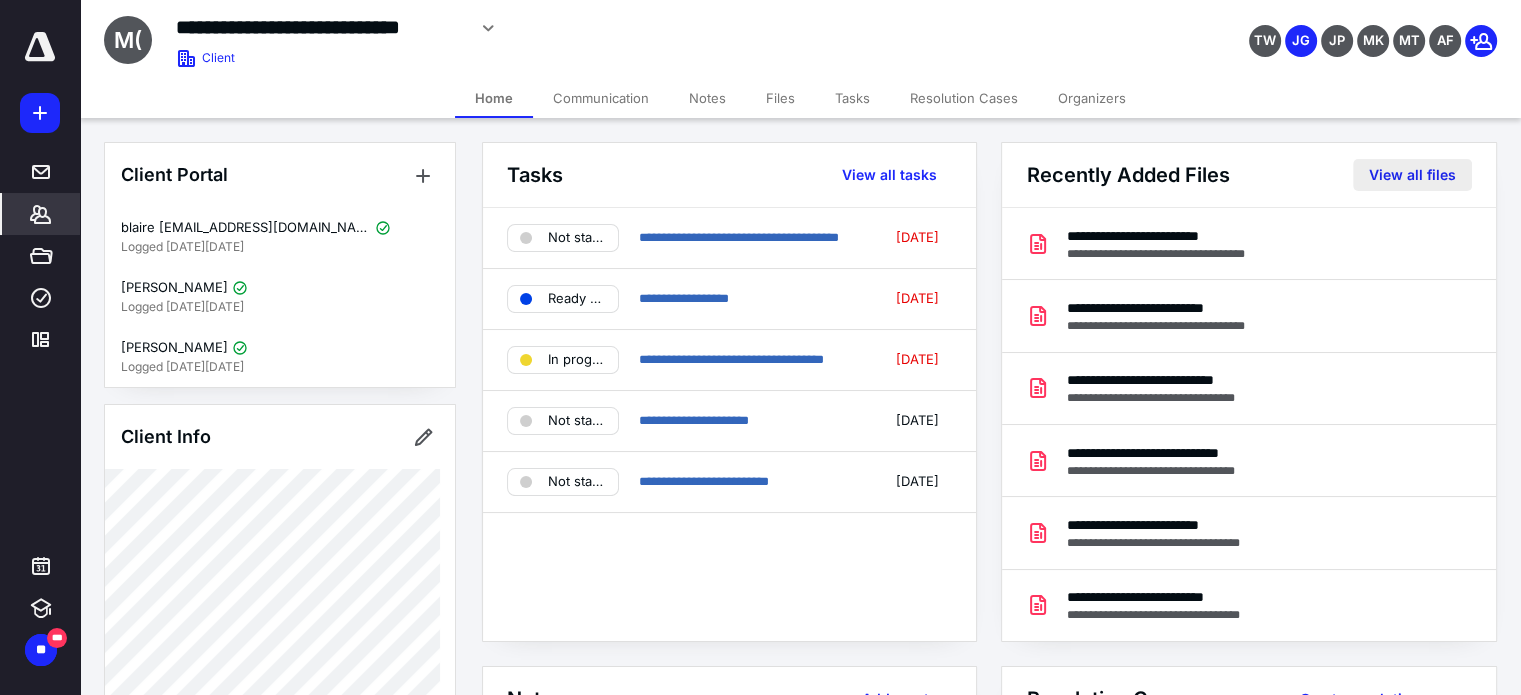 click on "View all files" at bounding box center [1412, 175] 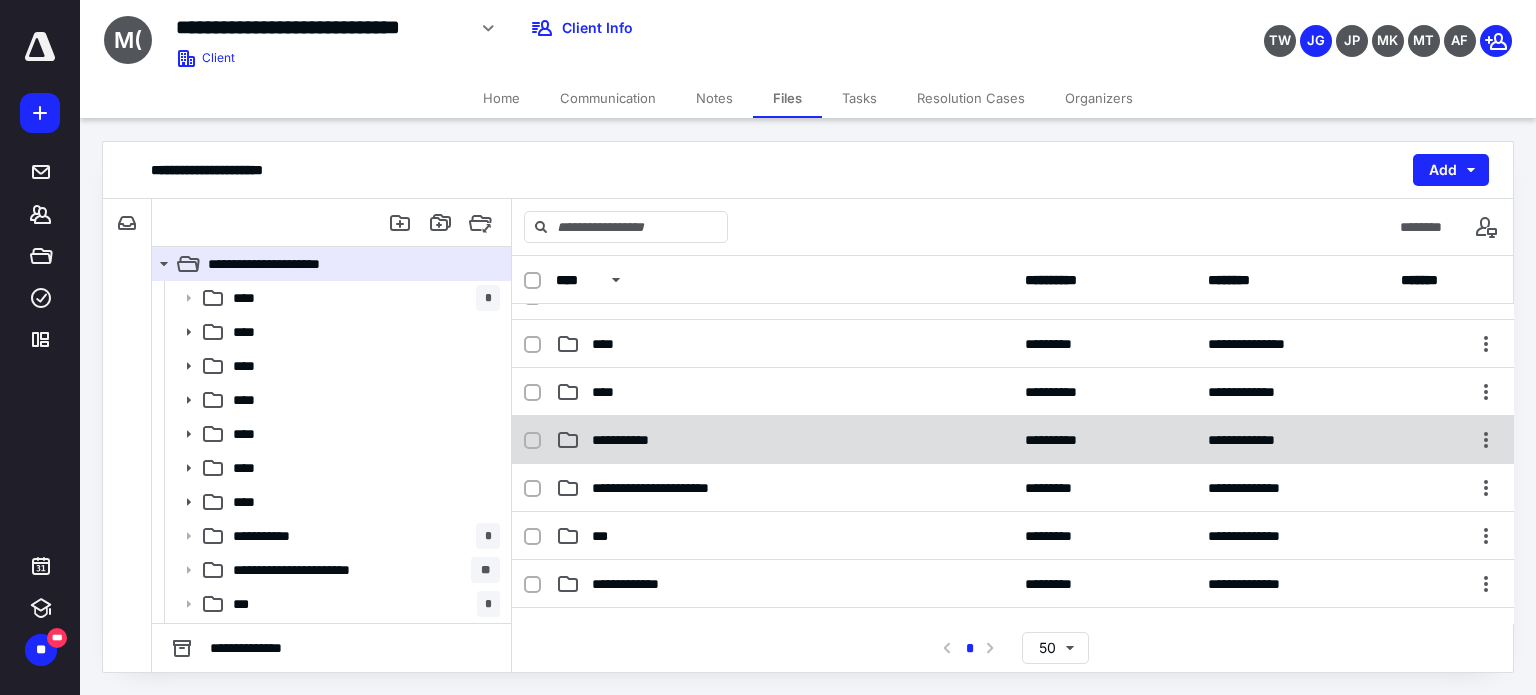 scroll, scrollTop: 200, scrollLeft: 0, axis: vertical 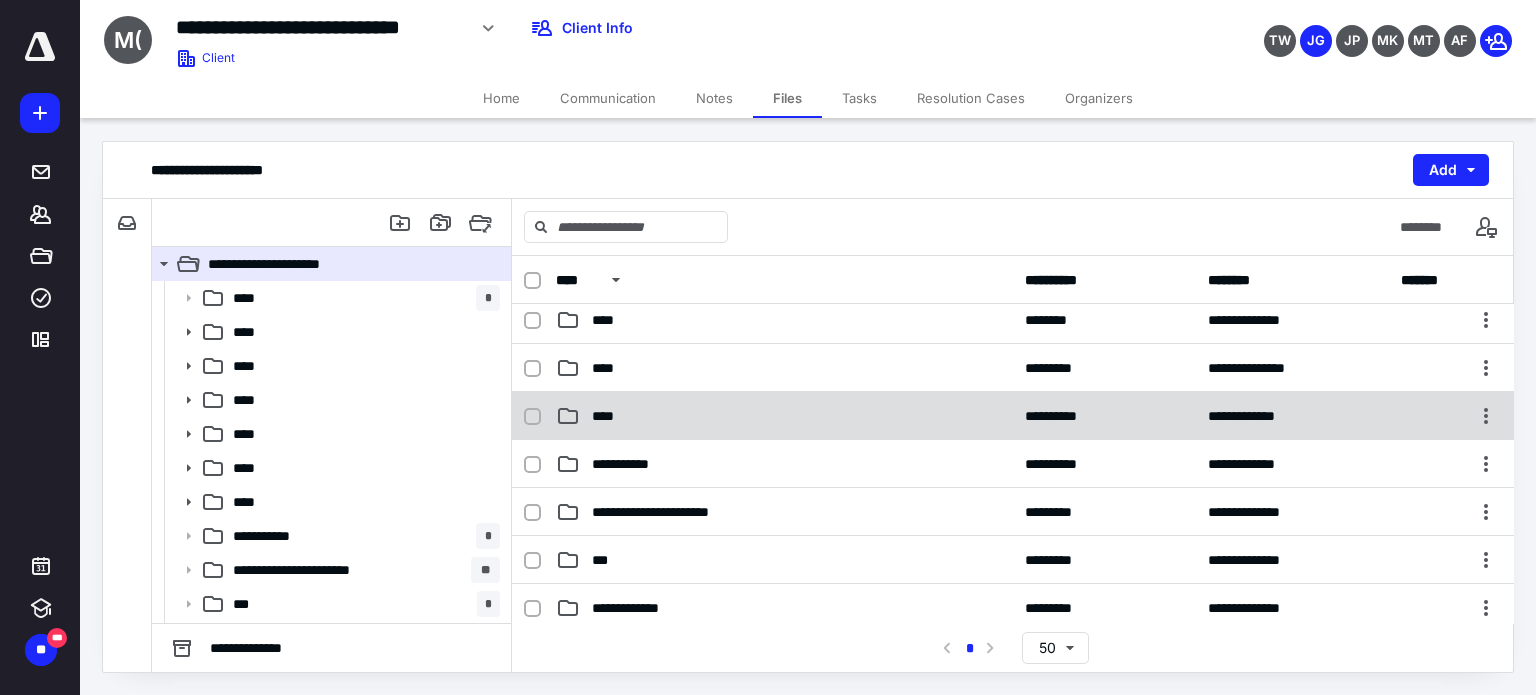 click on "****" at bounding box center (609, 416) 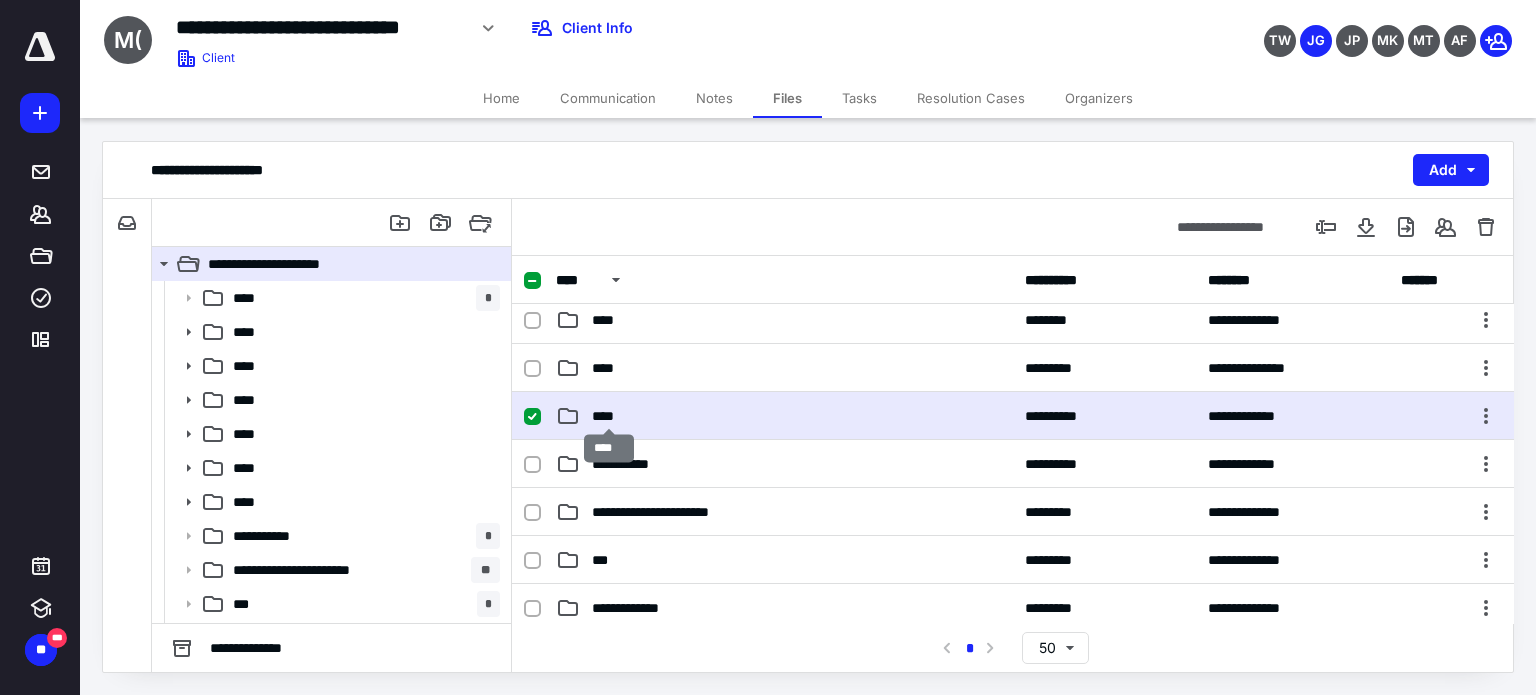 click on "****" at bounding box center [609, 416] 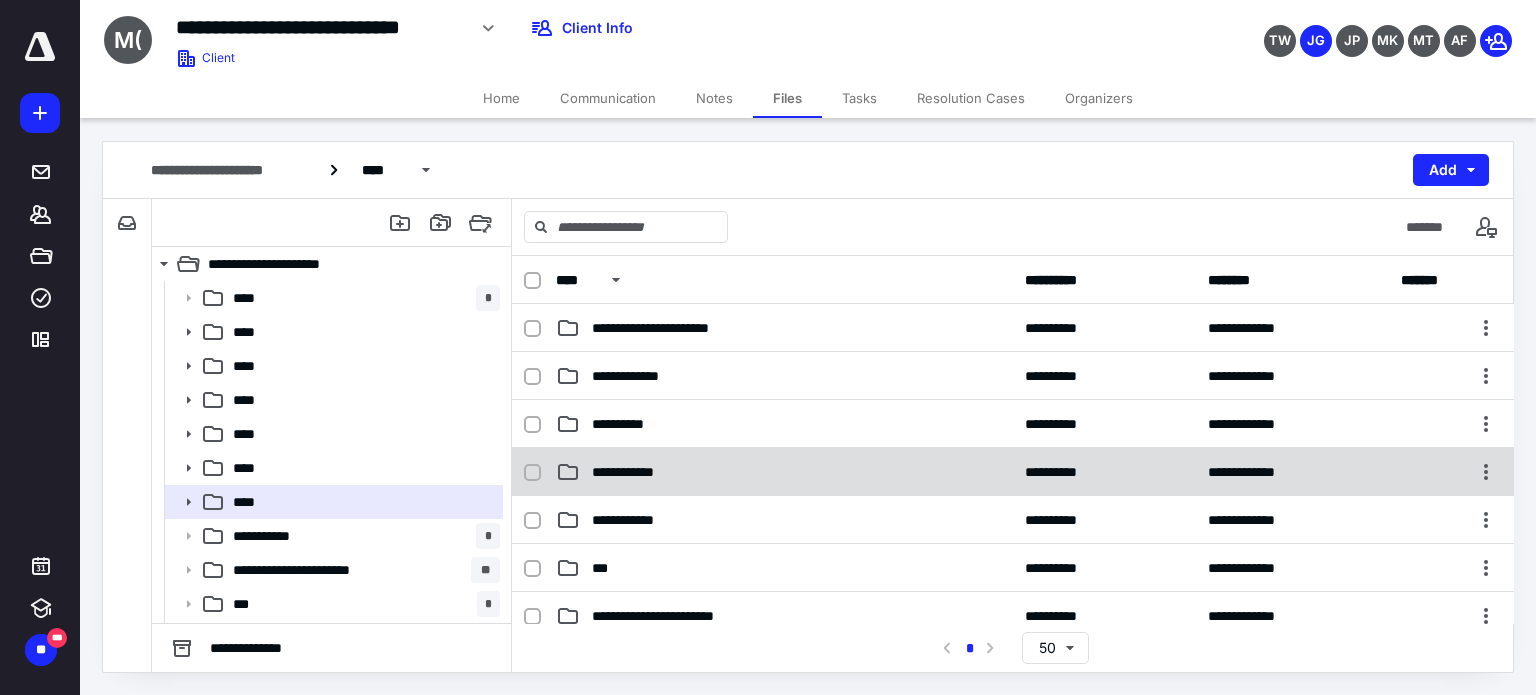 click on "**********" at bounding box center [632, 472] 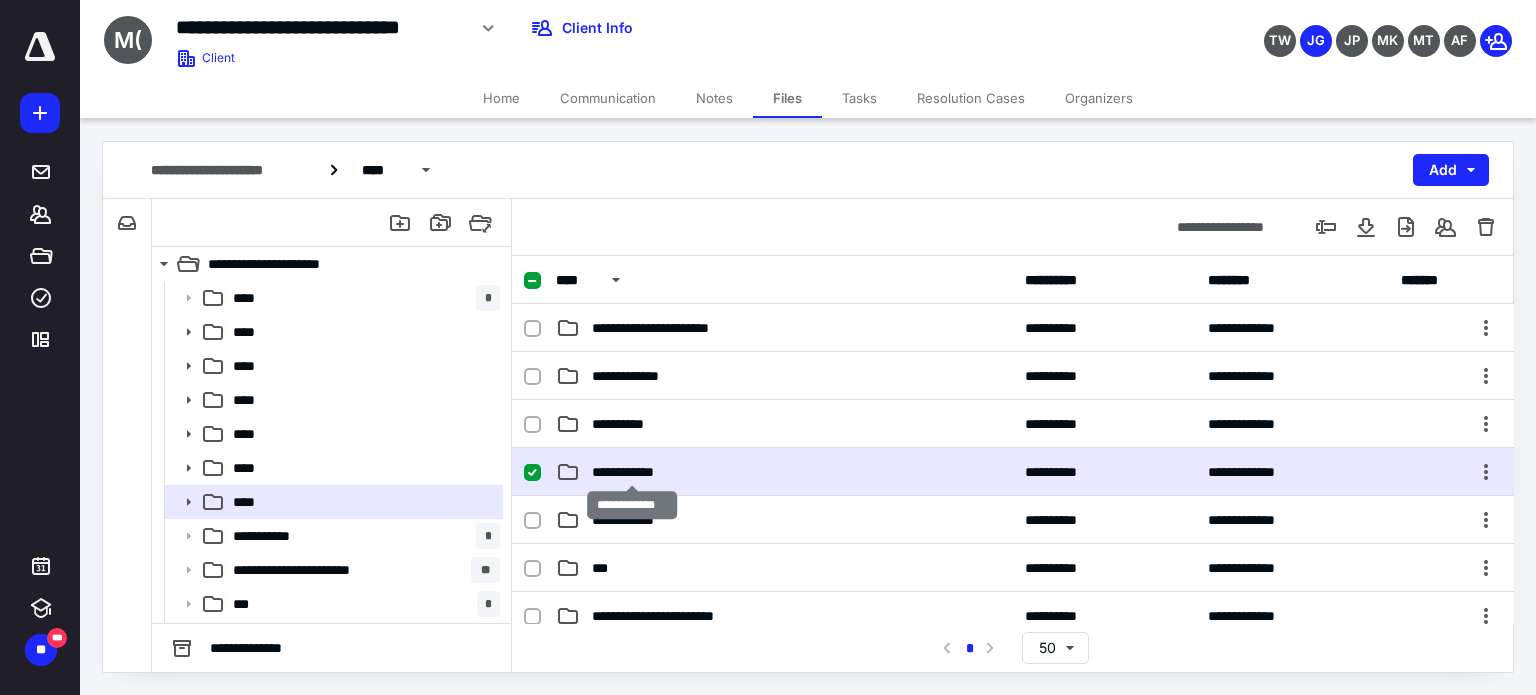 click on "**********" at bounding box center (632, 472) 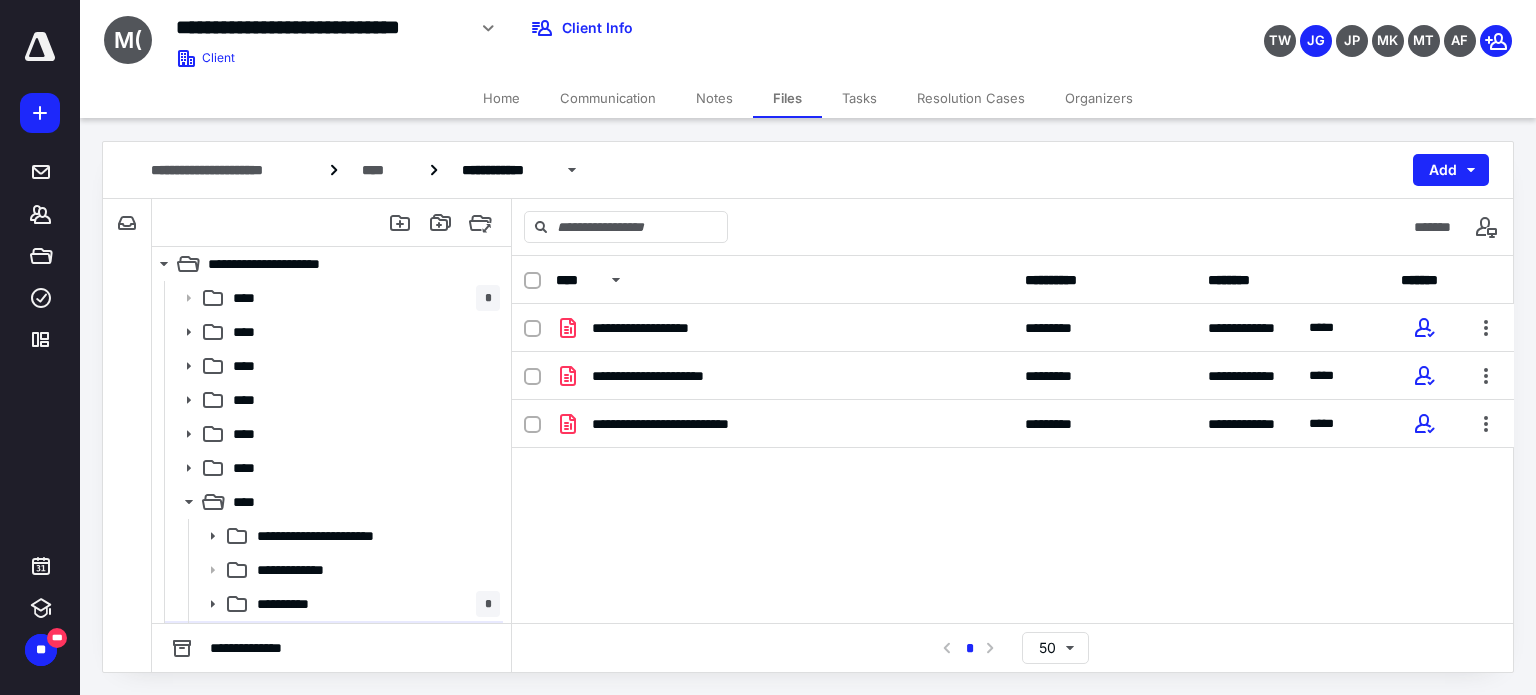 click on "**********" at bounding box center [1013, 454] 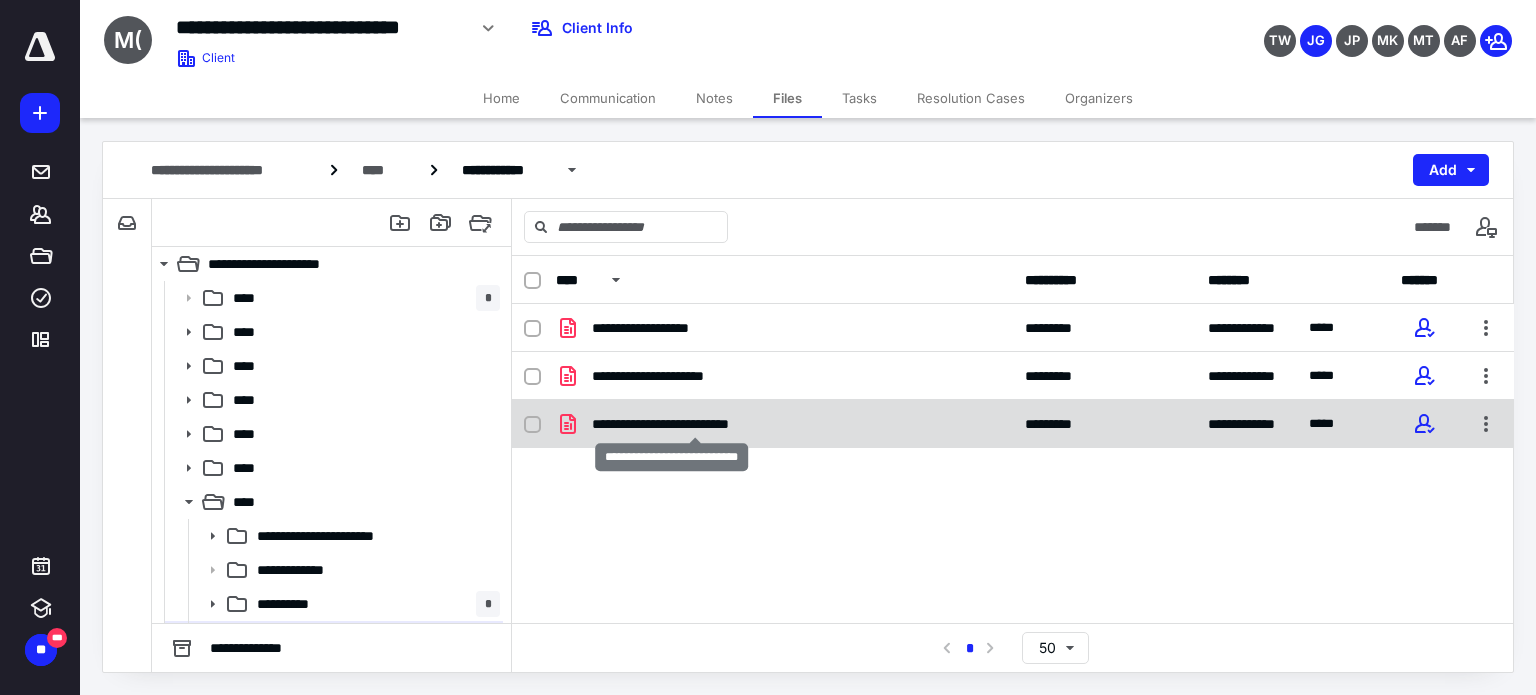 click on "**********" at bounding box center (695, 424) 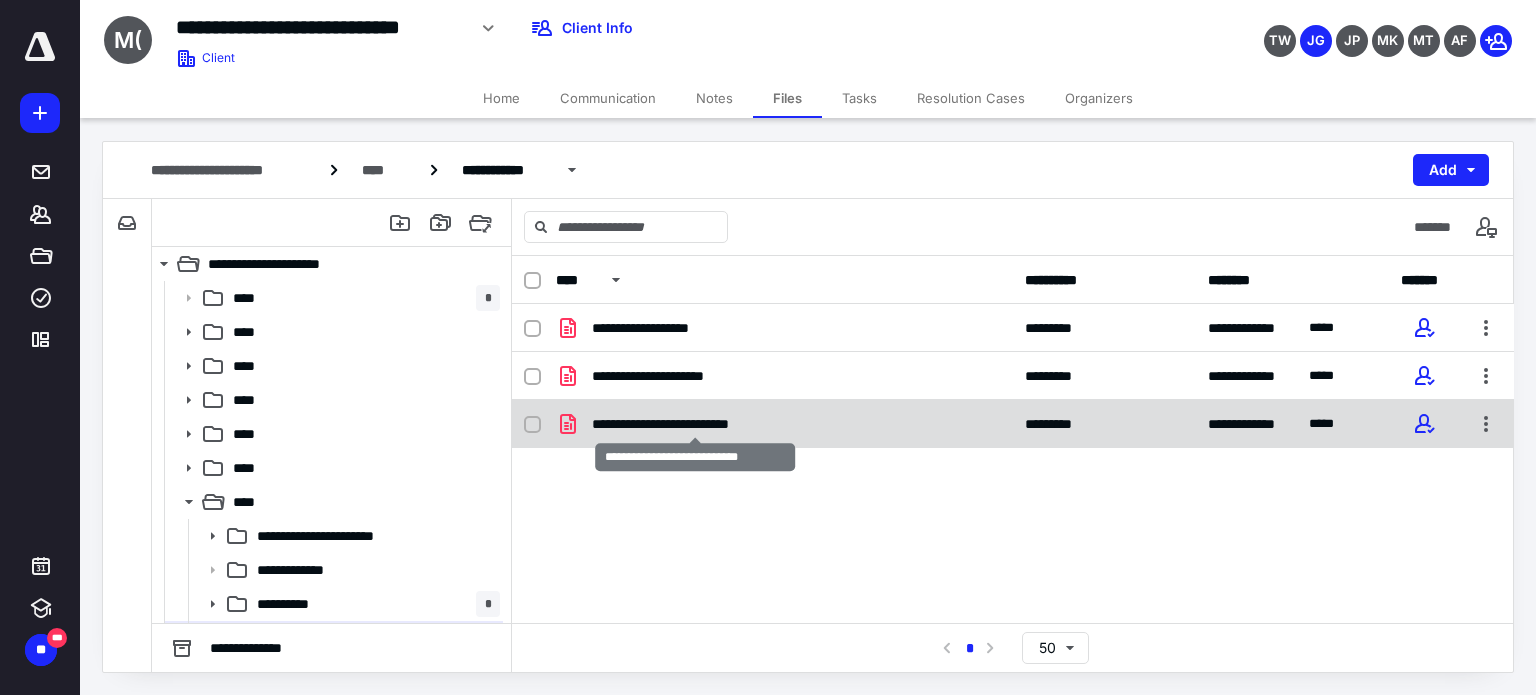 click on "**********" at bounding box center (695, 424) 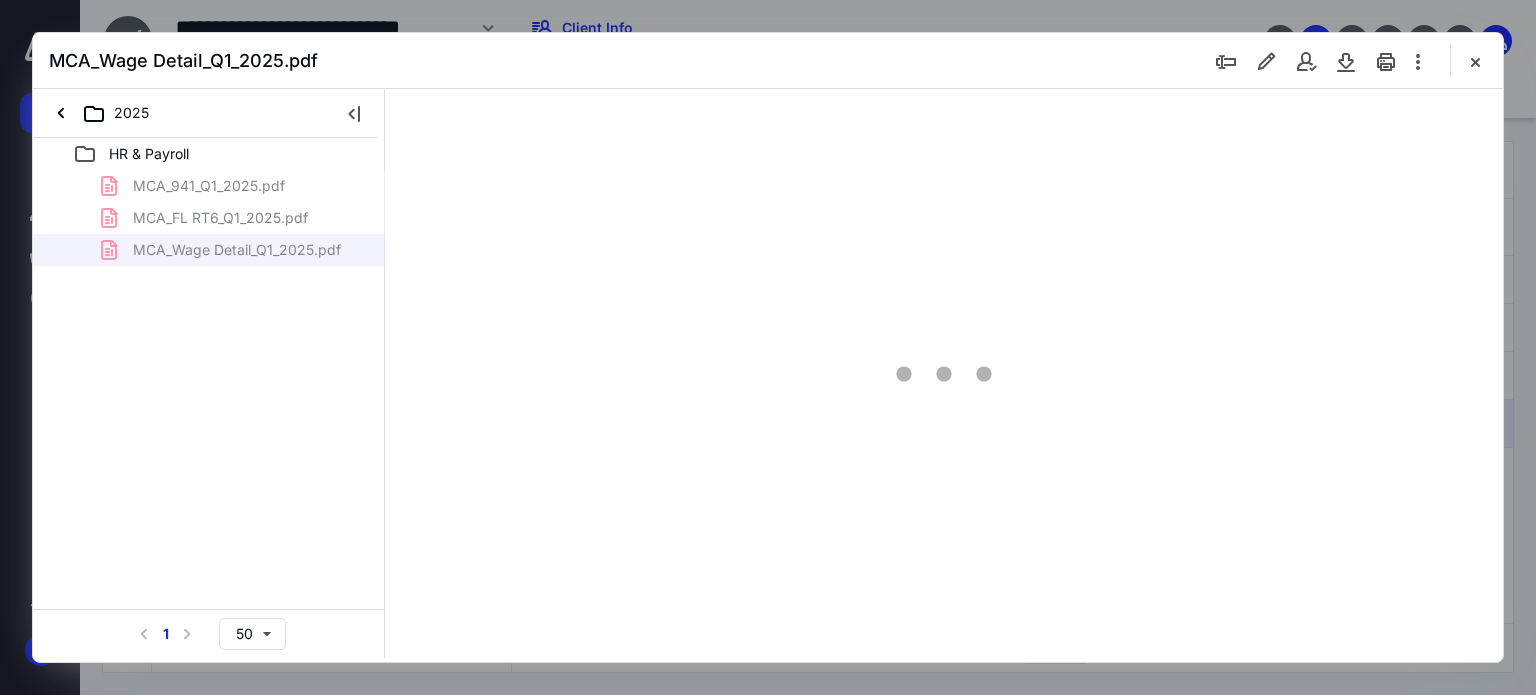 scroll, scrollTop: 0, scrollLeft: 0, axis: both 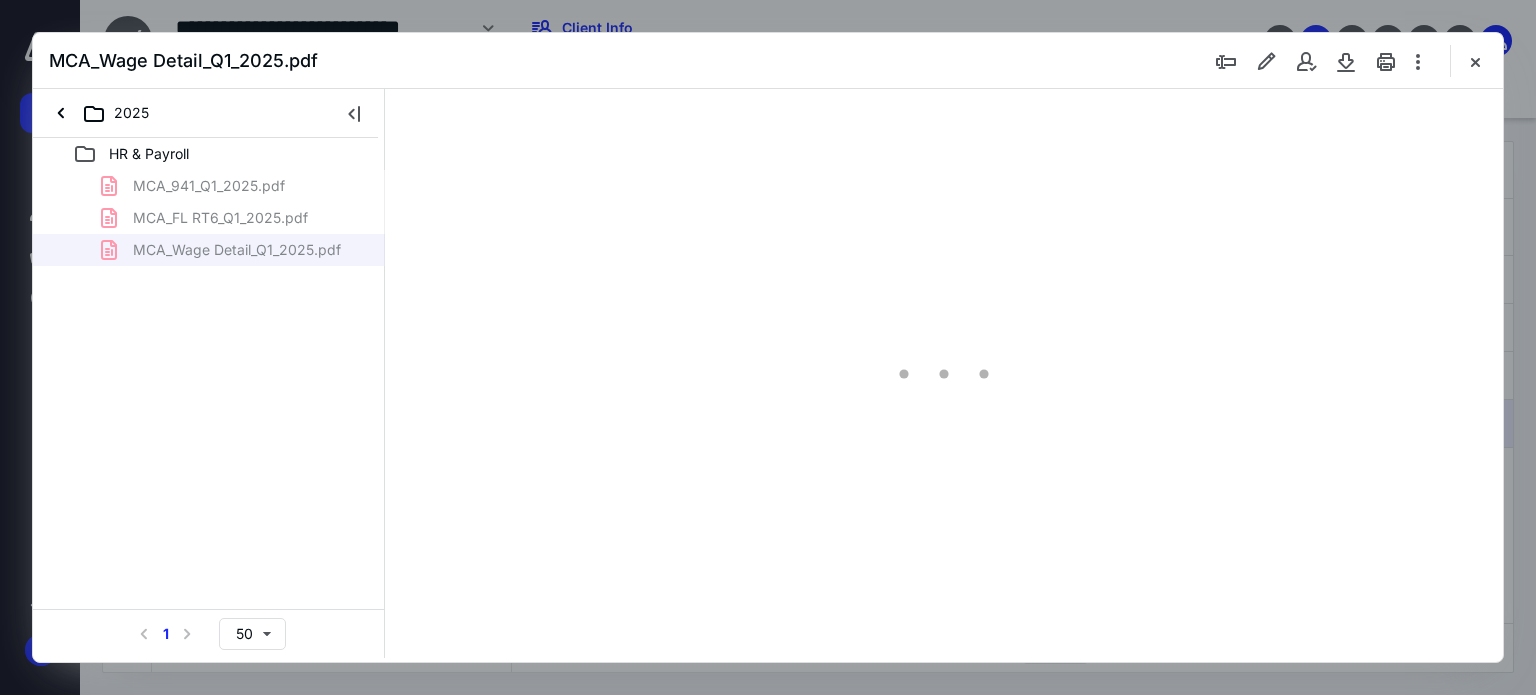 type on "82" 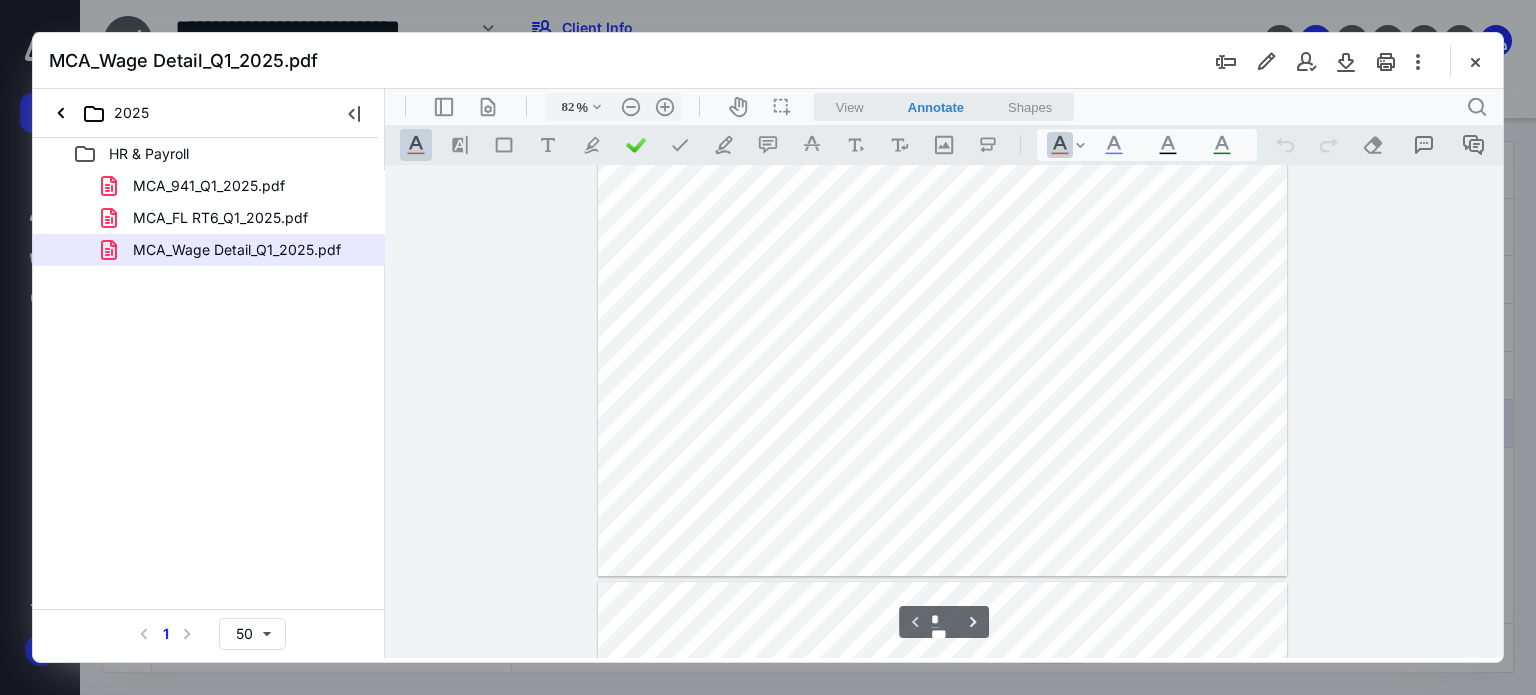 scroll, scrollTop: 0, scrollLeft: 0, axis: both 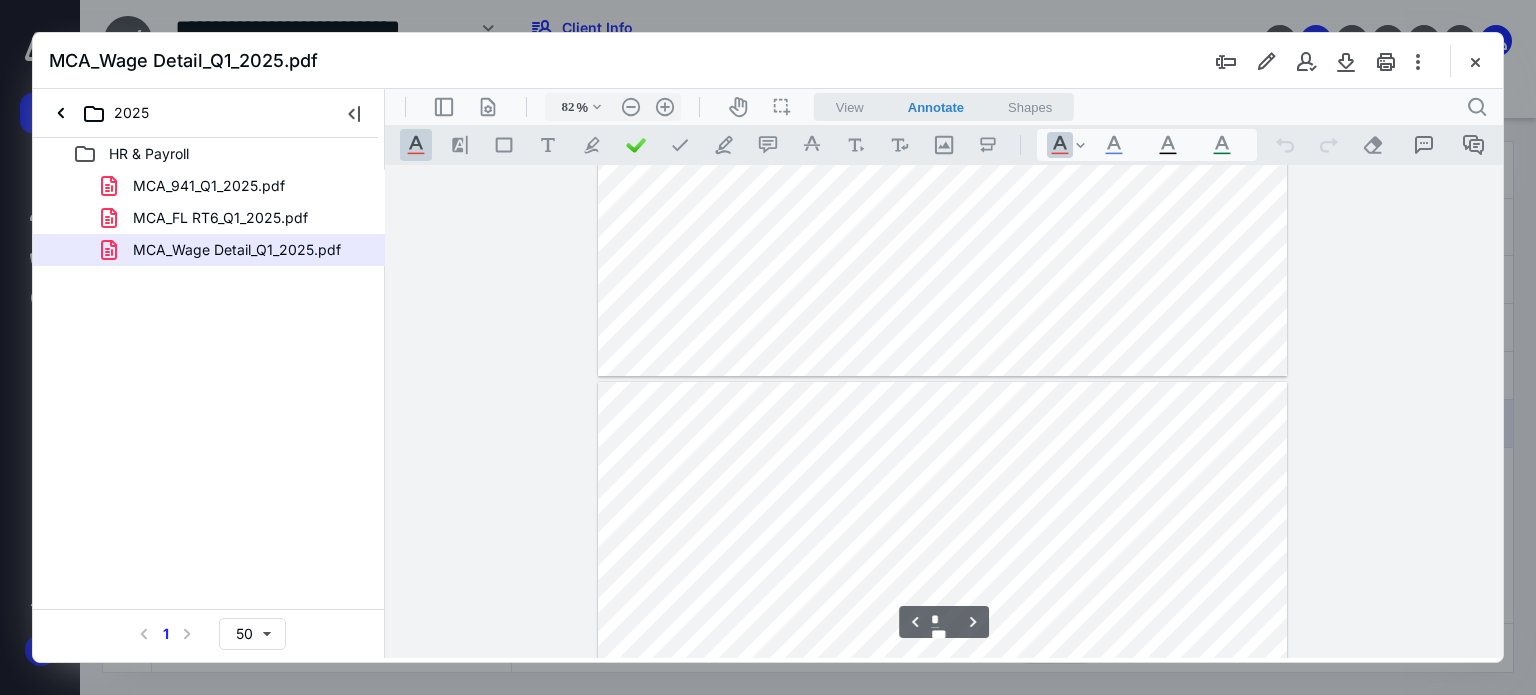 type on "*" 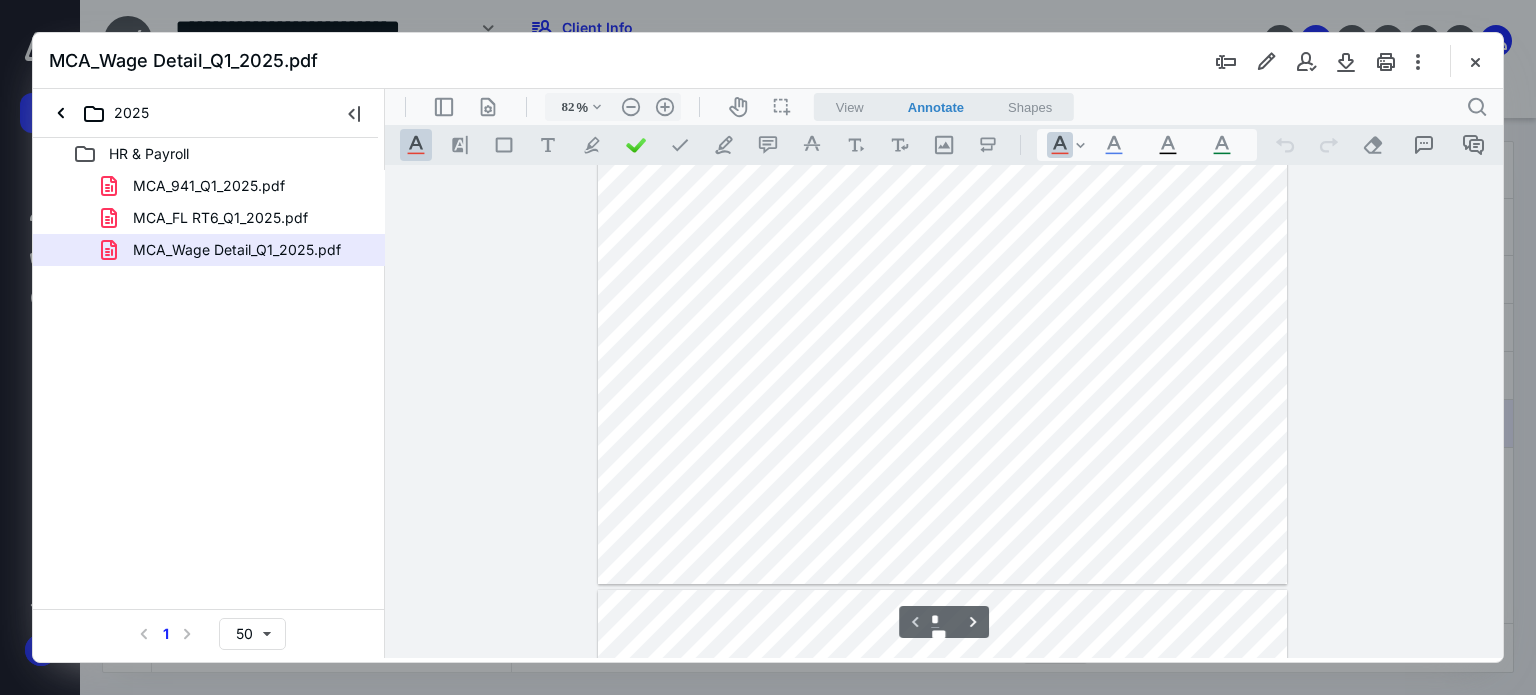 scroll, scrollTop: 0, scrollLeft: 0, axis: both 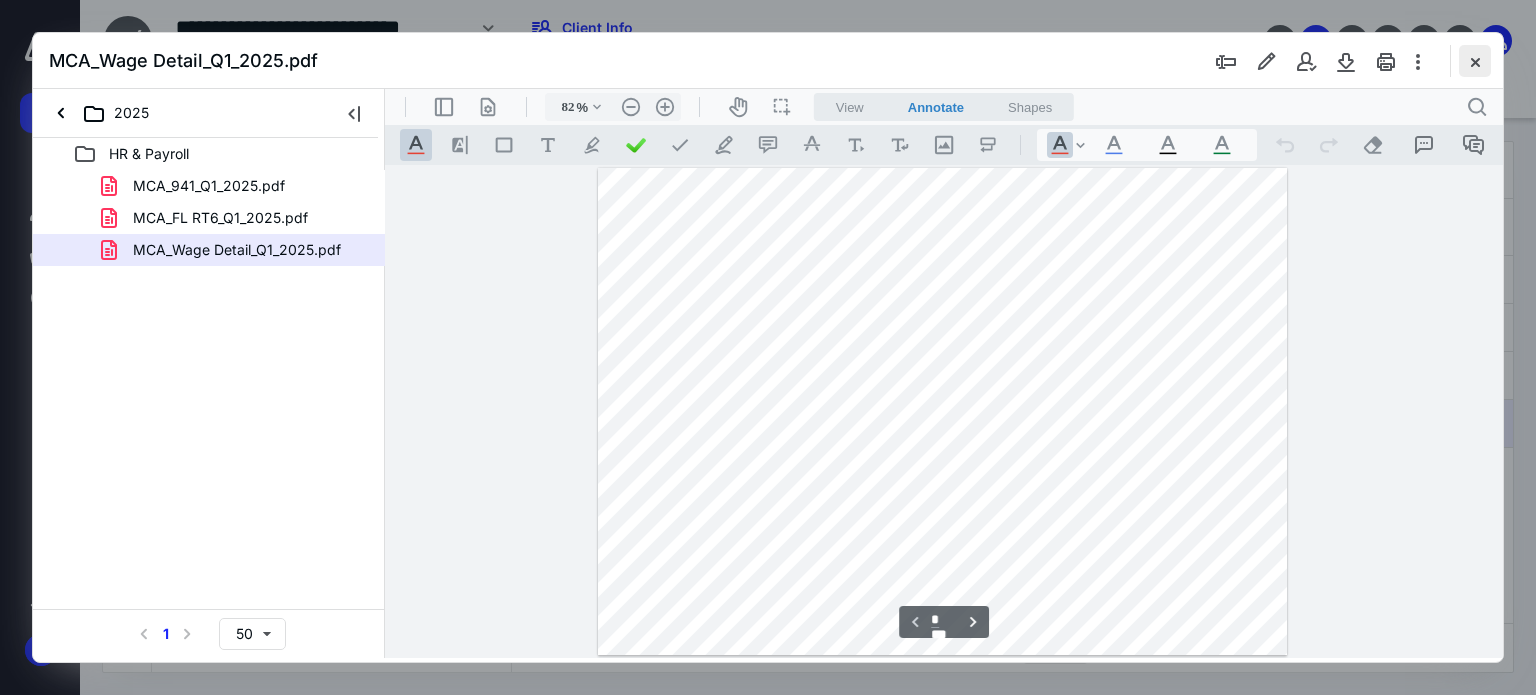 click at bounding box center [1475, 61] 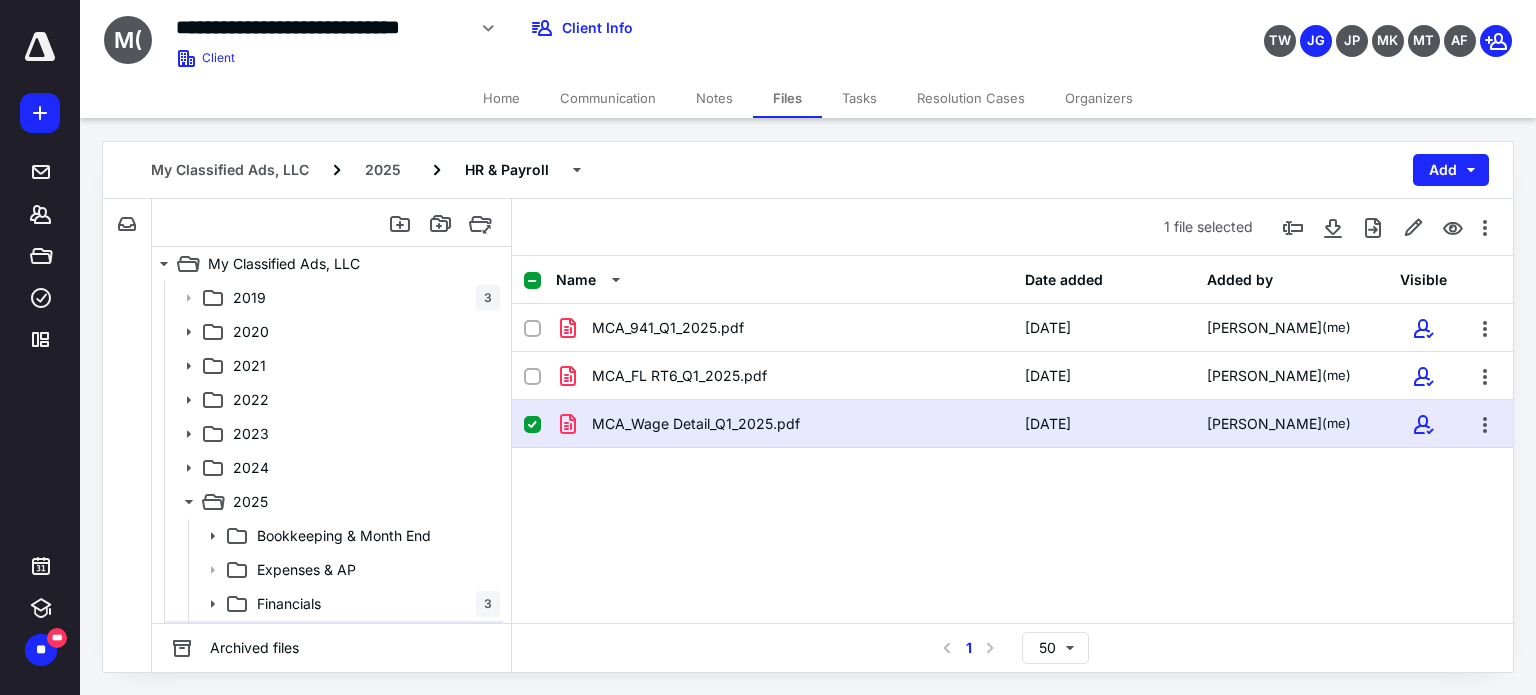 click on "MCA_941_Q1_2025.pdf [DATE] [PERSON_NAME]  (me) MCA_FL RT6_Q1_2025.pdf [DATE] [PERSON_NAME]  (me) MCA_Wage Detail_Q1_2025.pdf [DATE] [PERSON_NAME]  (me)" at bounding box center [1012, 454] 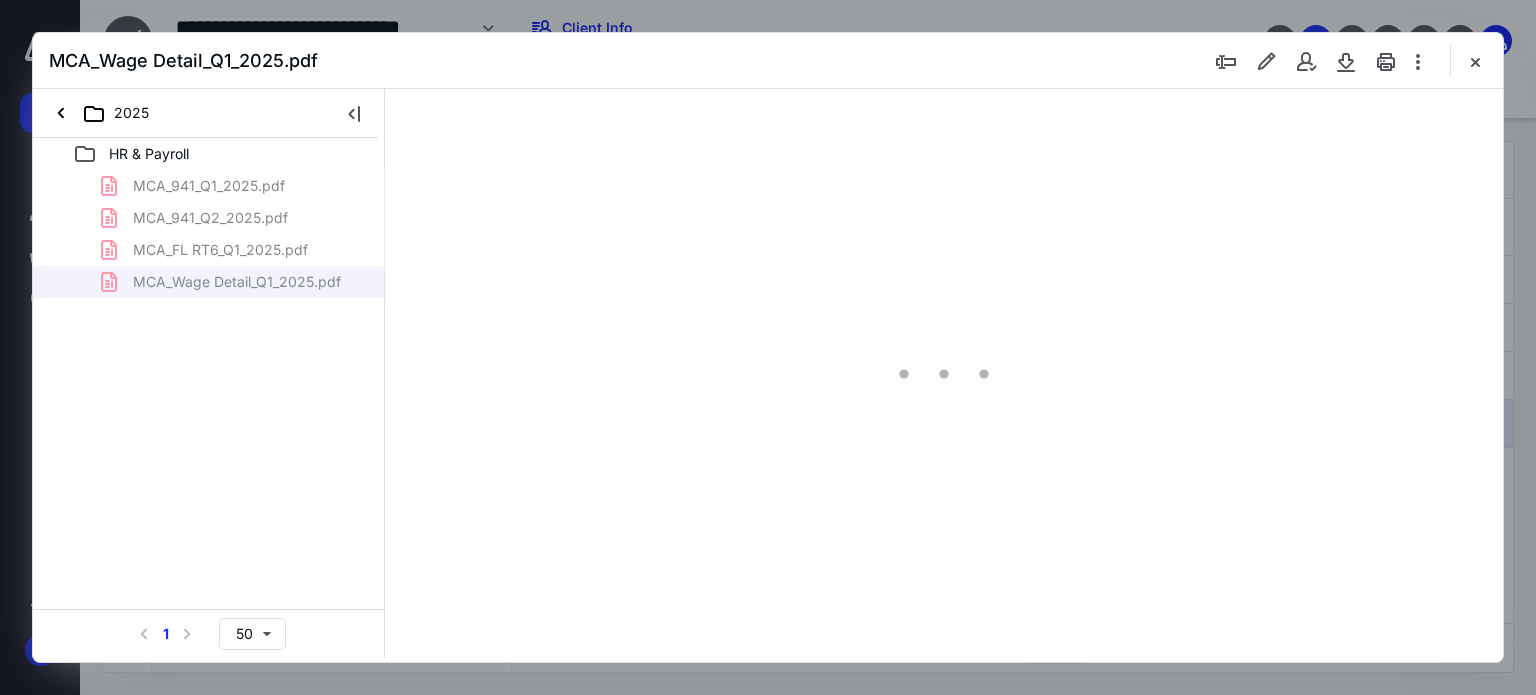 scroll, scrollTop: 0, scrollLeft: 0, axis: both 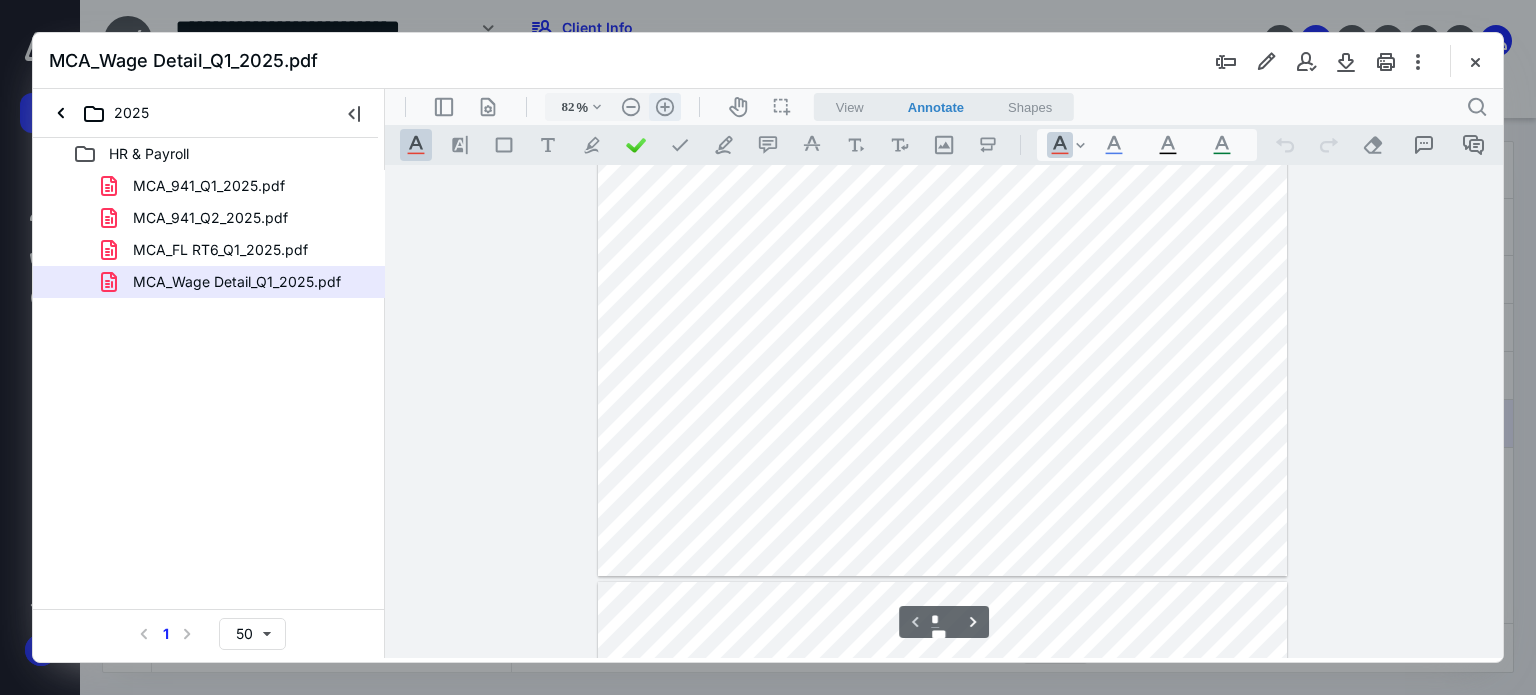 click on ".cls-1{fill:#abb0c4;} icon - header - zoom - in - line" at bounding box center [665, 107] 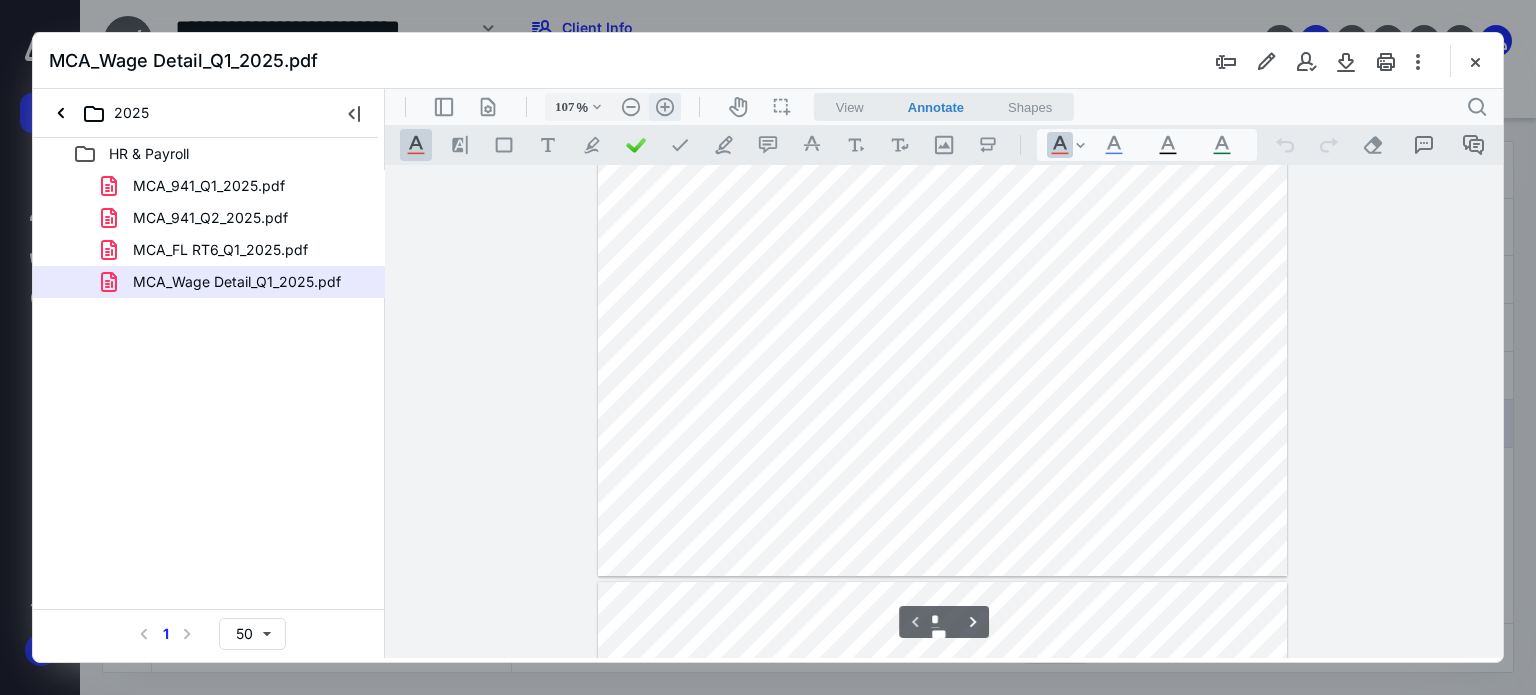 scroll, scrollTop: 167, scrollLeft: 0, axis: vertical 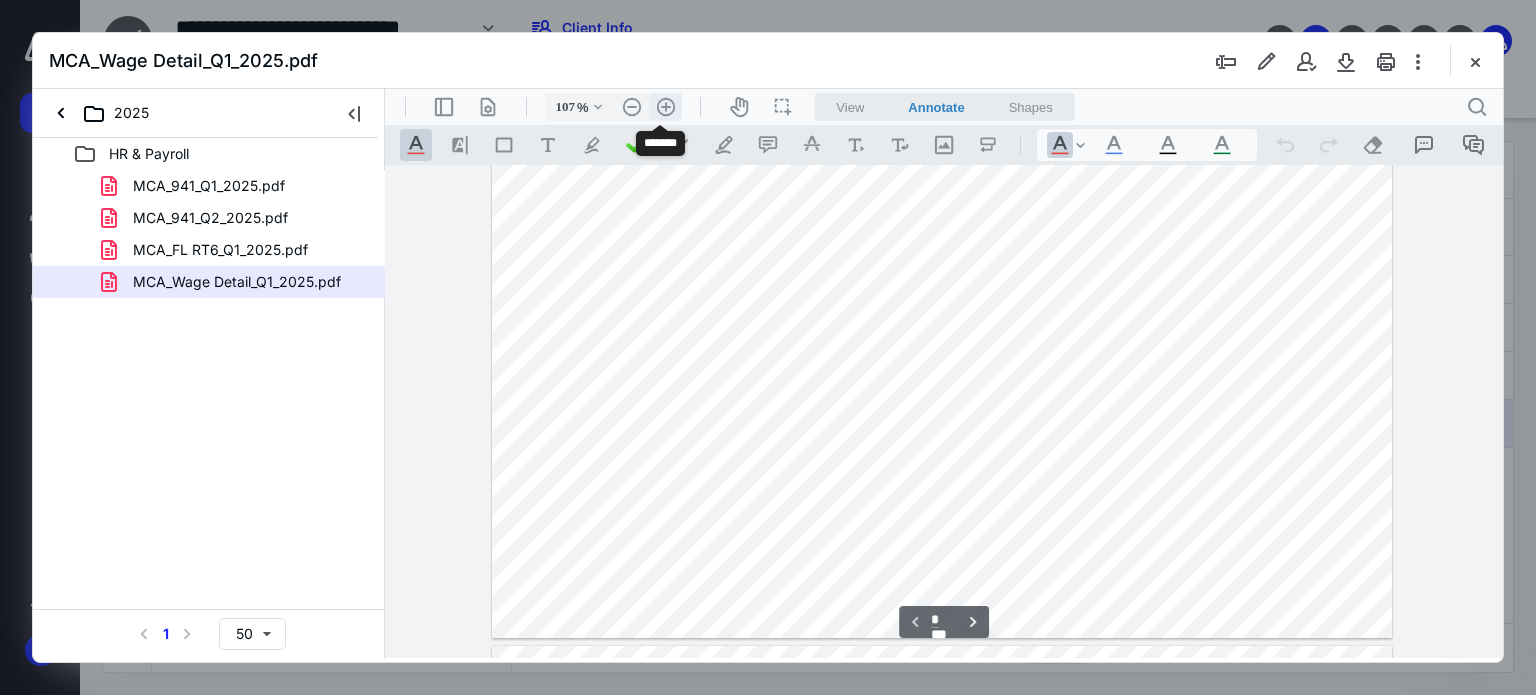 click on ".cls-1{fill:#abb0c4;} icon - header - zoom - in - line" at bounding box center [666, 107] 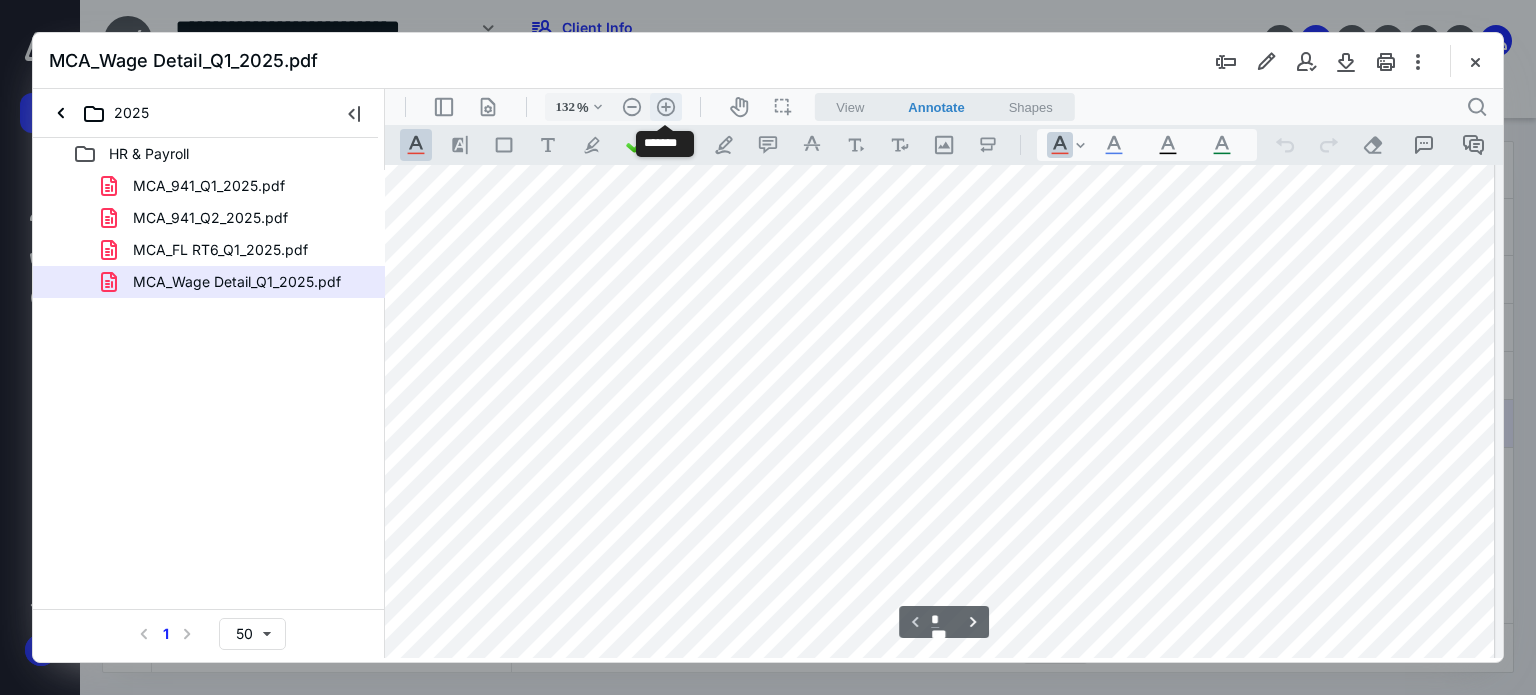 click on ".cls-1{fill:#abb0c4;} icon - header - zoom - in - line" at bounding box center [666, 107] 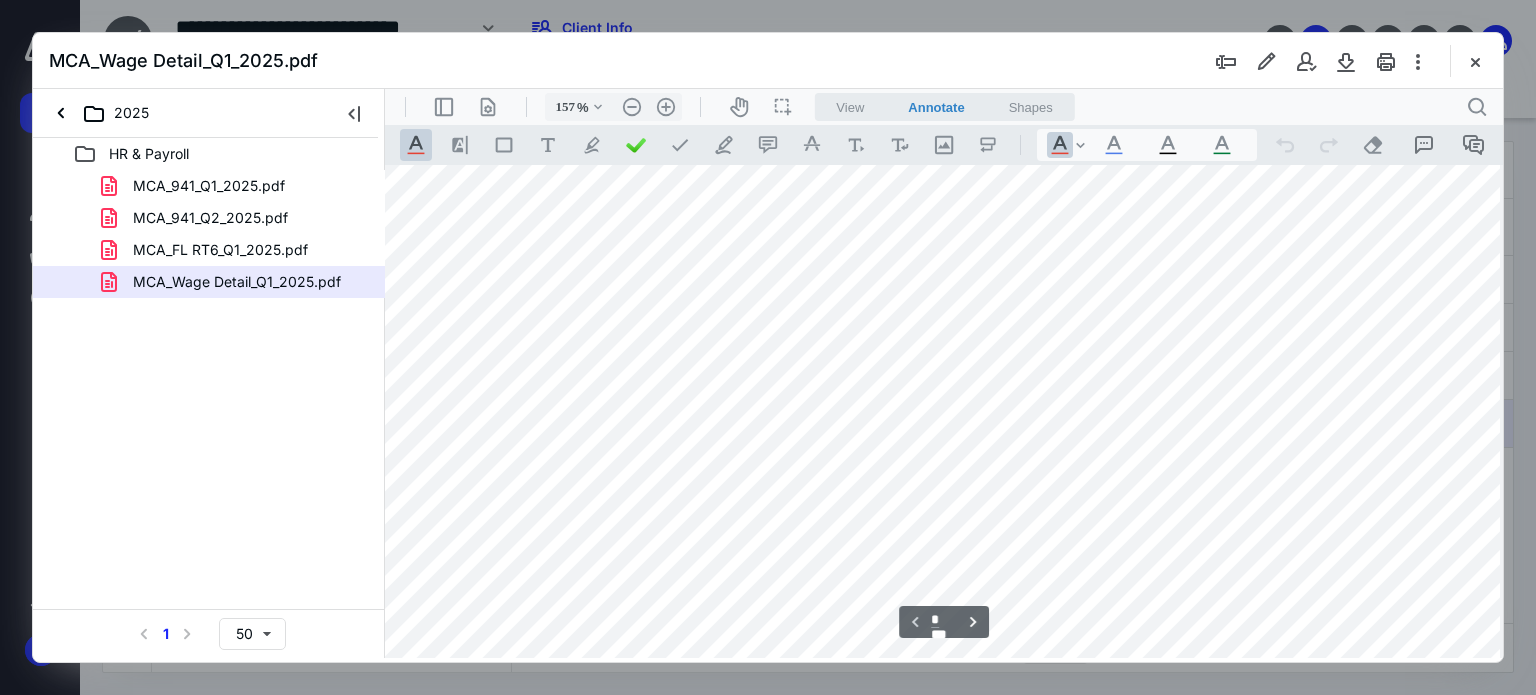 scroll, scrollTop: 200, scrollLeft: 114, axis: both 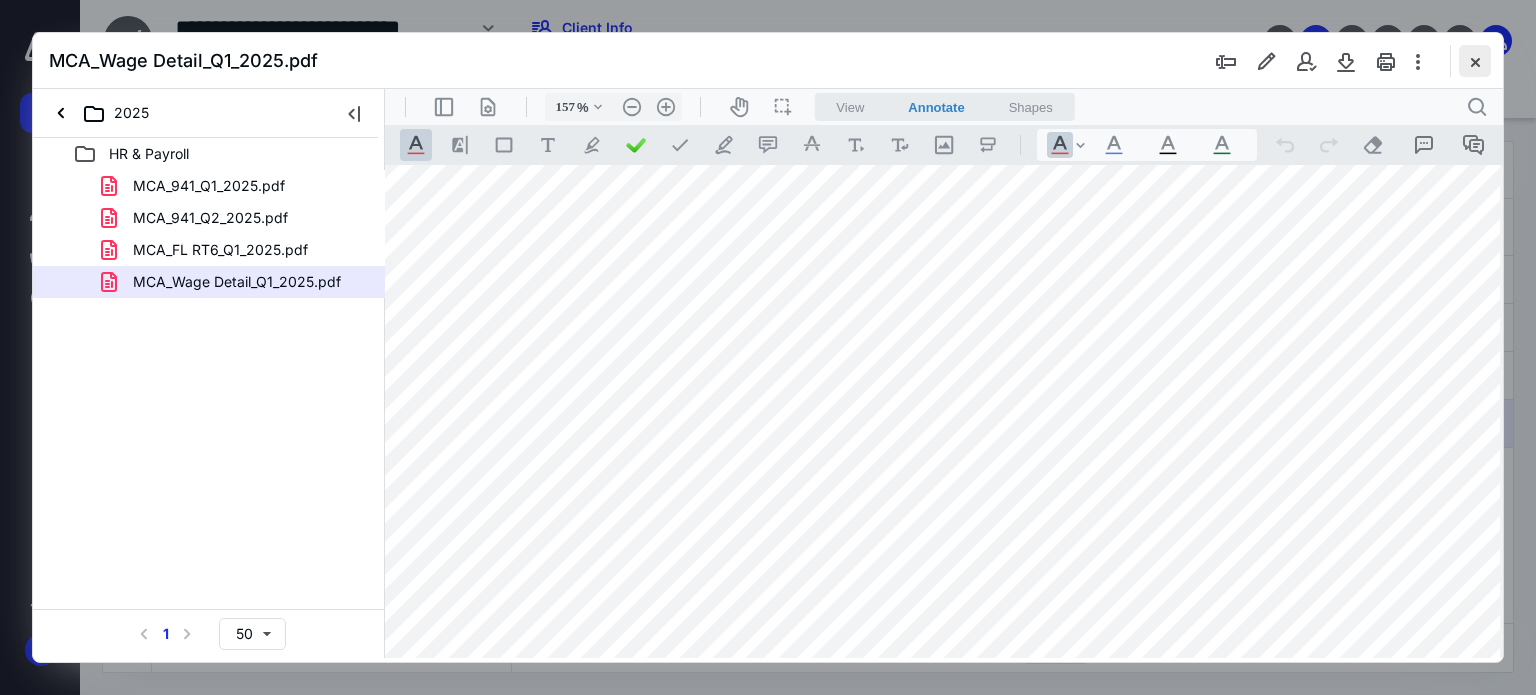 click at bounding box center (1475, 61) 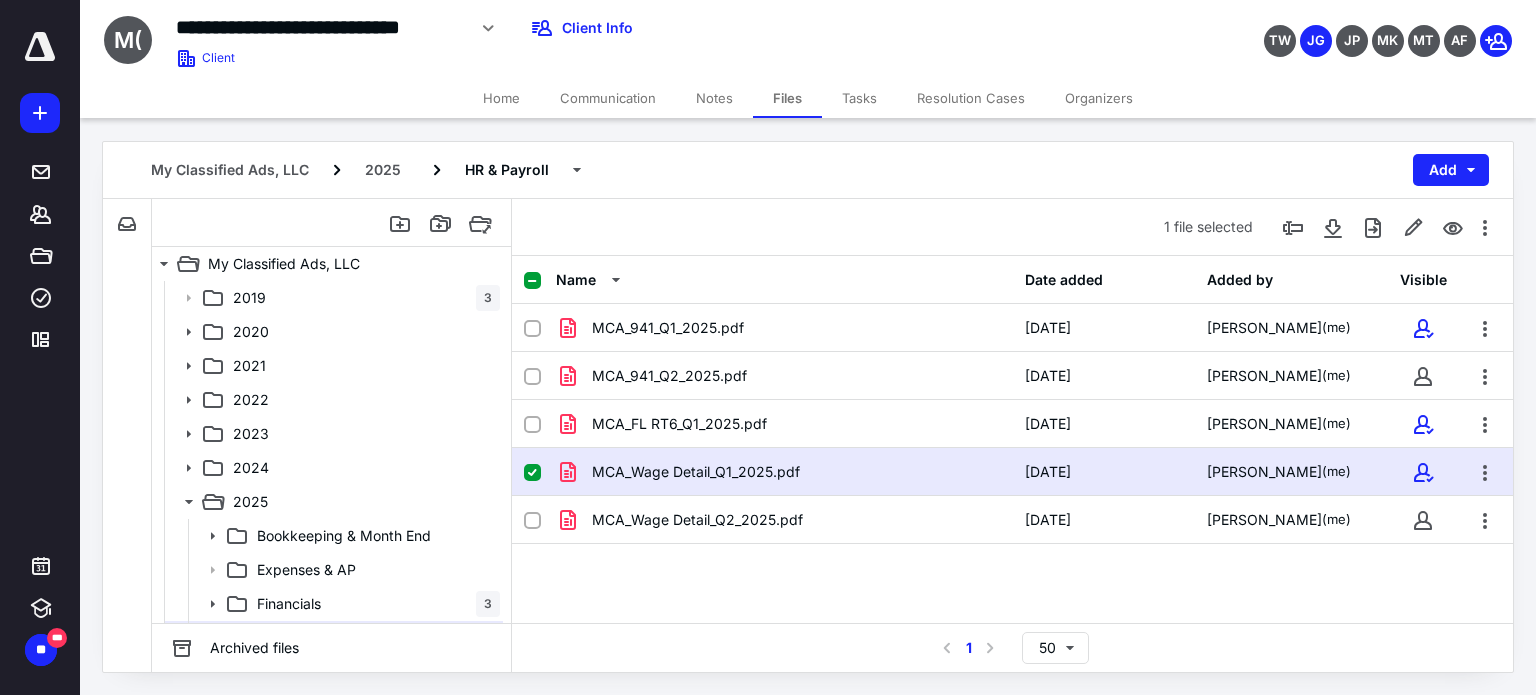 click on "Home" at bounding box center (501, 98) 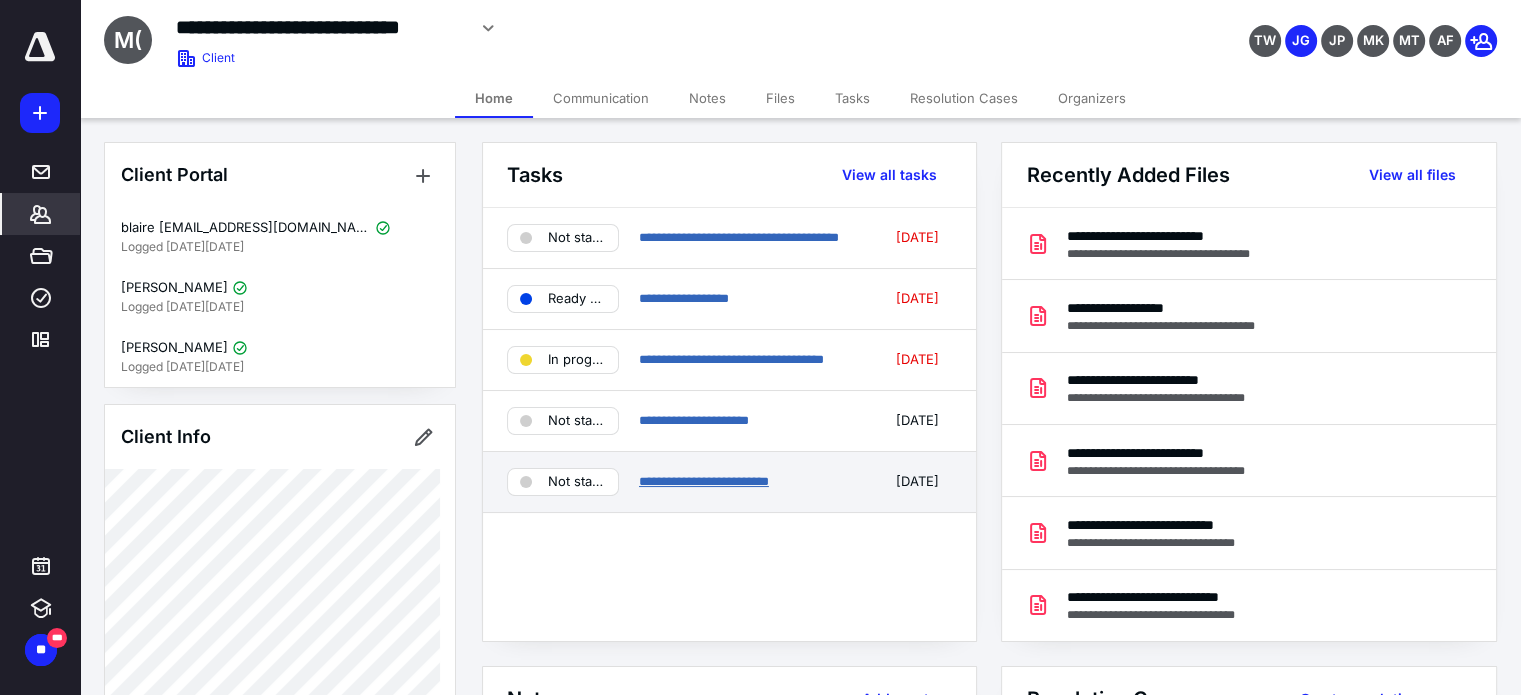 click on "**********" at bounding box center [704, 481] 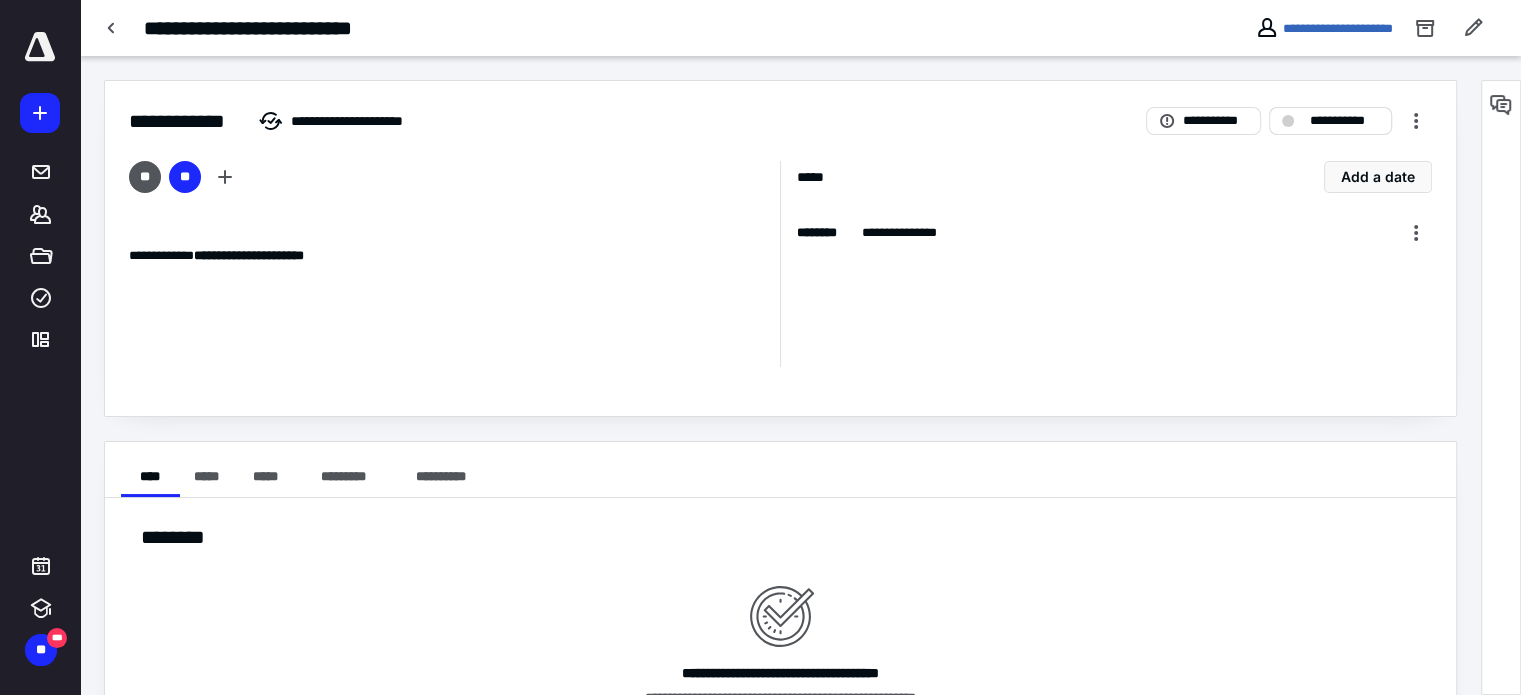 click on "**********" at bounding box center (1330, 121) 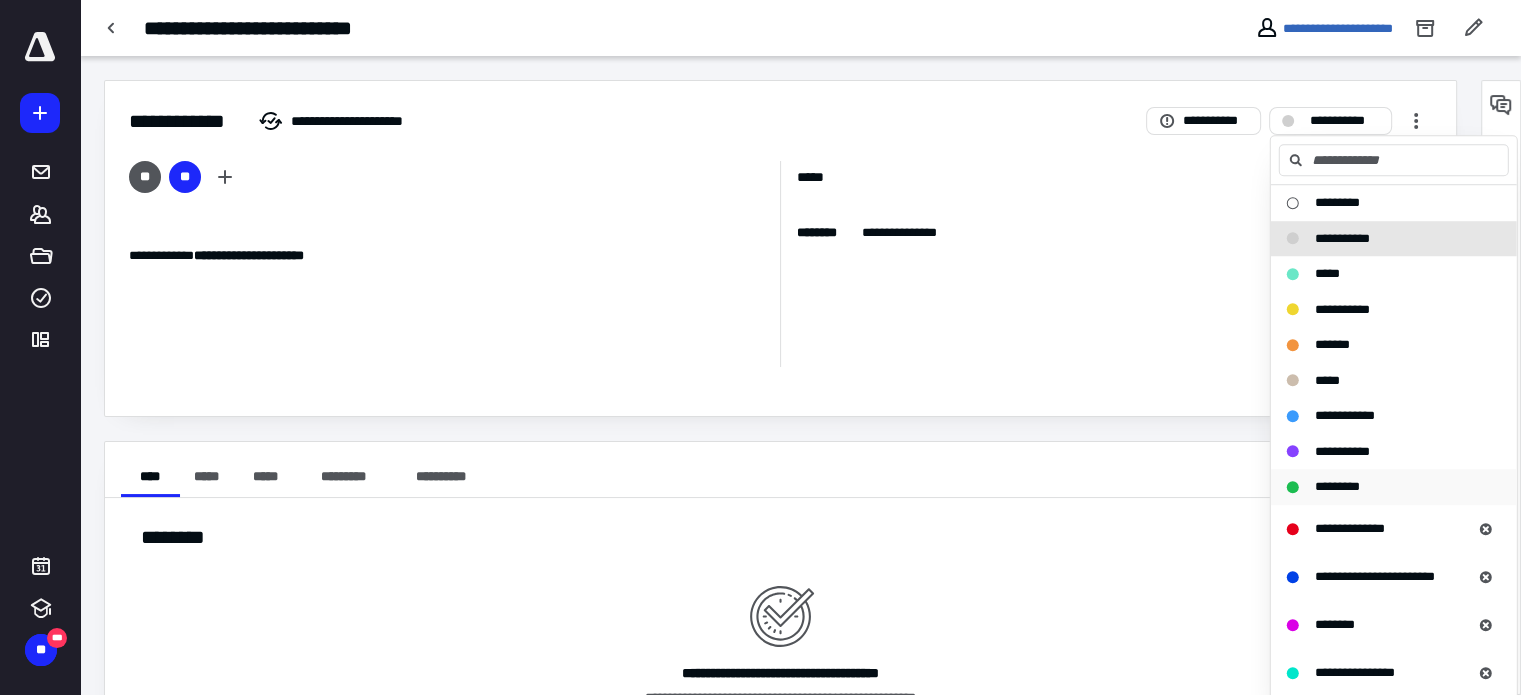 click on "*********" at bounding box center (1337, 486) 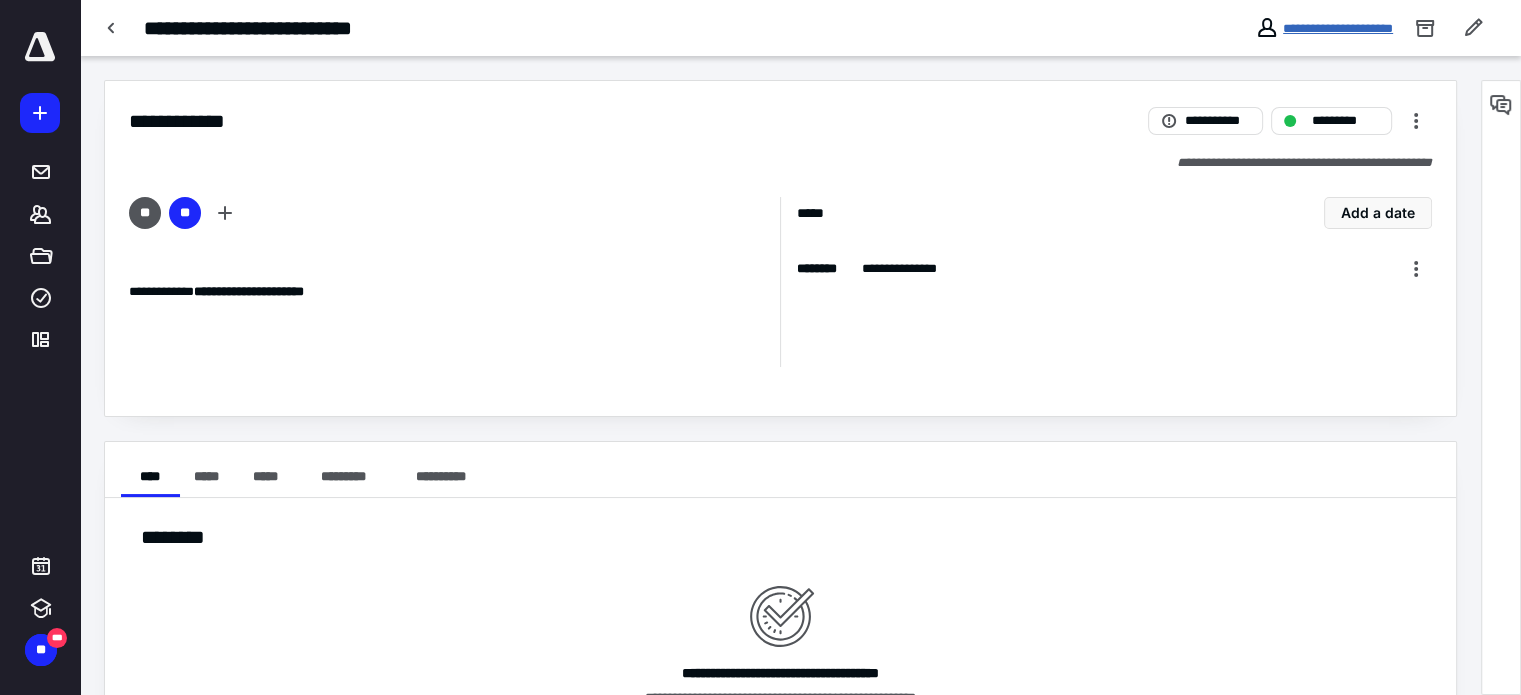click on "**********" at bounding box center (1338, 28) 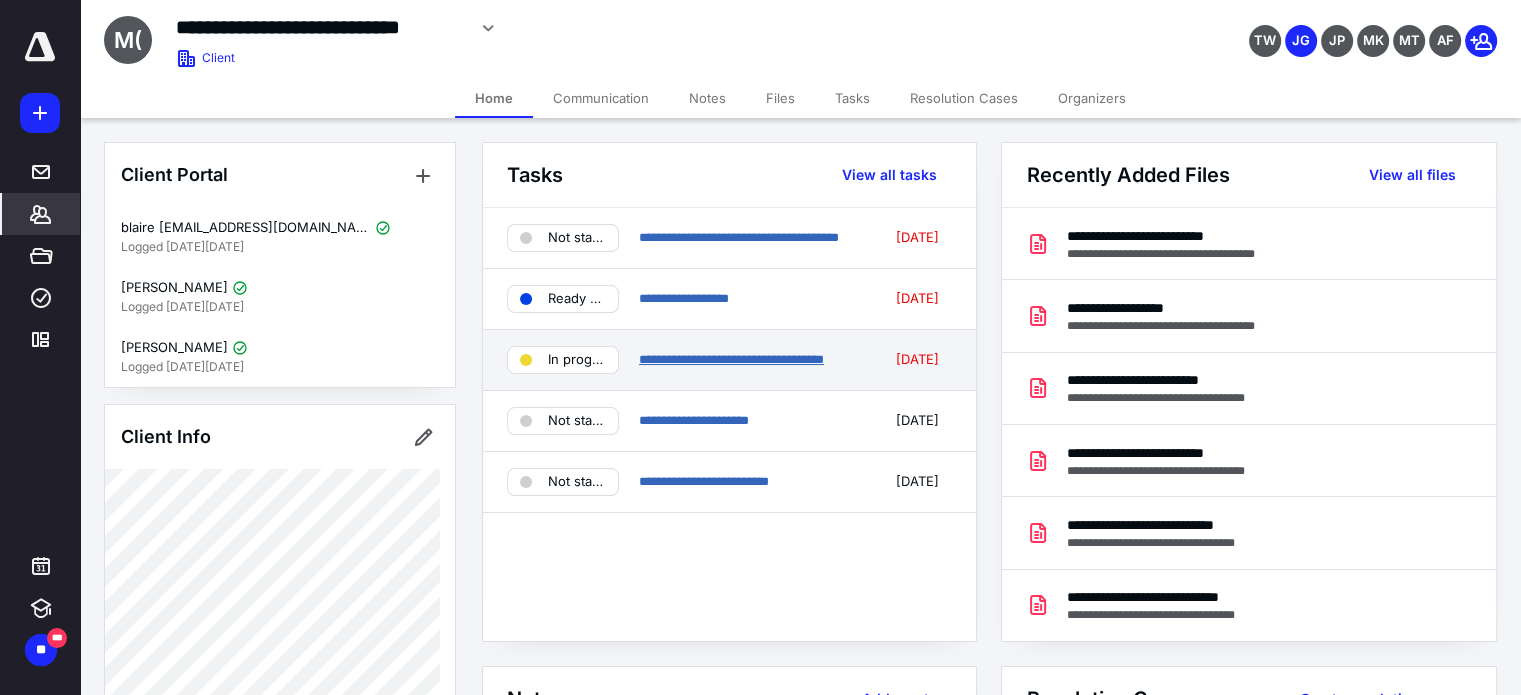 click on "**********" at bounding box center (731, 359) 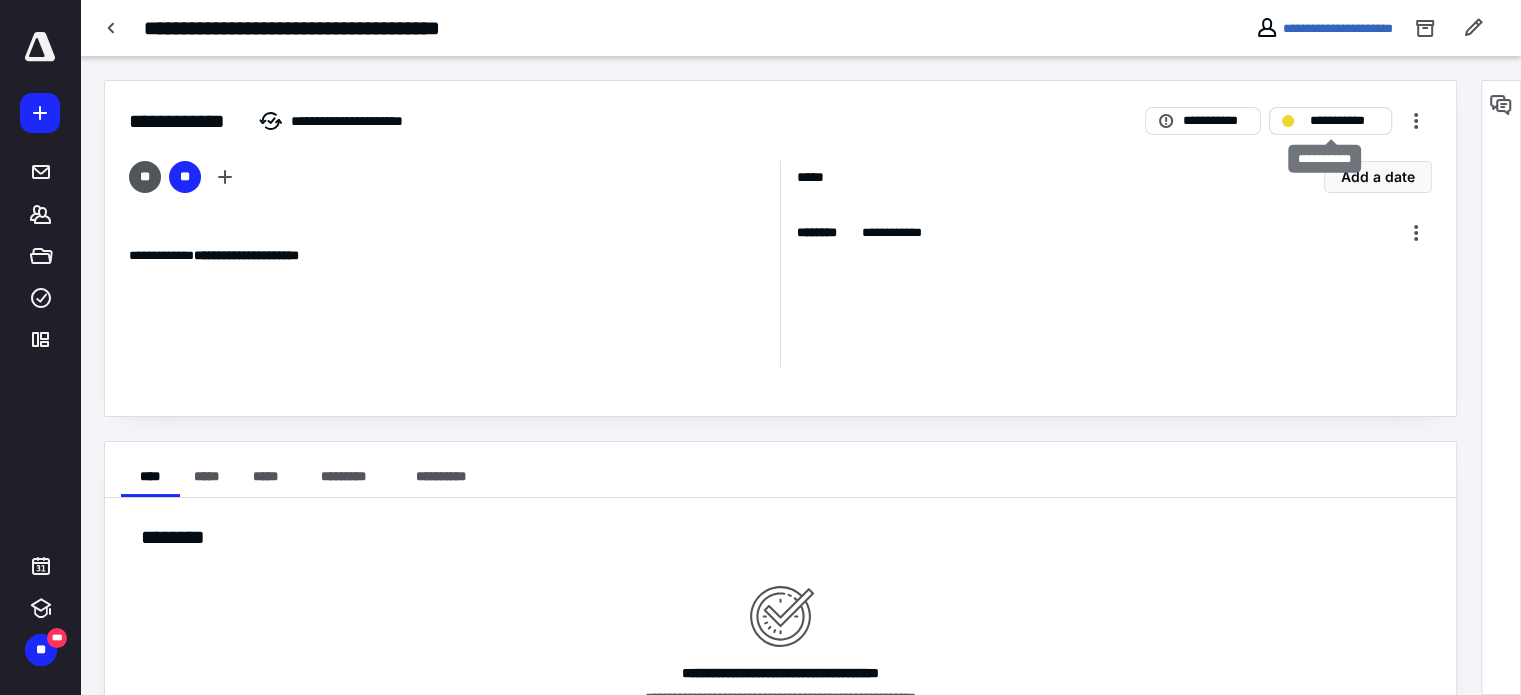 click on "**********" at bounding box center (1330, 121) 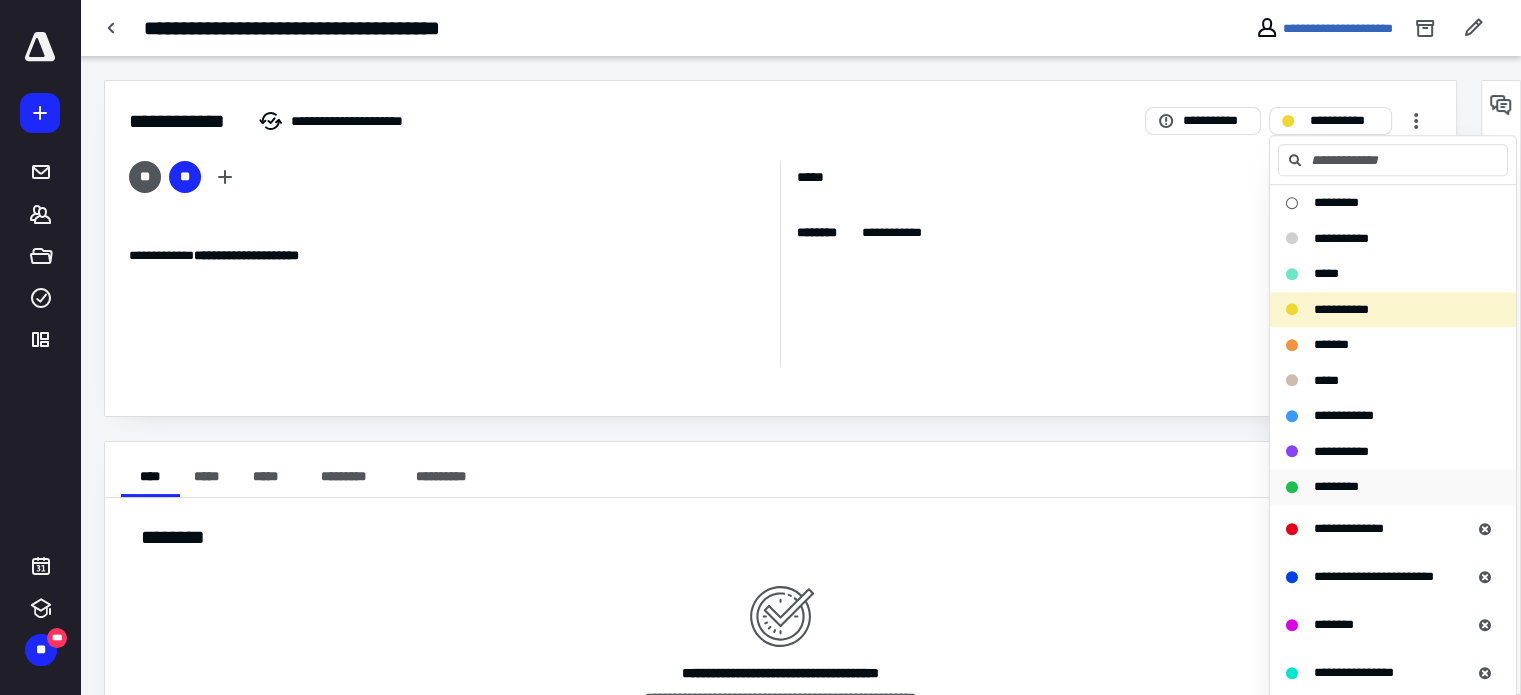 click on "*********" at bounding box center (1381, 487) 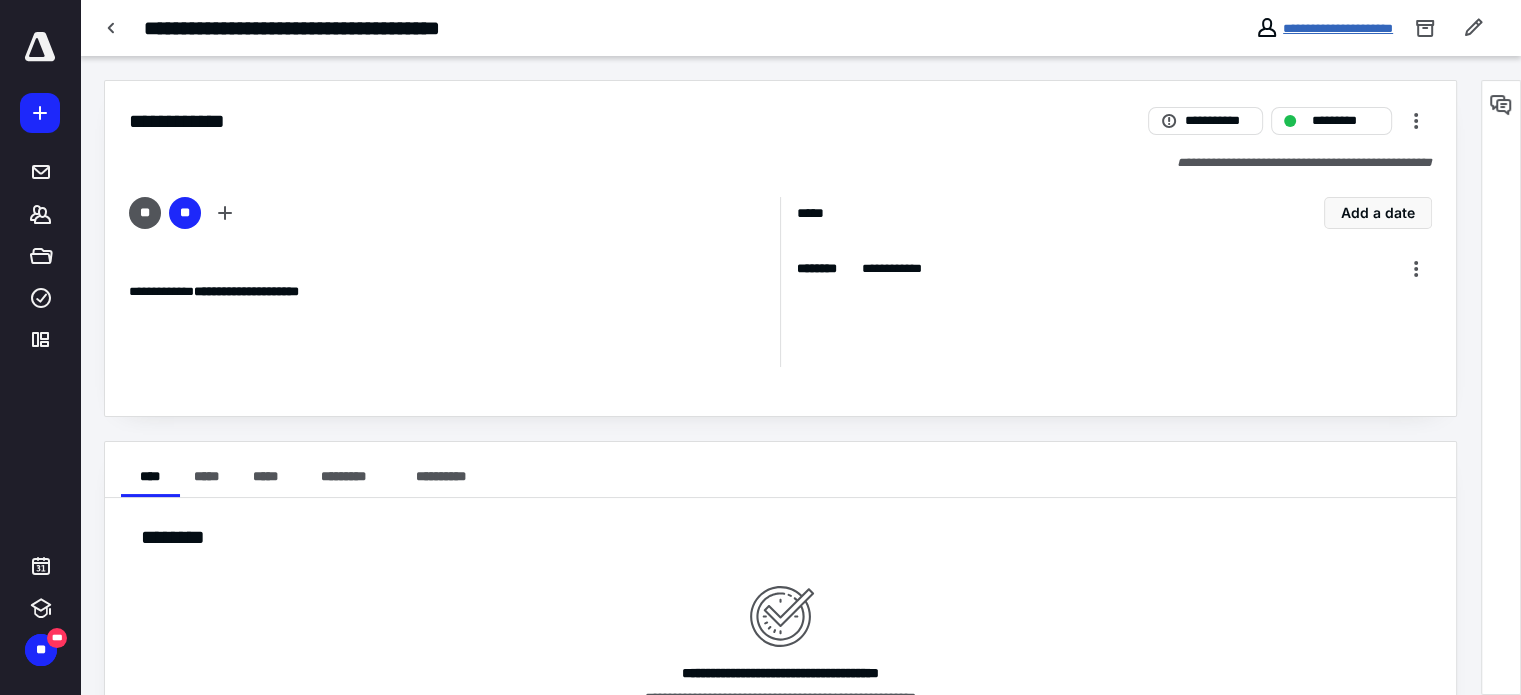 click on "**********" at bounding box center (1338, 28) 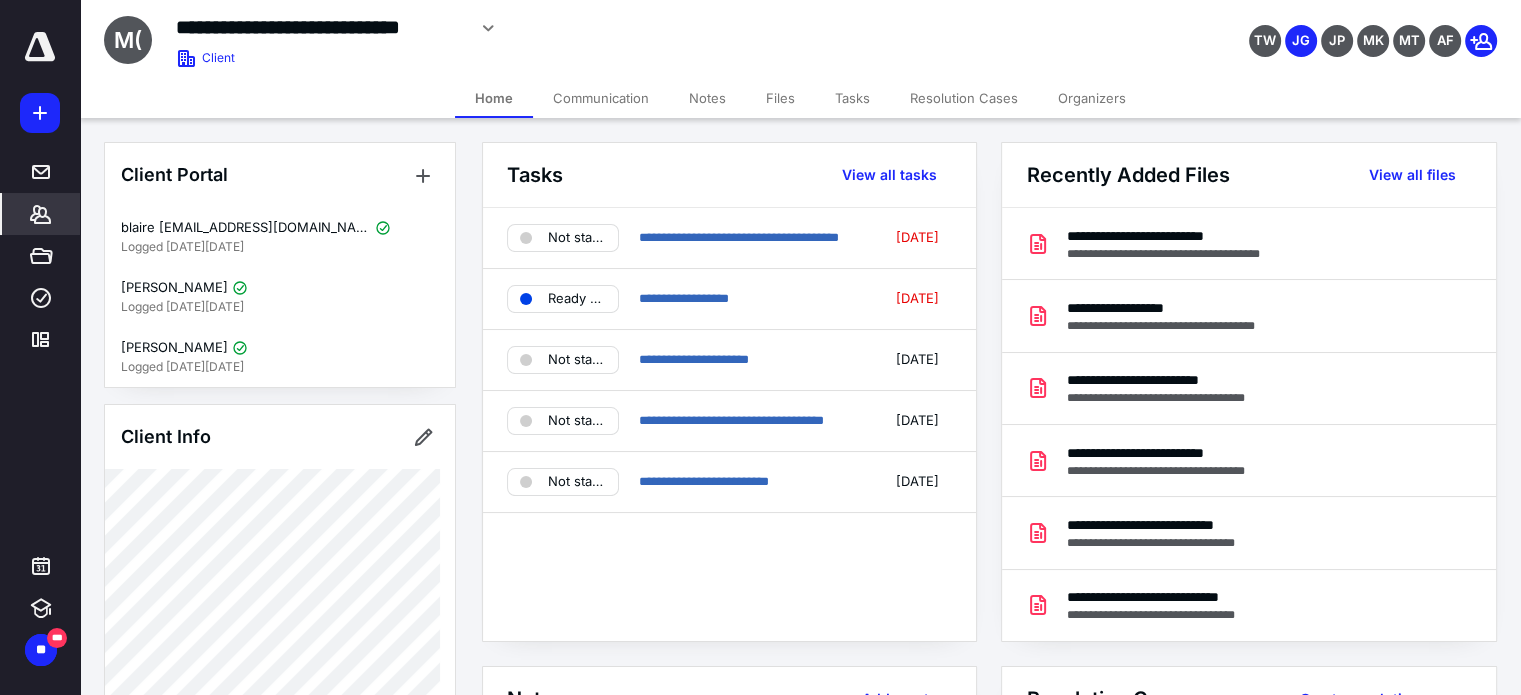 click on "**********" at bounding box center [729, 424] 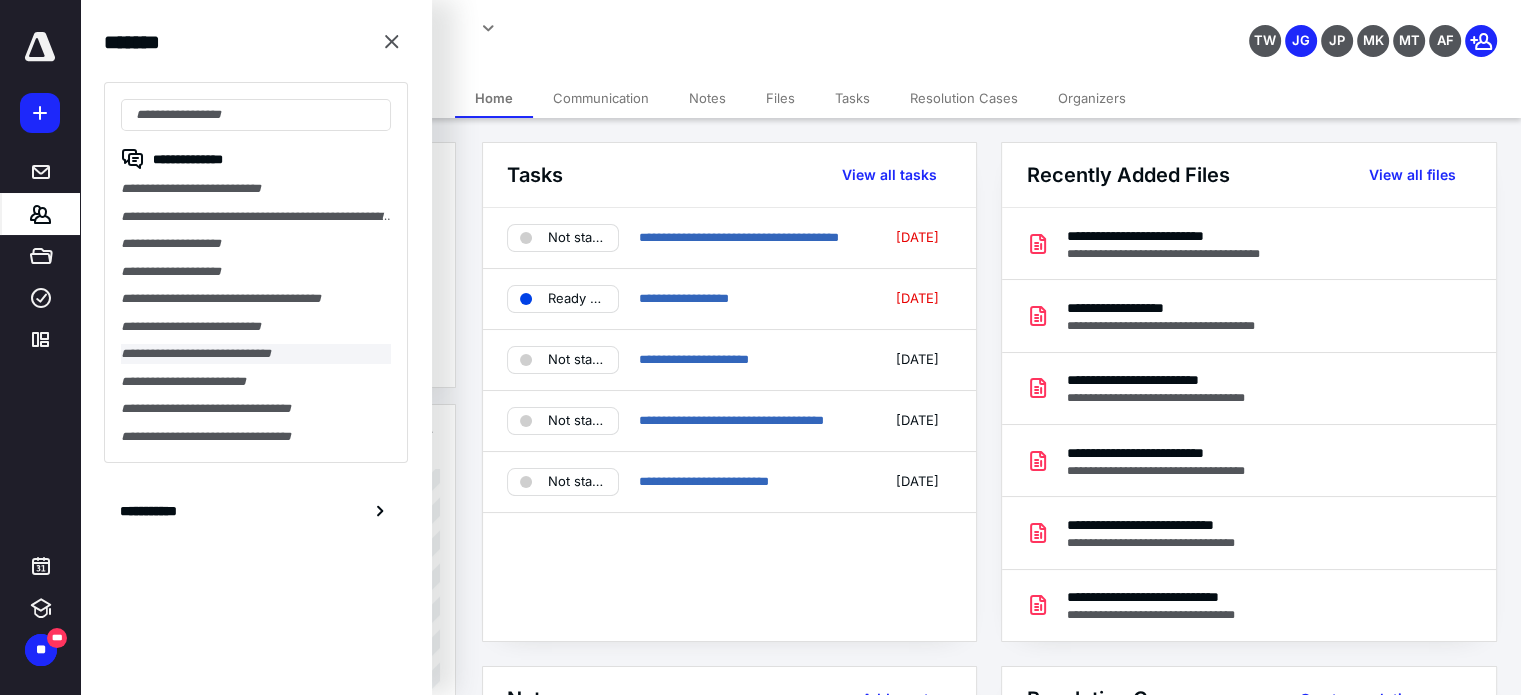click on "**********" at bounding box center (256, 354) 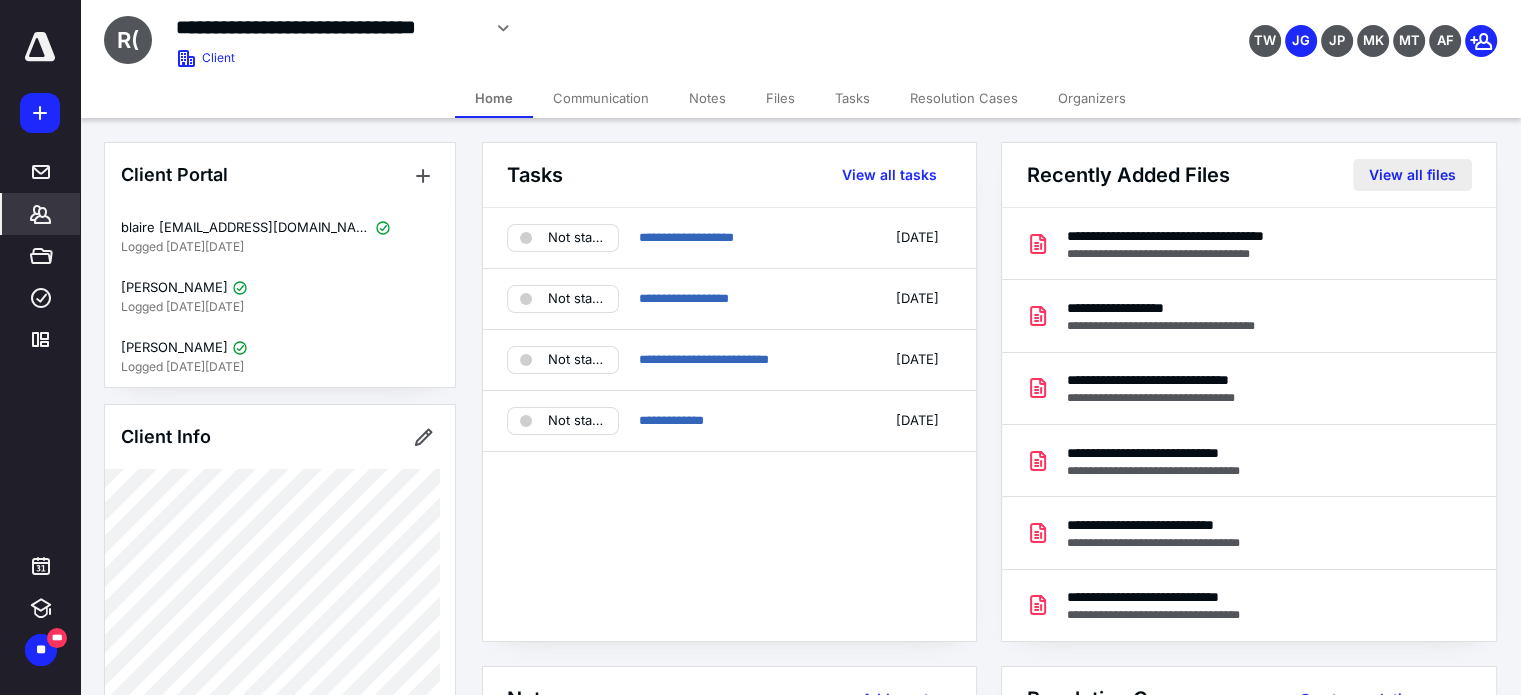 click on "View all files" at bounding box center [1412, 175] 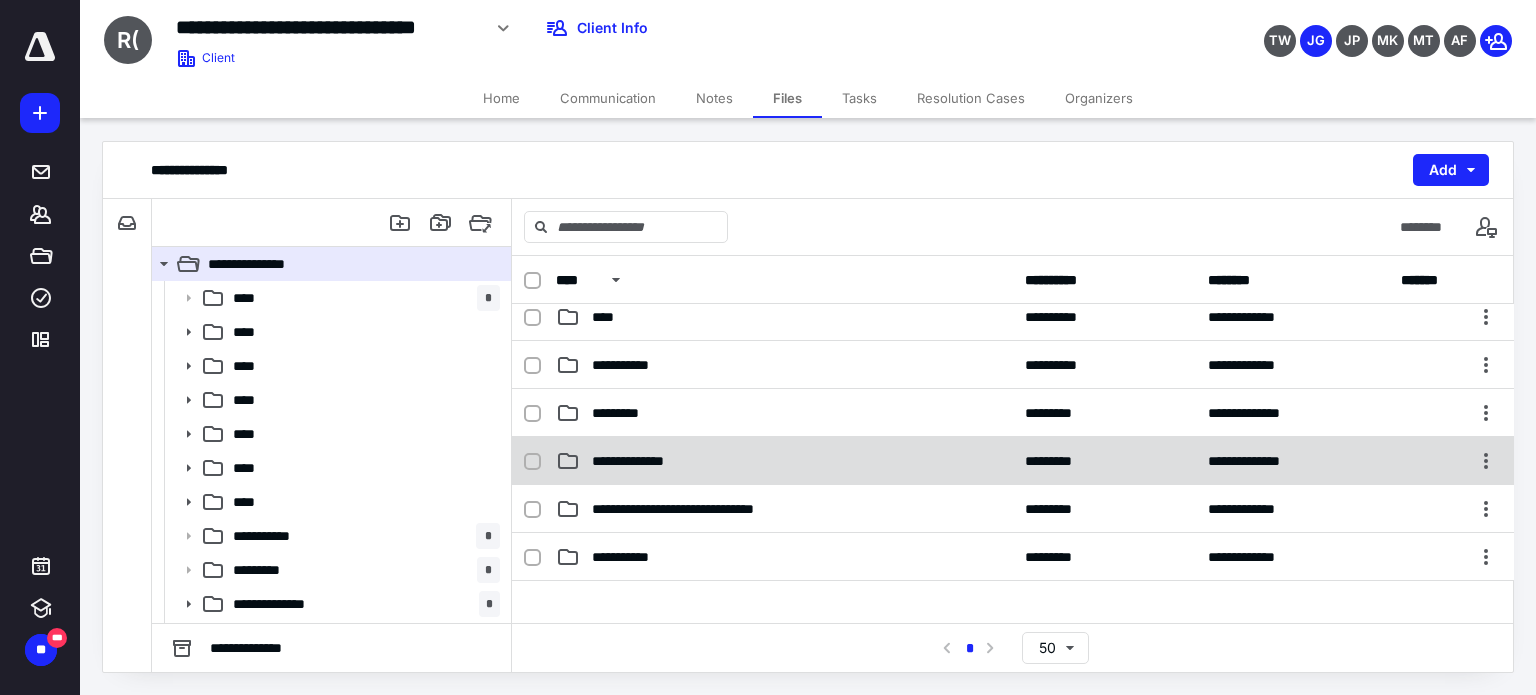 scroll, scrollTop: 300, scrollLeft: 0, axis: vertical 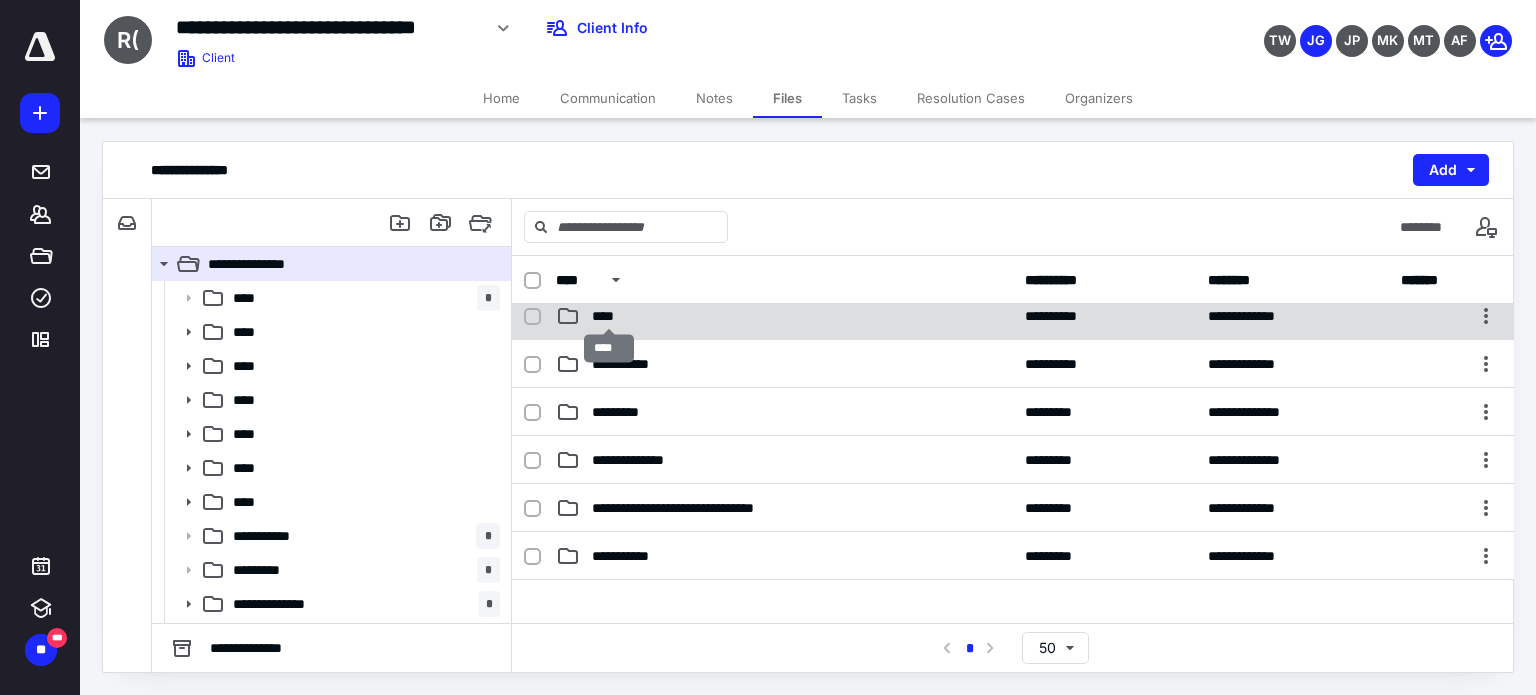 click on "****" at bounding box center [609, 316] 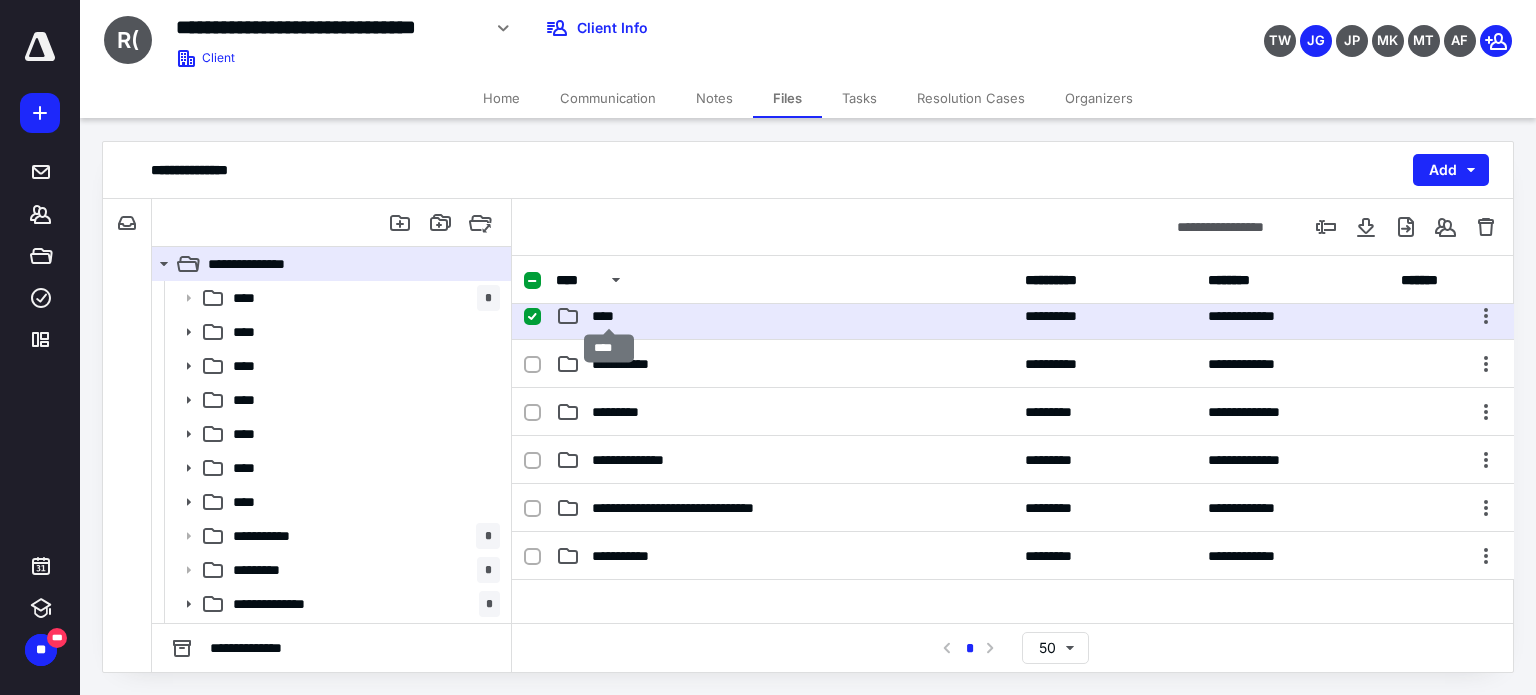 click on "****" at bounding box center (609, 316) 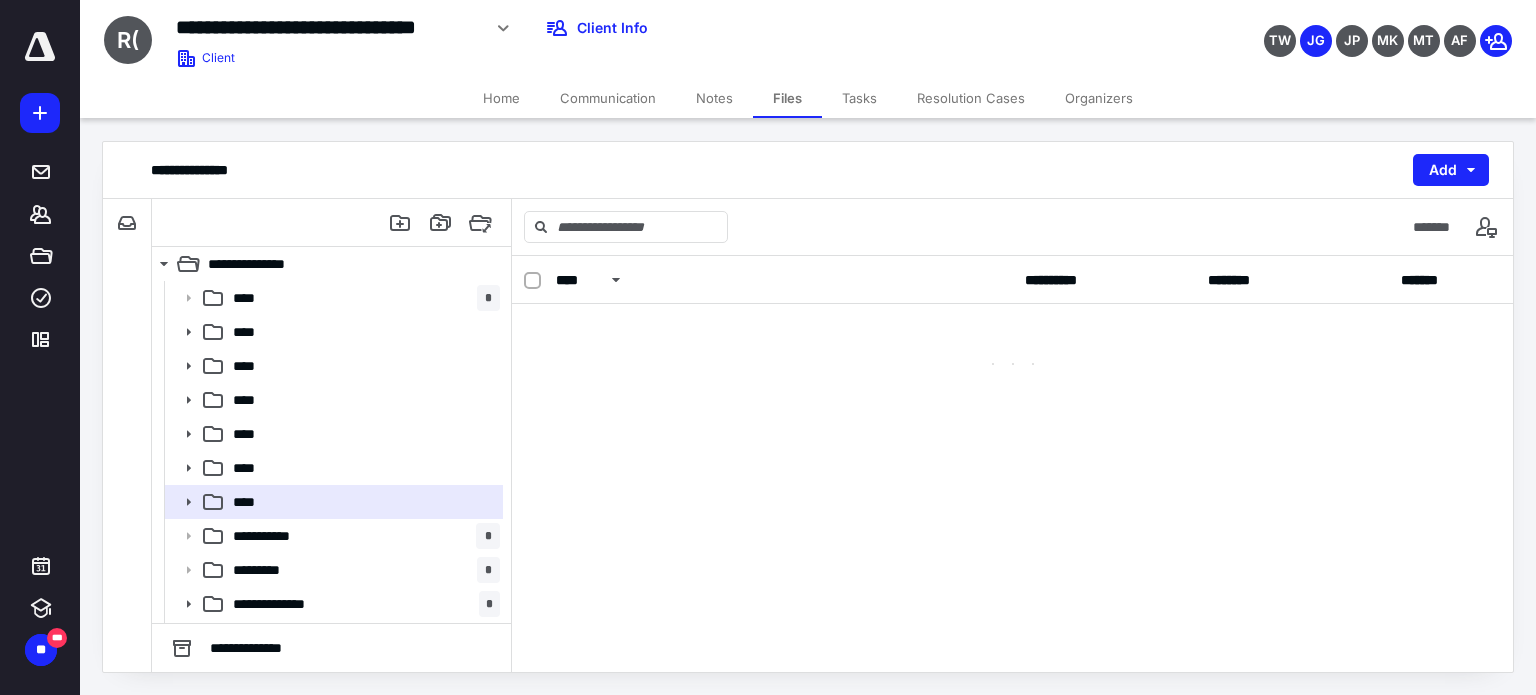 scroll, scrollTop: 0, scrollLeft: 0, axis: both 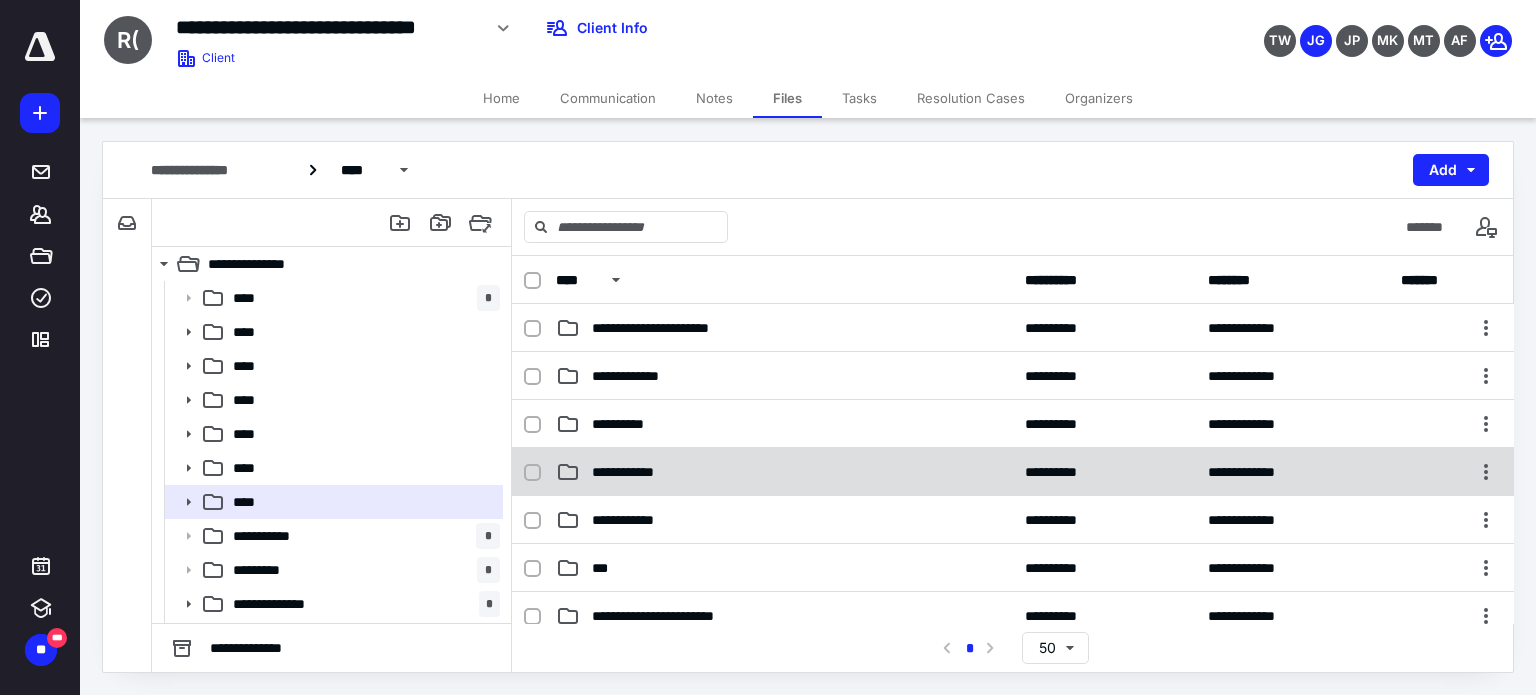 click on "**********" at bounding box center [632, 472] 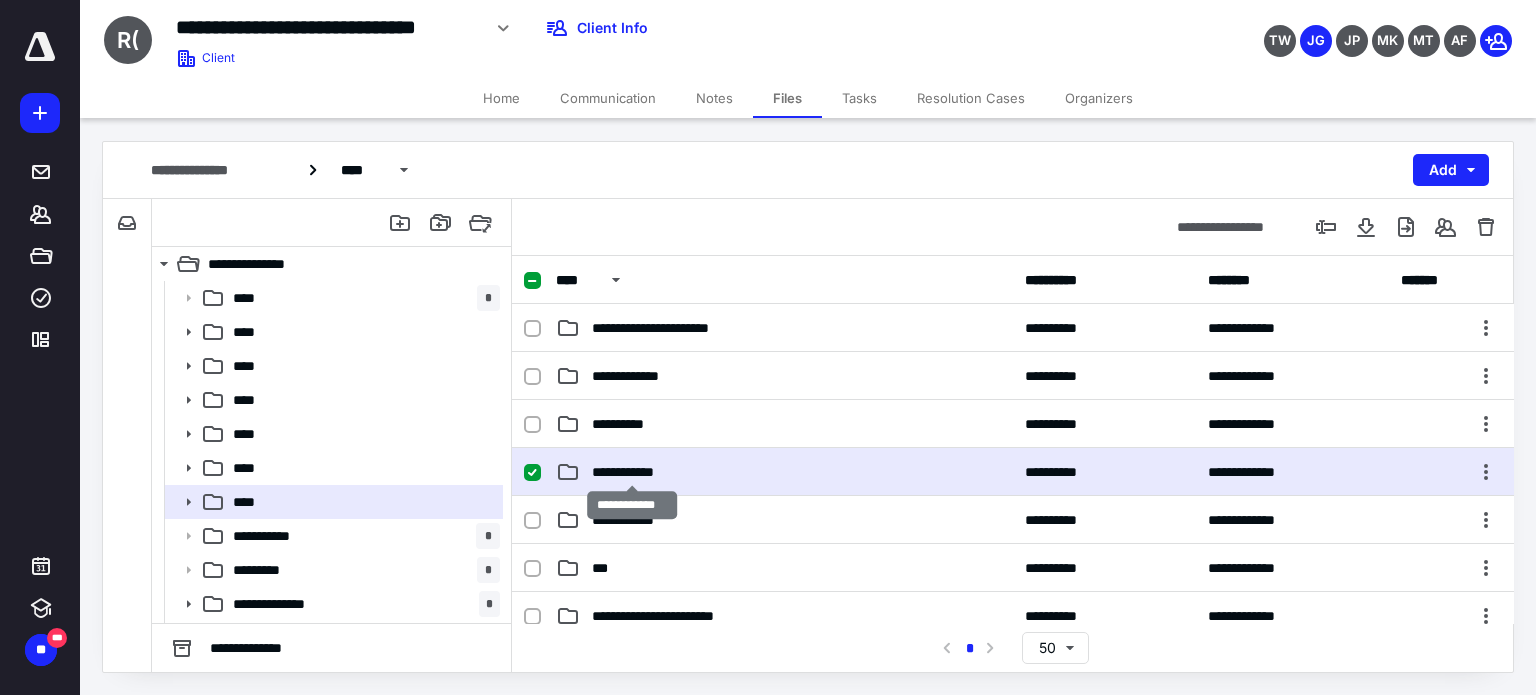 click on "**********" at bounding box center (632, 472) 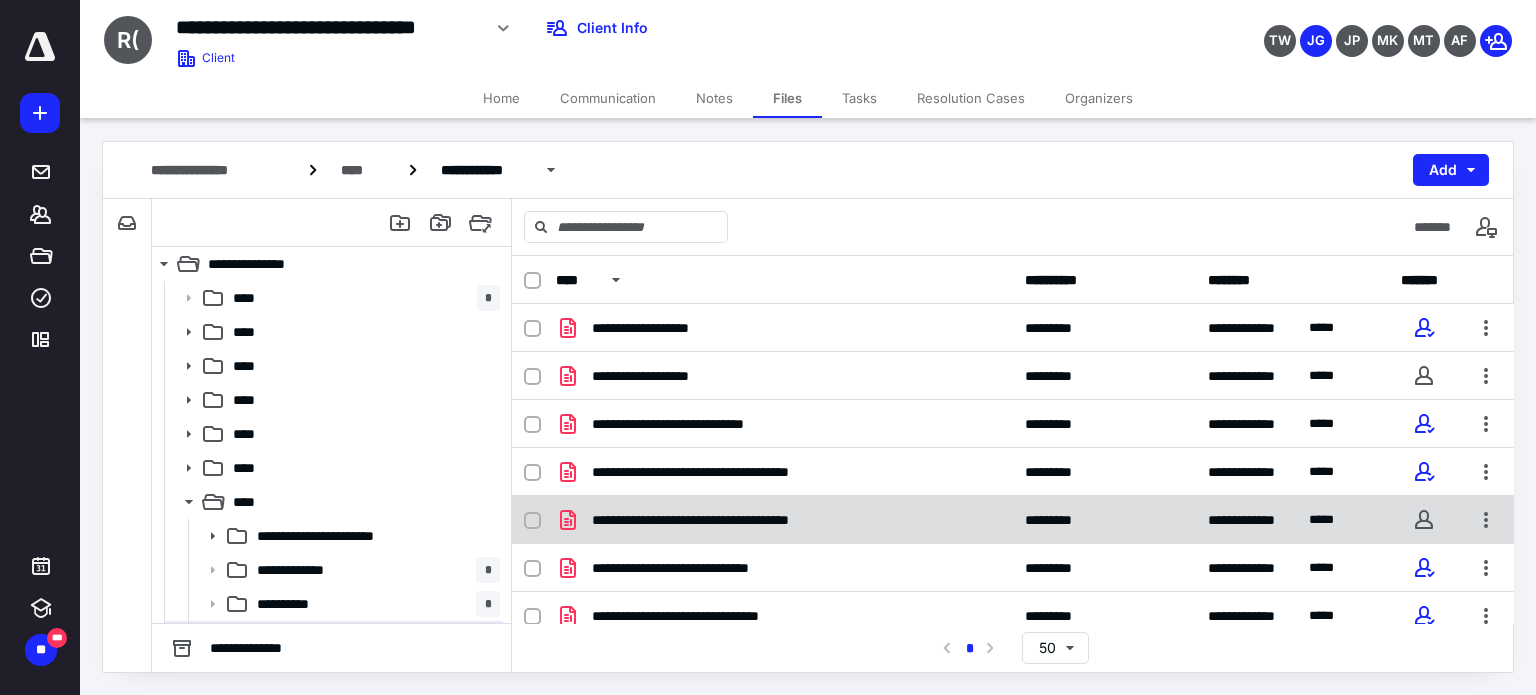 click on "**********" at bounding box center [727, 520] 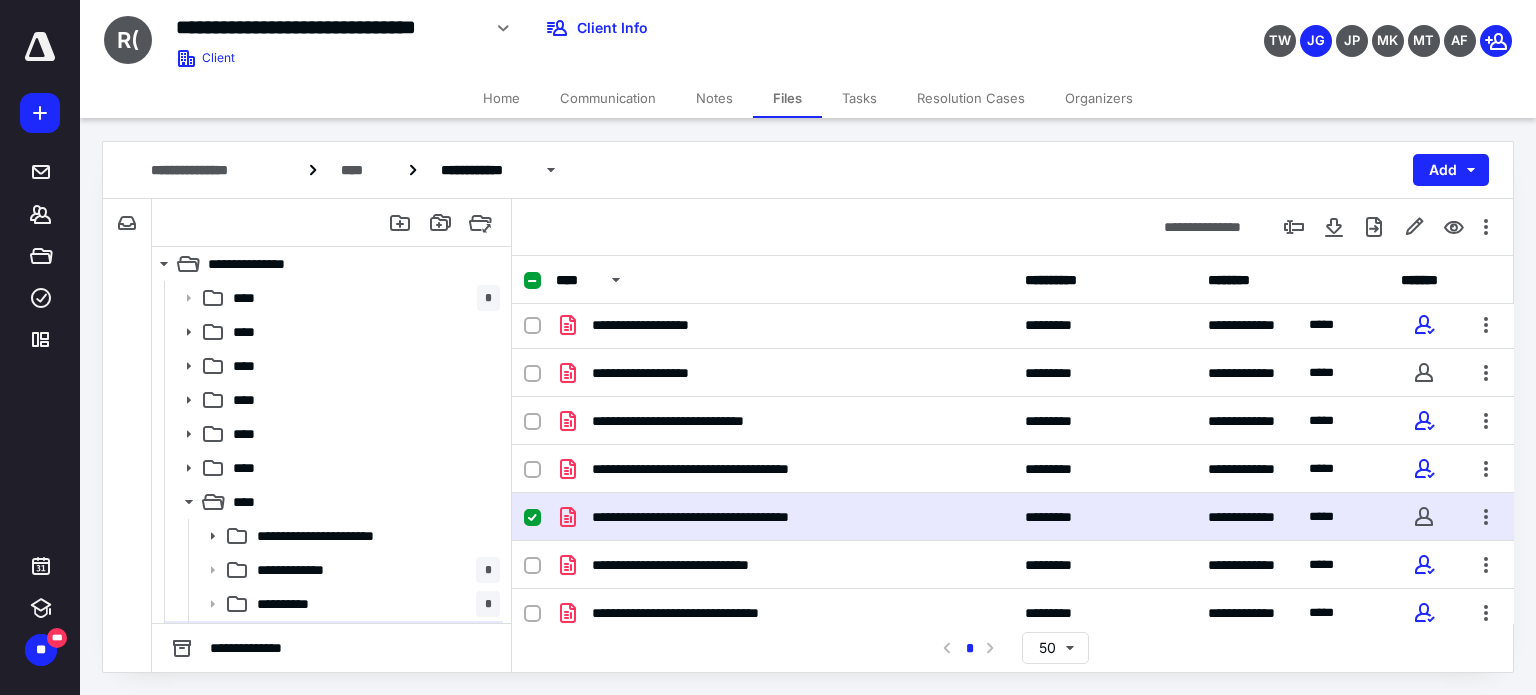 scroll, scrollTop: 0, scrollLeft: 0, axis: both 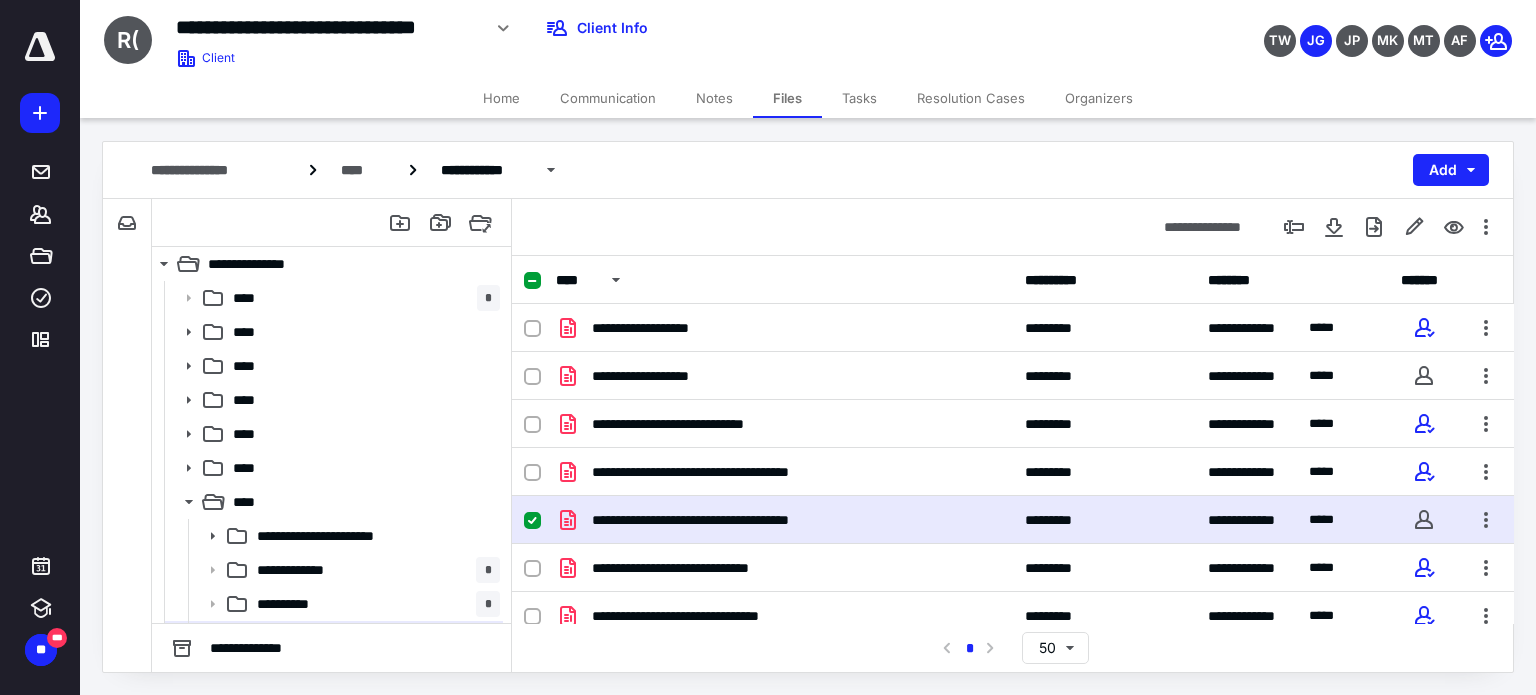 click 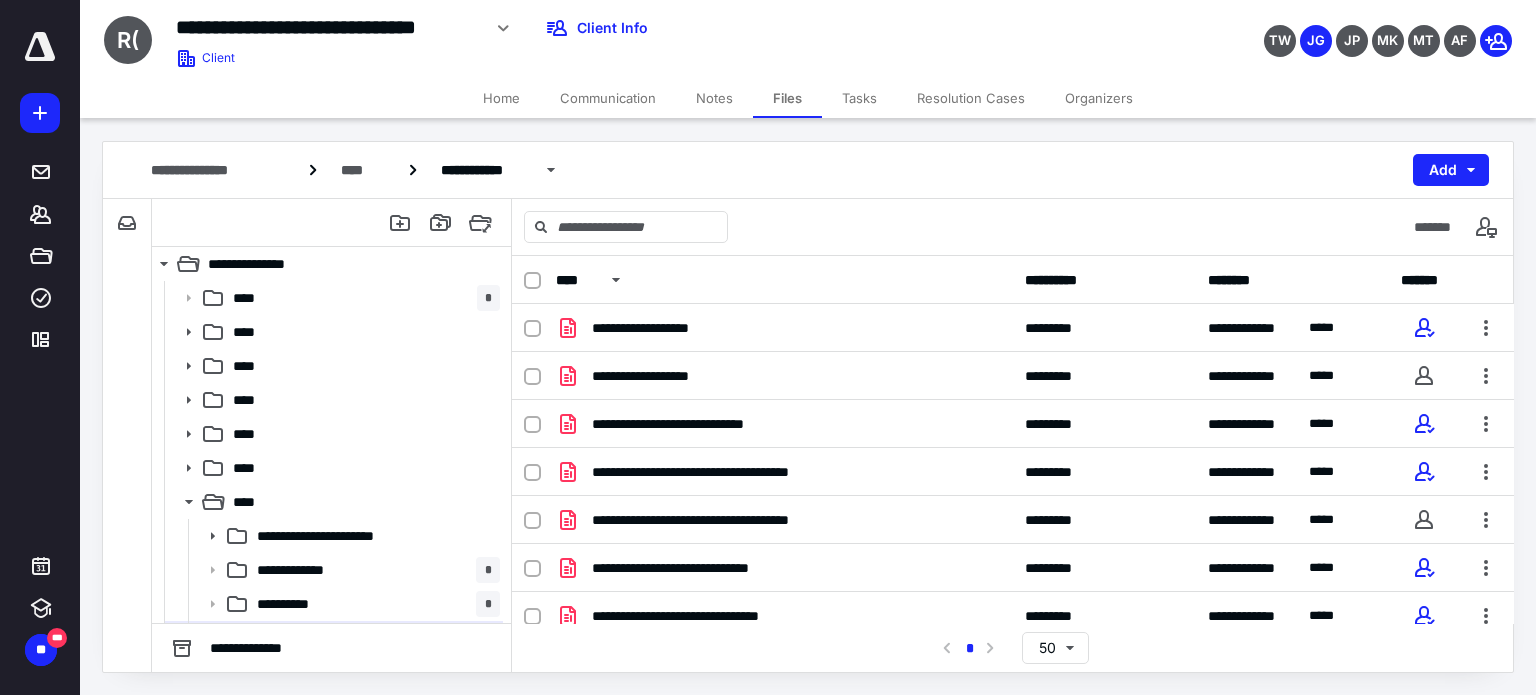click at bounding box center (532, 281) 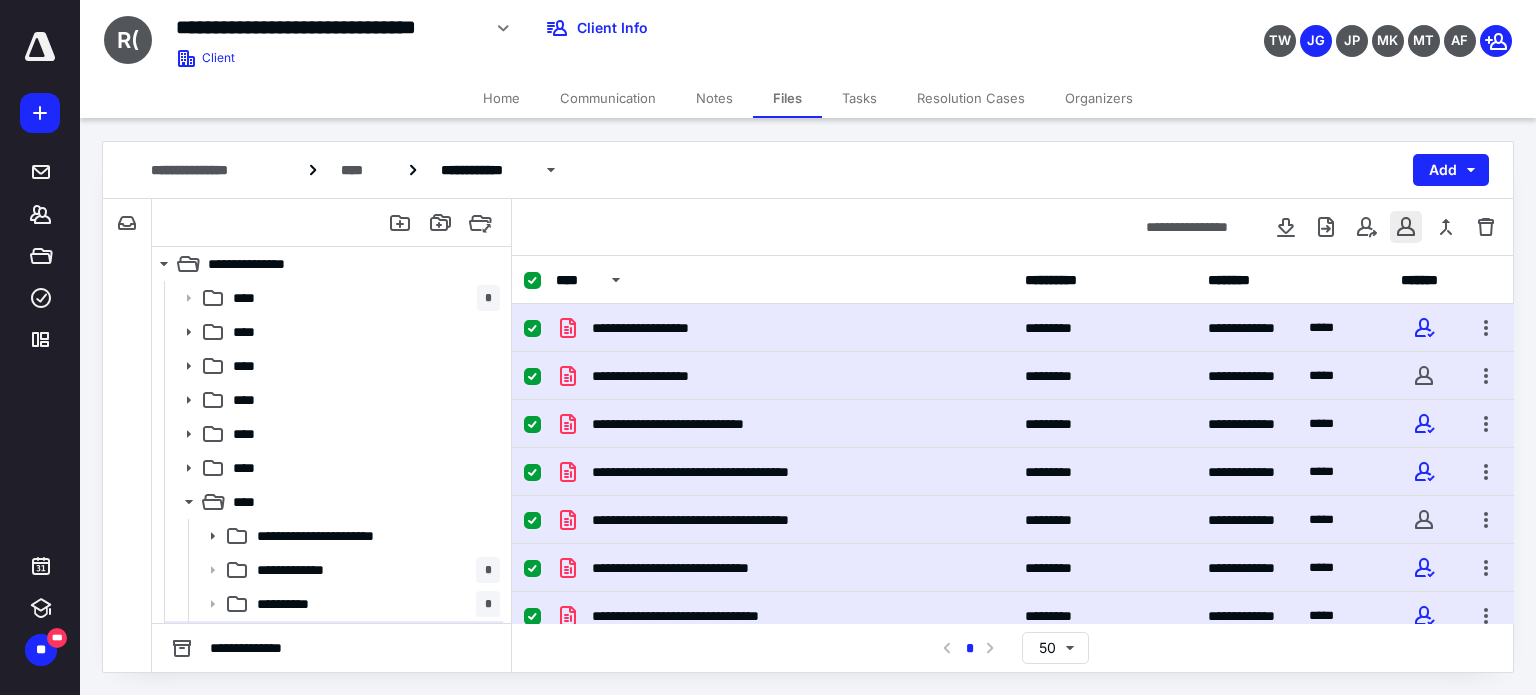 click at bounding box center [1406, 227] 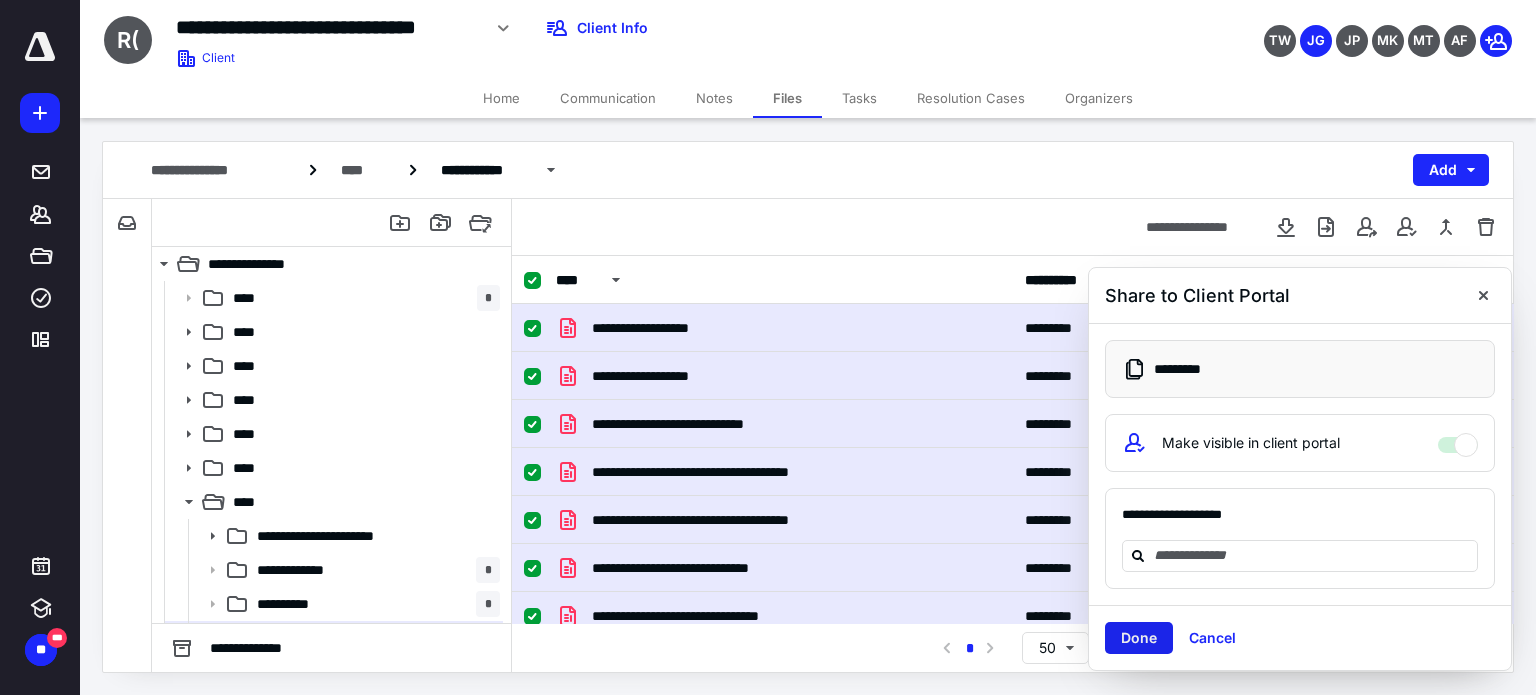 click on "Done" at bounding box center [1139, 638] 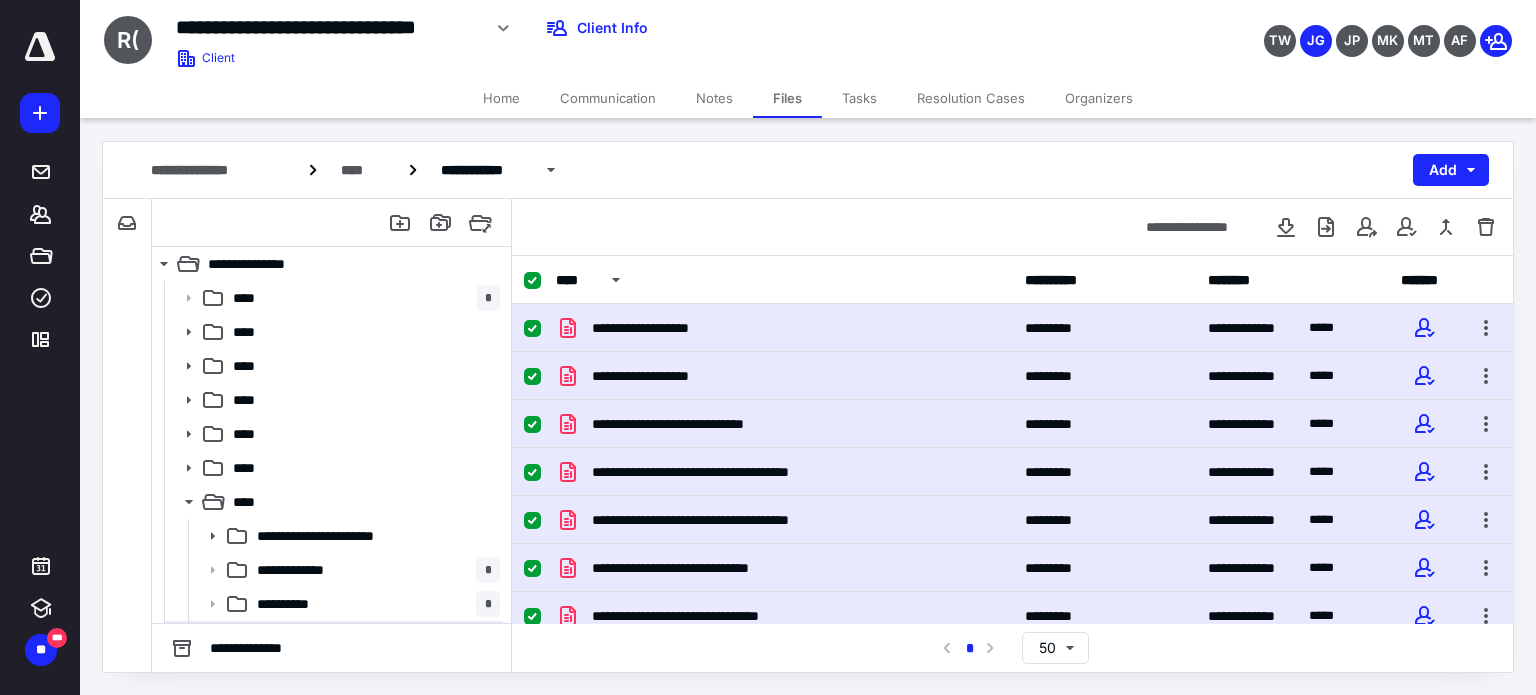 click on "****" at bounding box center (784, 280) 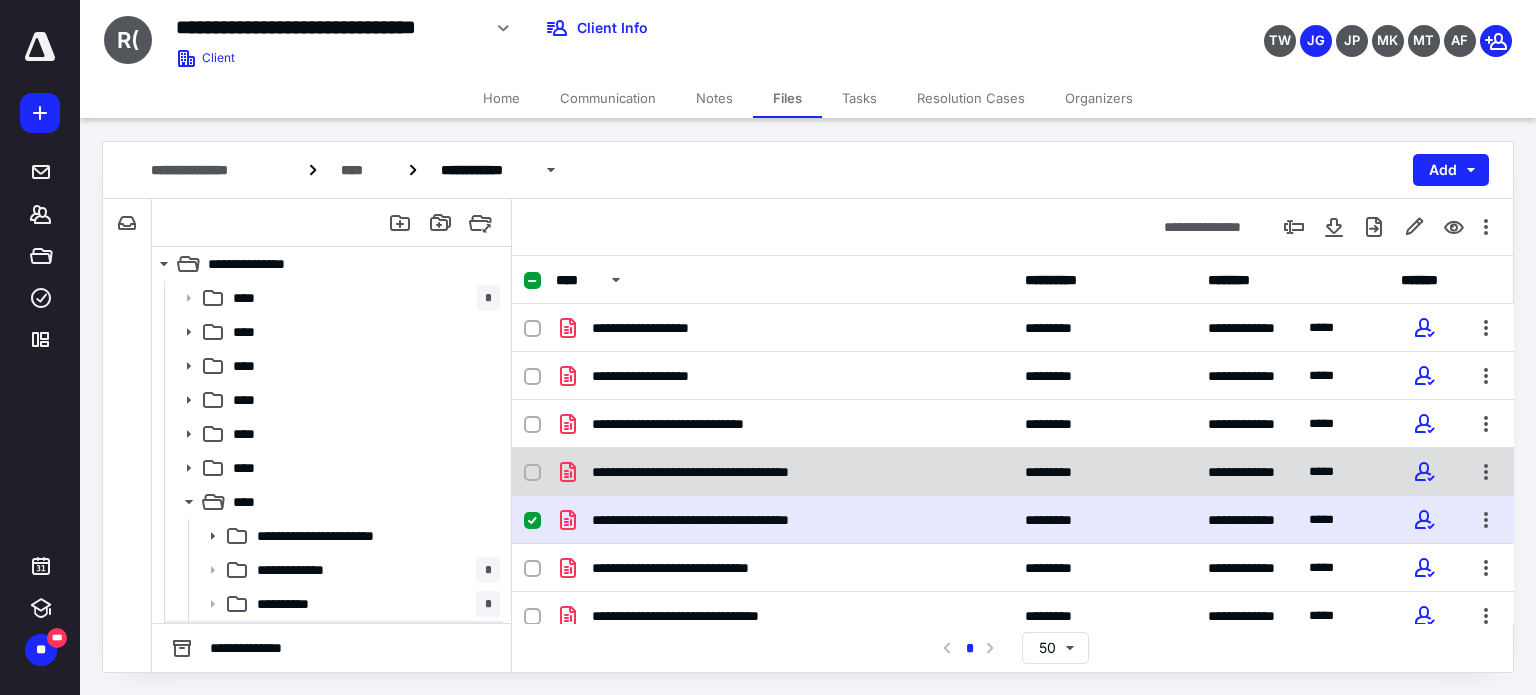 click on "**********" at bounding box center (725, 472) 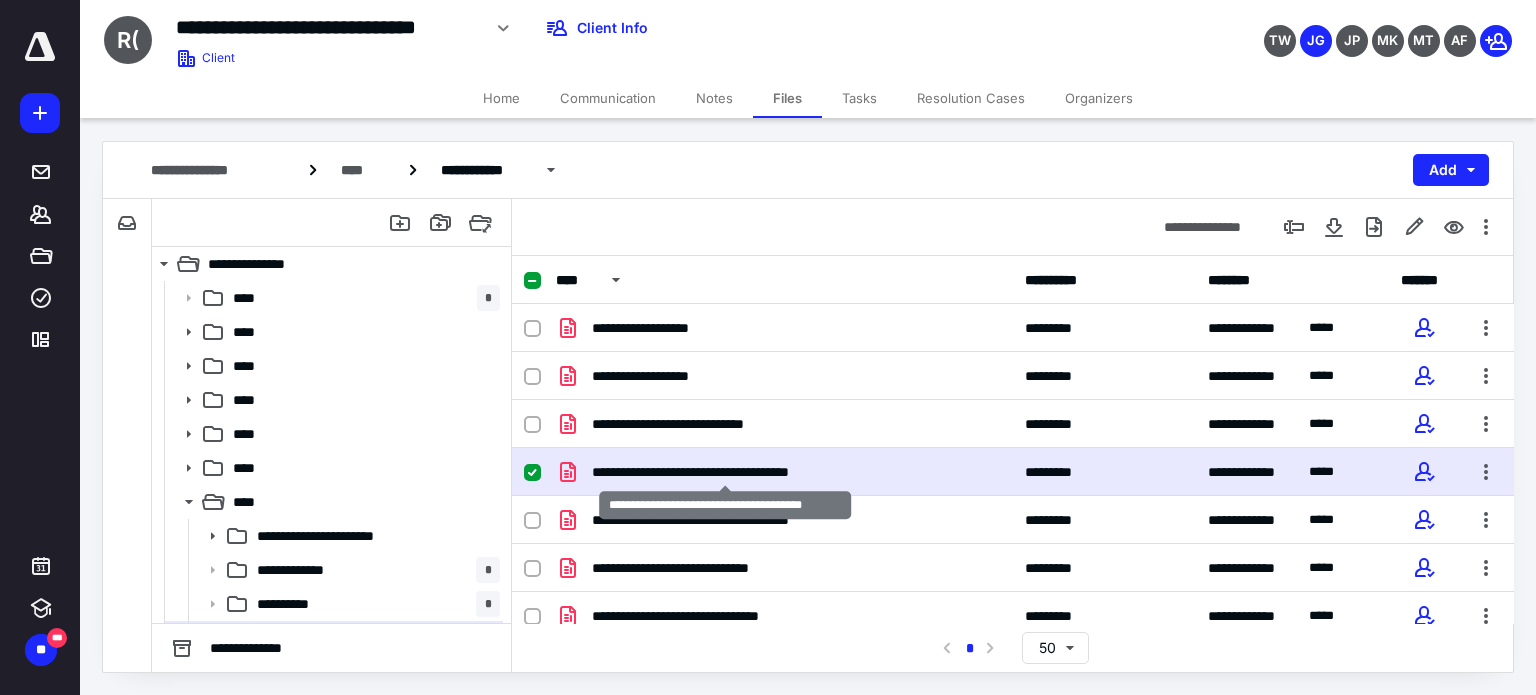 click on "**********" at bounding box center [725, 472] 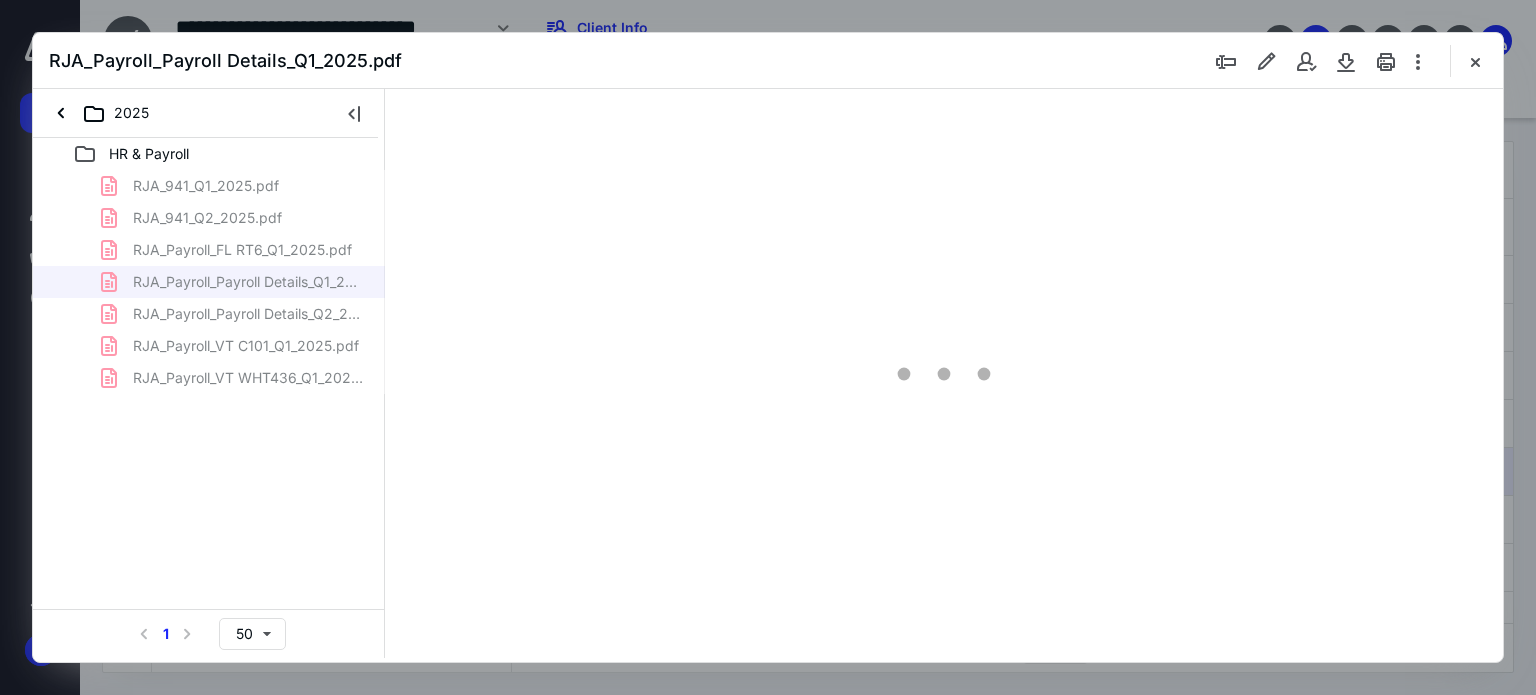 scroll, scrollTop: 0, scrollLeft: 0, axis: both 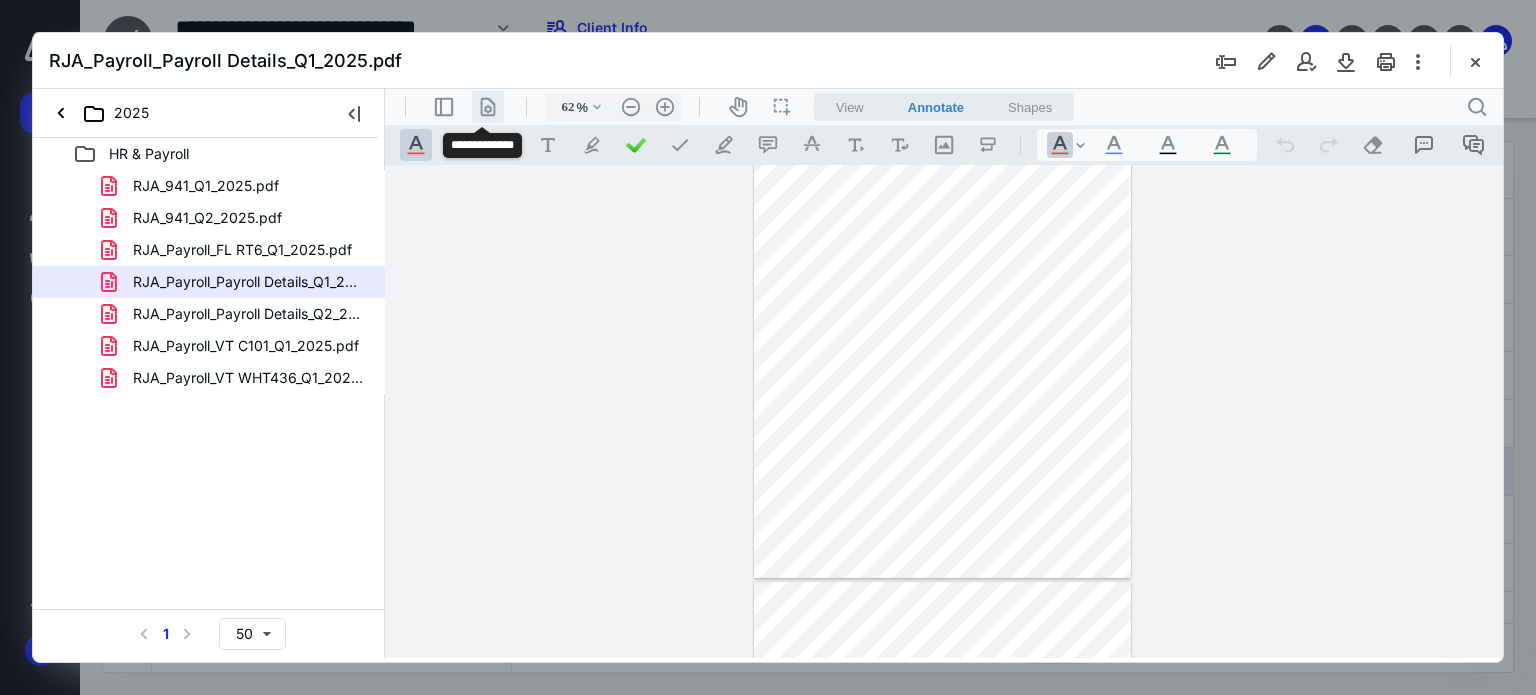 click on ".cls-1{fill:#abb0c4;} icon - header - page manipulation - line" at bounding box center [488, 107] 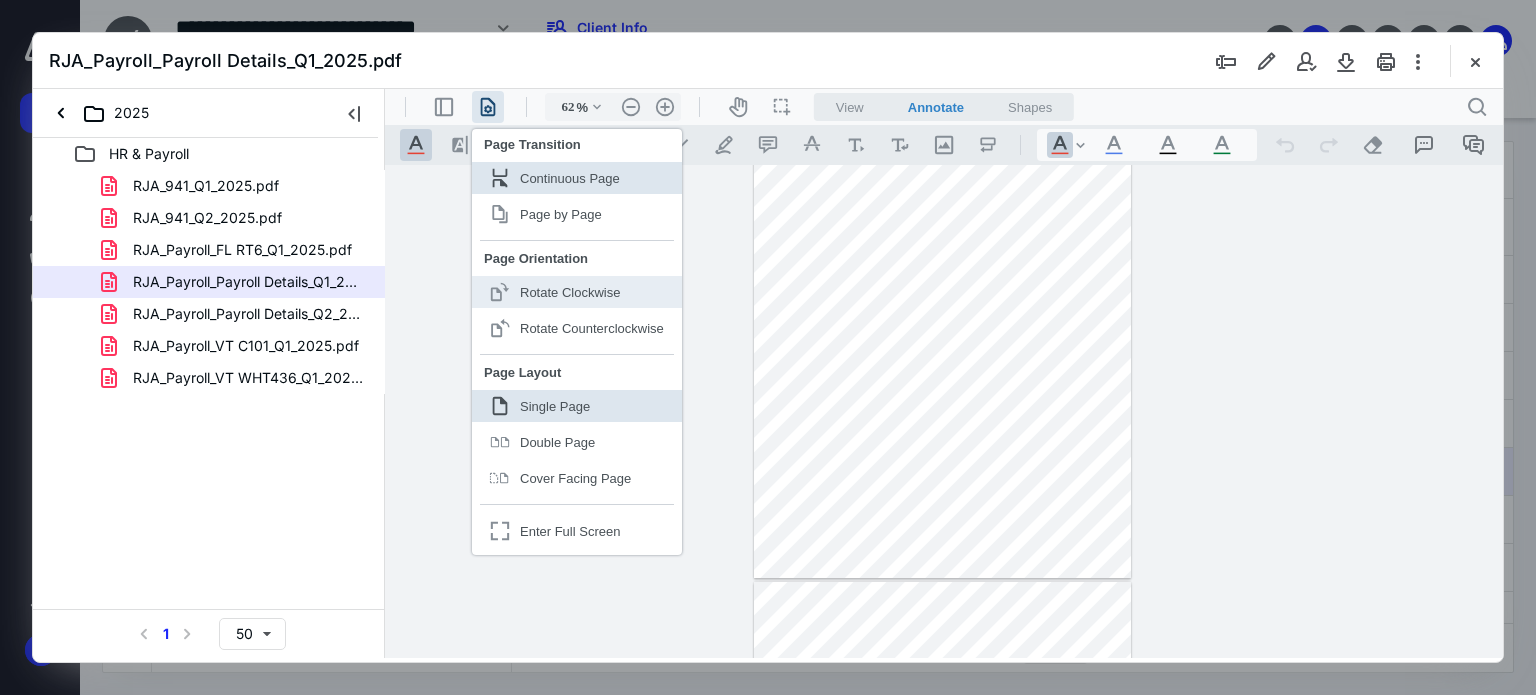 click on "Rotate Clockwise" at bounding box center [570, 292] 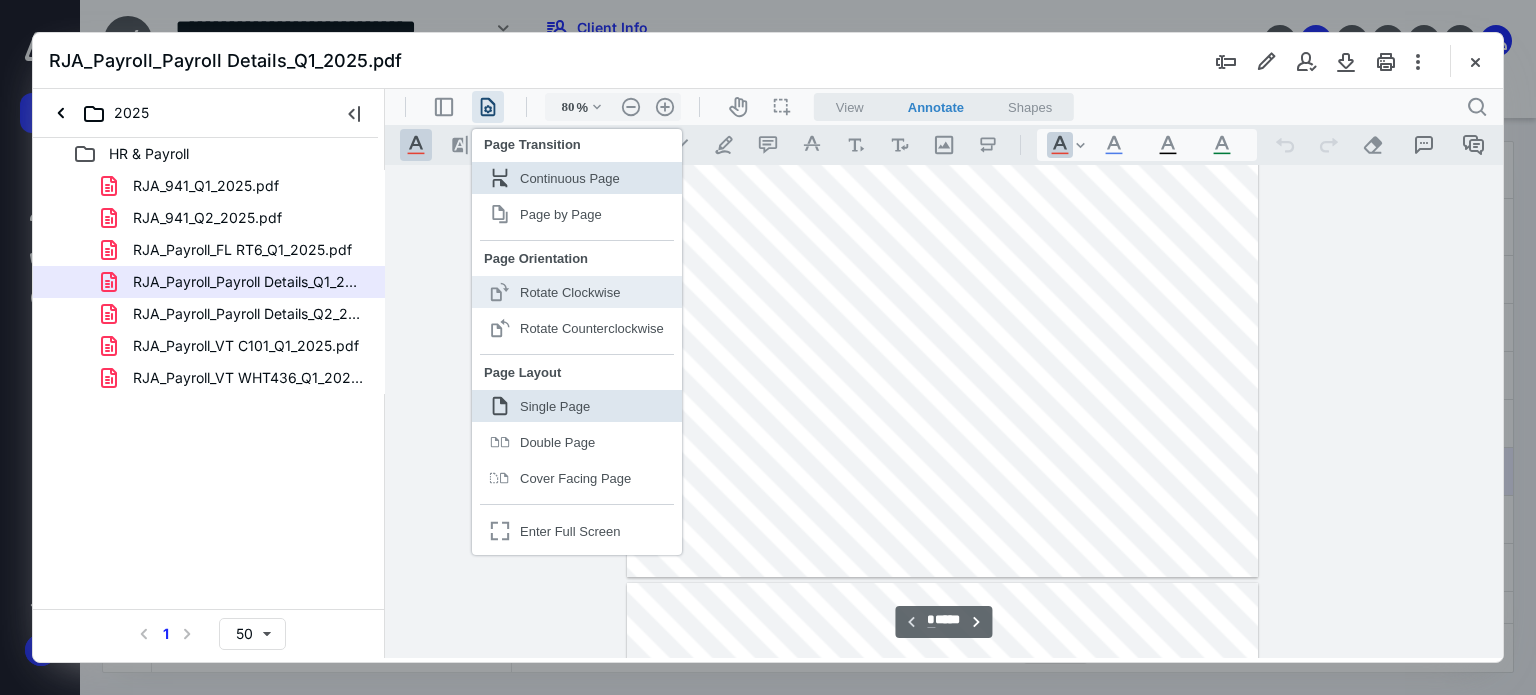 scroll, scrollTop: 79, scrollLeft: 0, axis: vertical 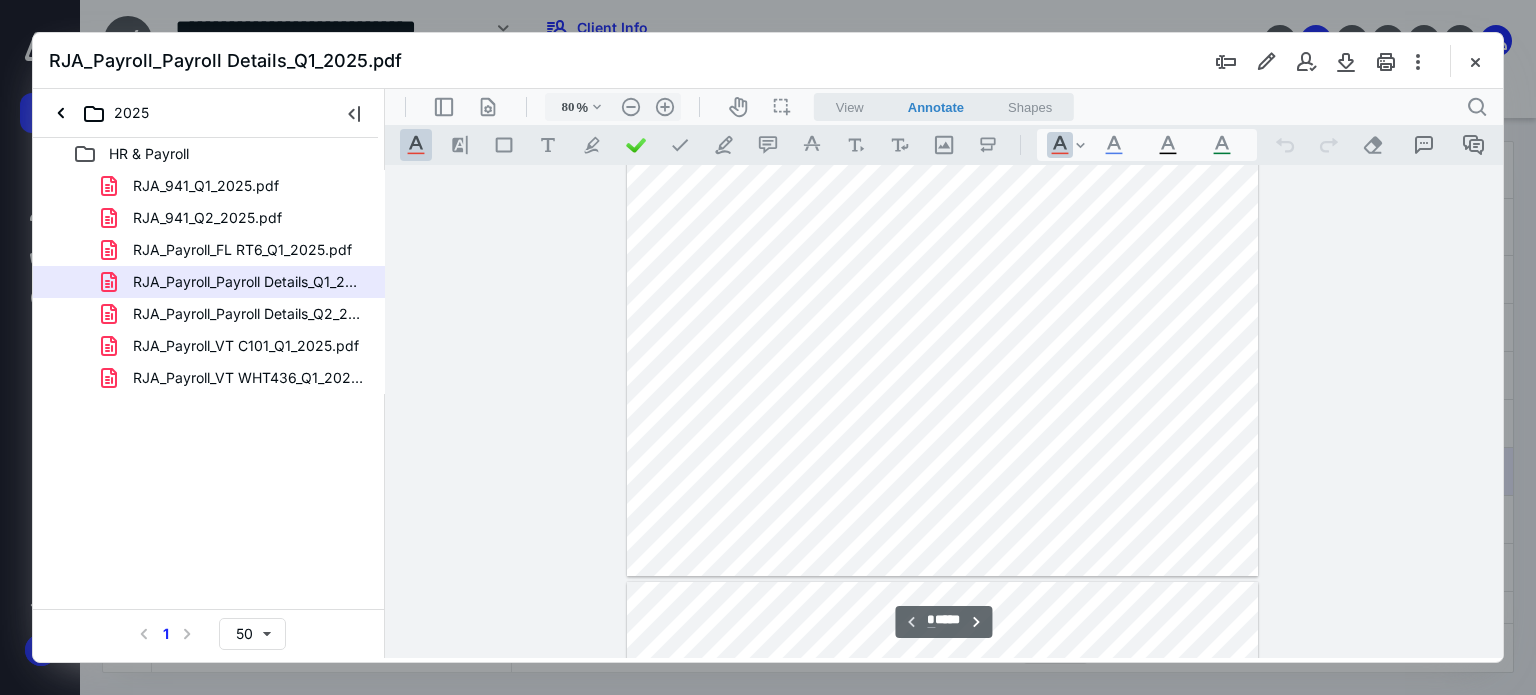 click at bounding box center (942, 333) 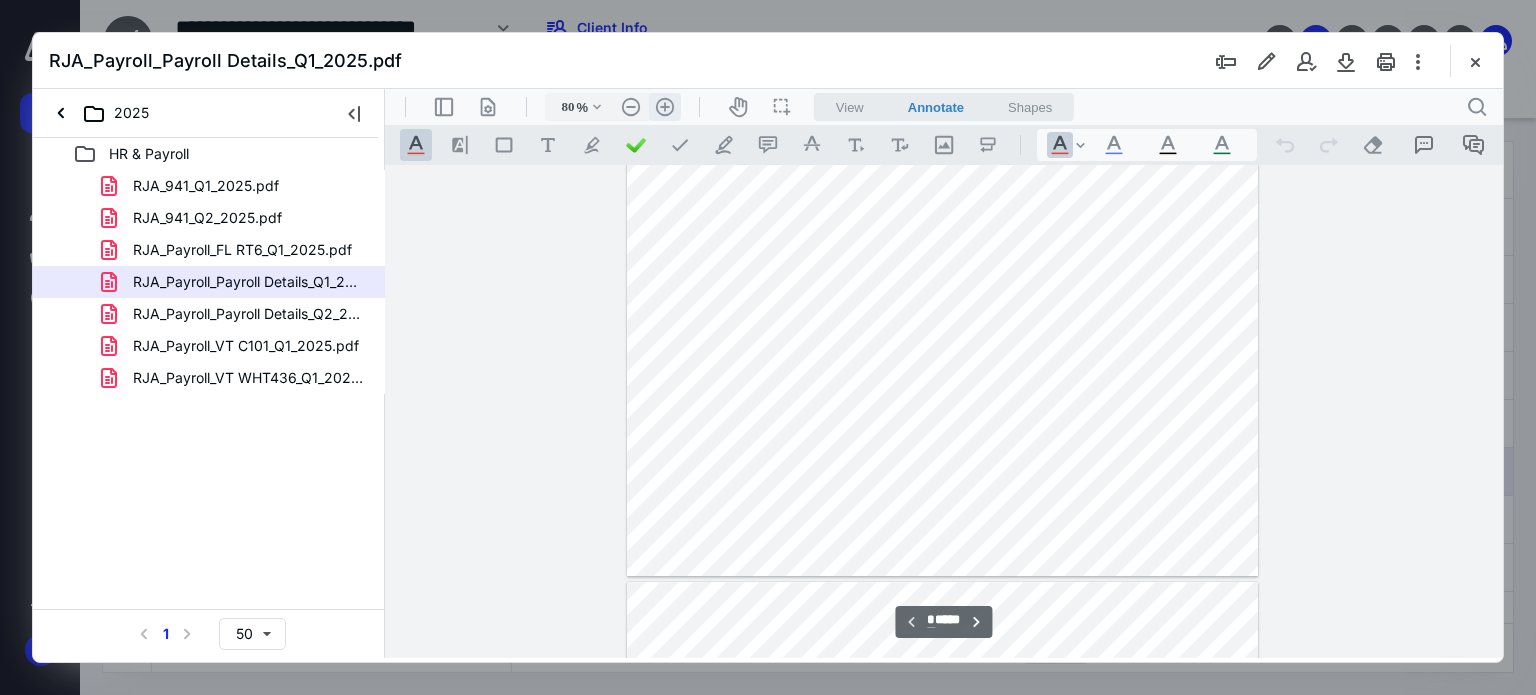 click on ".cls-1{fill:#abb0c4;} icon - header - zoom - in - line" at bounding box center [665, 107] 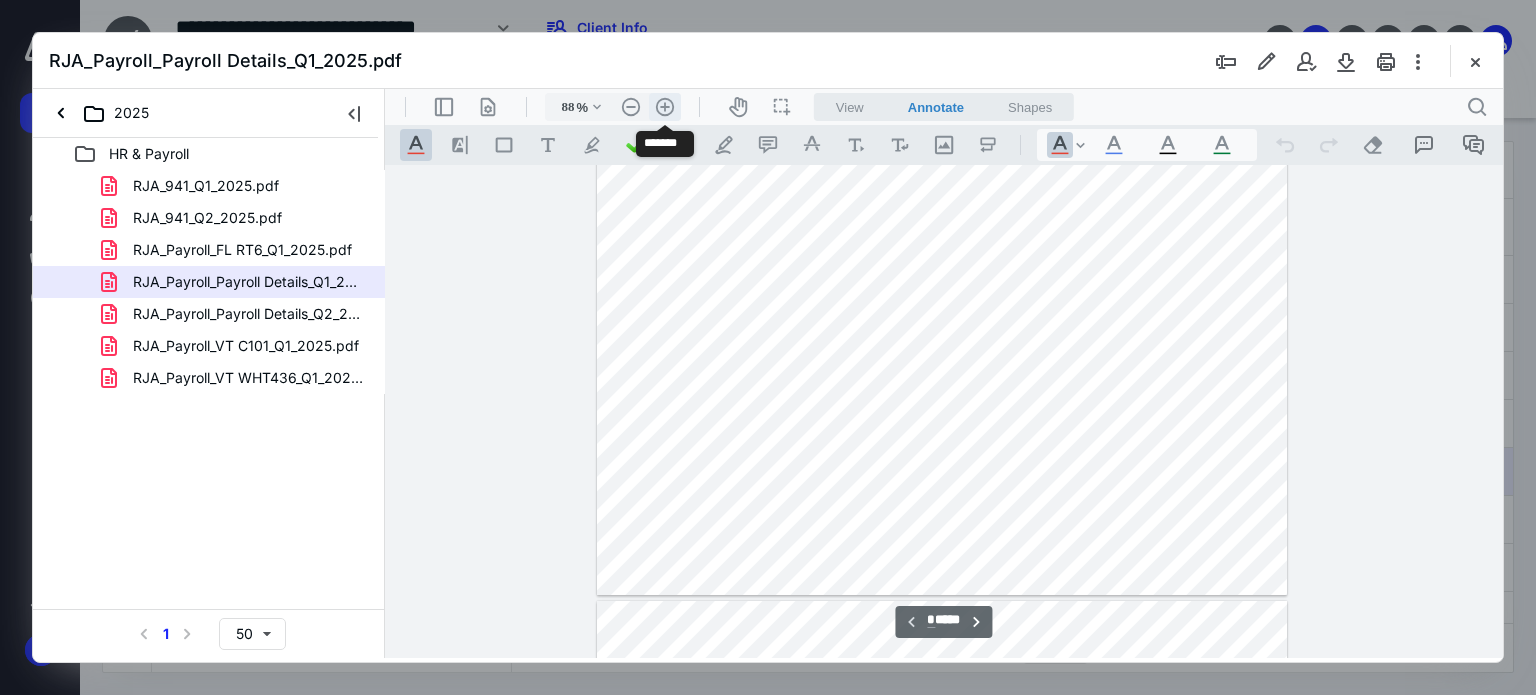 click on ".cls-1{fill:#abb0c4;} icon - header - zoom - in - line" at bounding box center [665, 107] 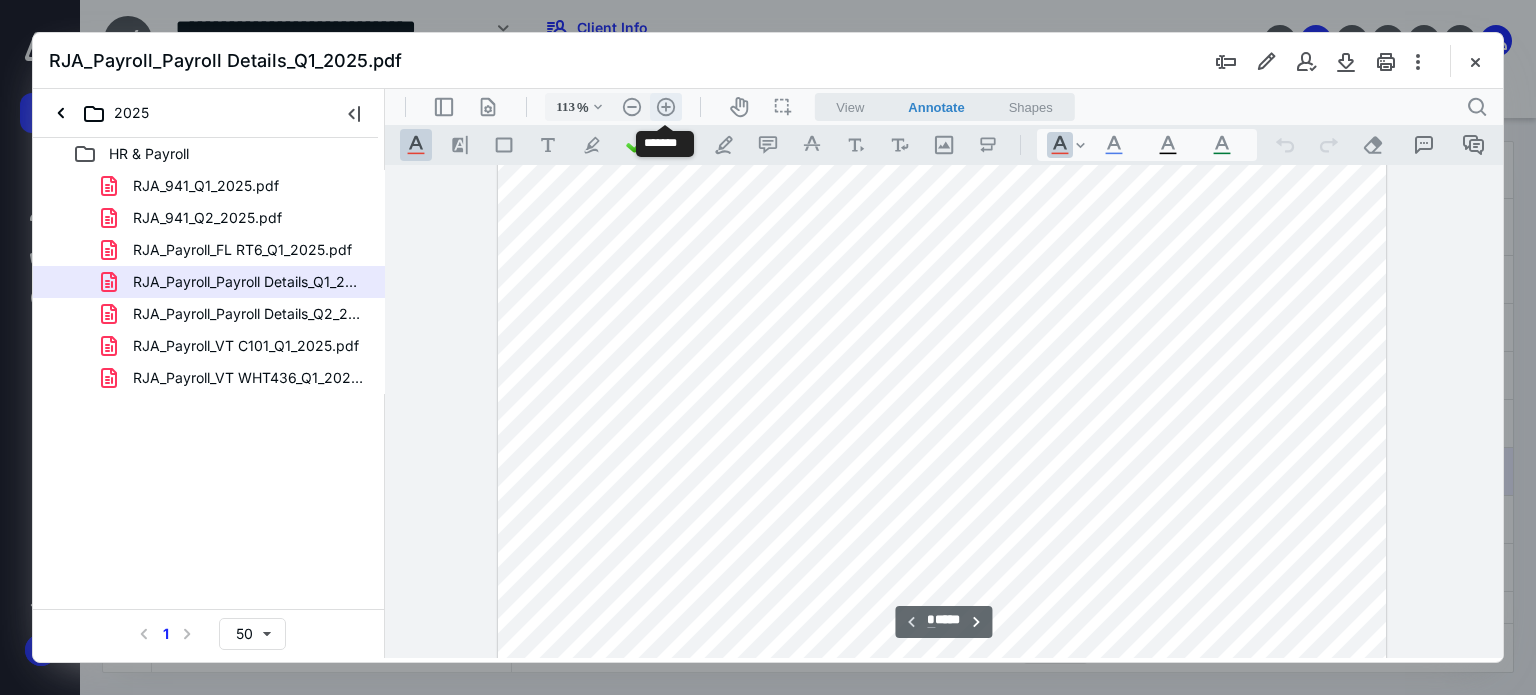 click on ".cls-1{fill:#abb0c4;} icon - header - zoom - in - line" at bounding box center (666, 107) 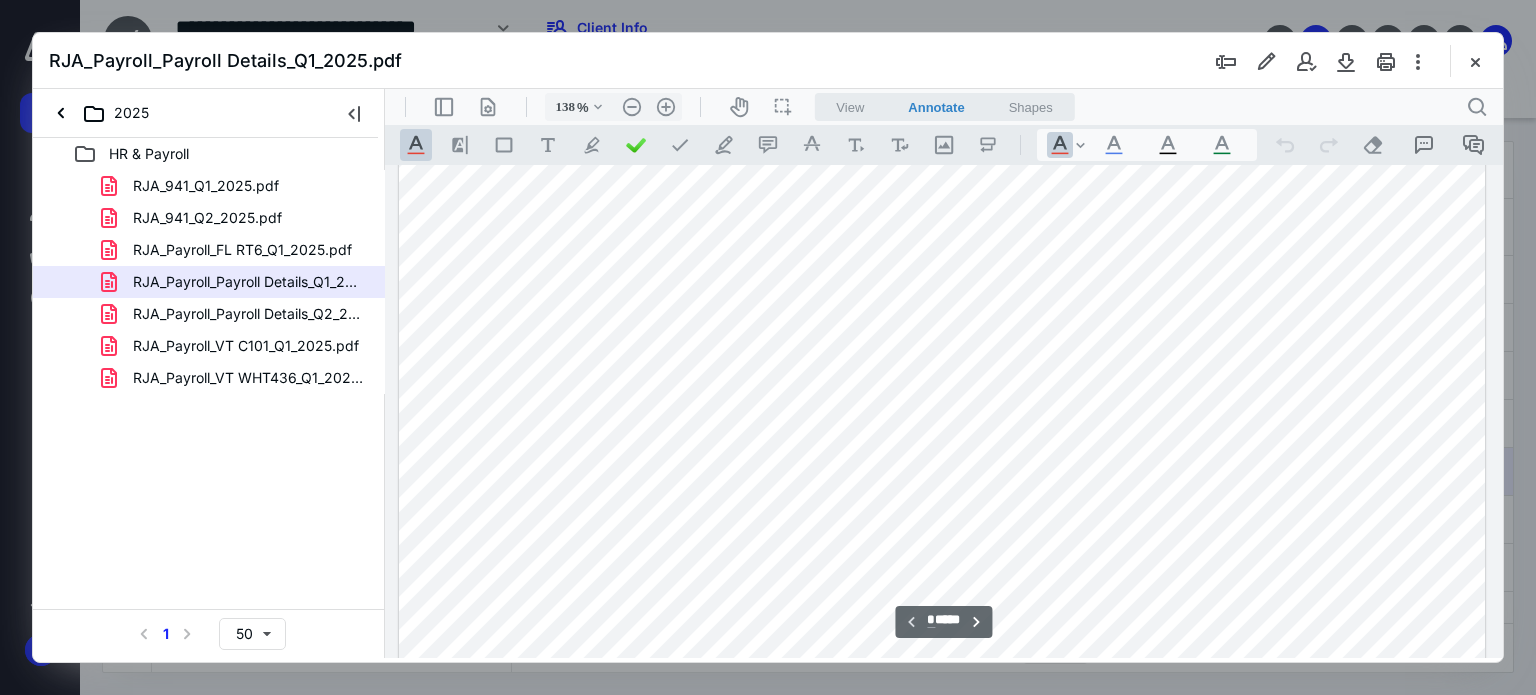 scroll, scrollTop: 187, scrollLeft: 0, axis: vertical 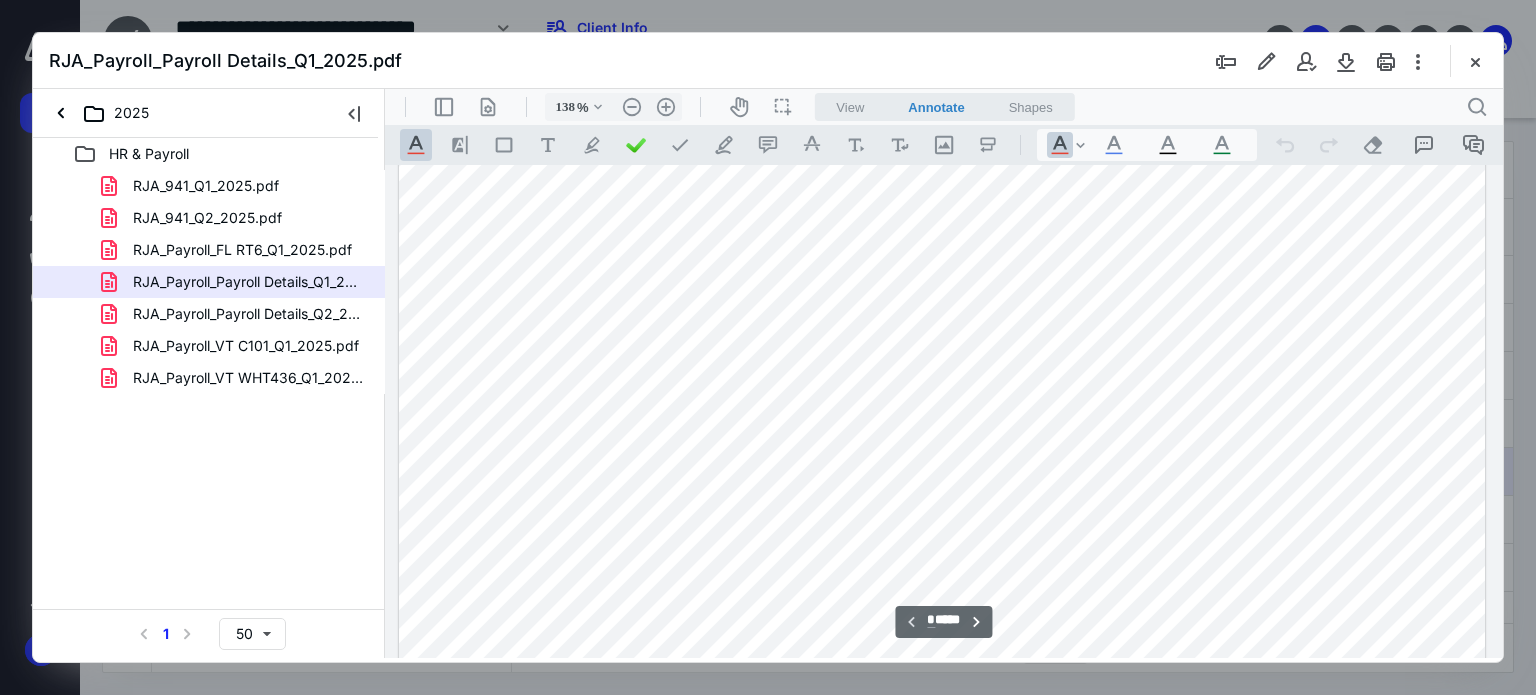 drag, startPoint x: 1084, startPoint y: 439, endPoint x: 950, endPoint y: 425, distance: 134.72935 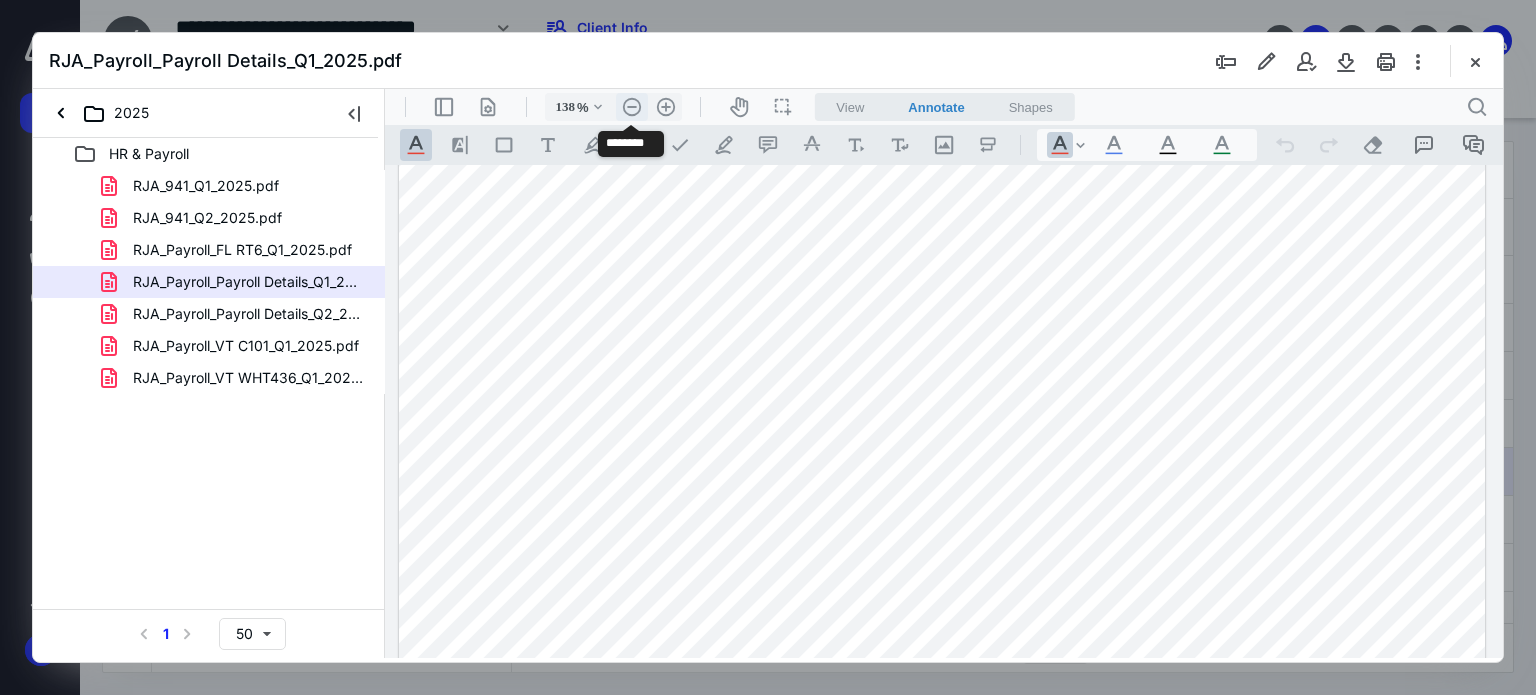 click on ".cls-1{fill:#abb0c4;} icon - header - zoom - out - line" at bounding box center (632, 107) 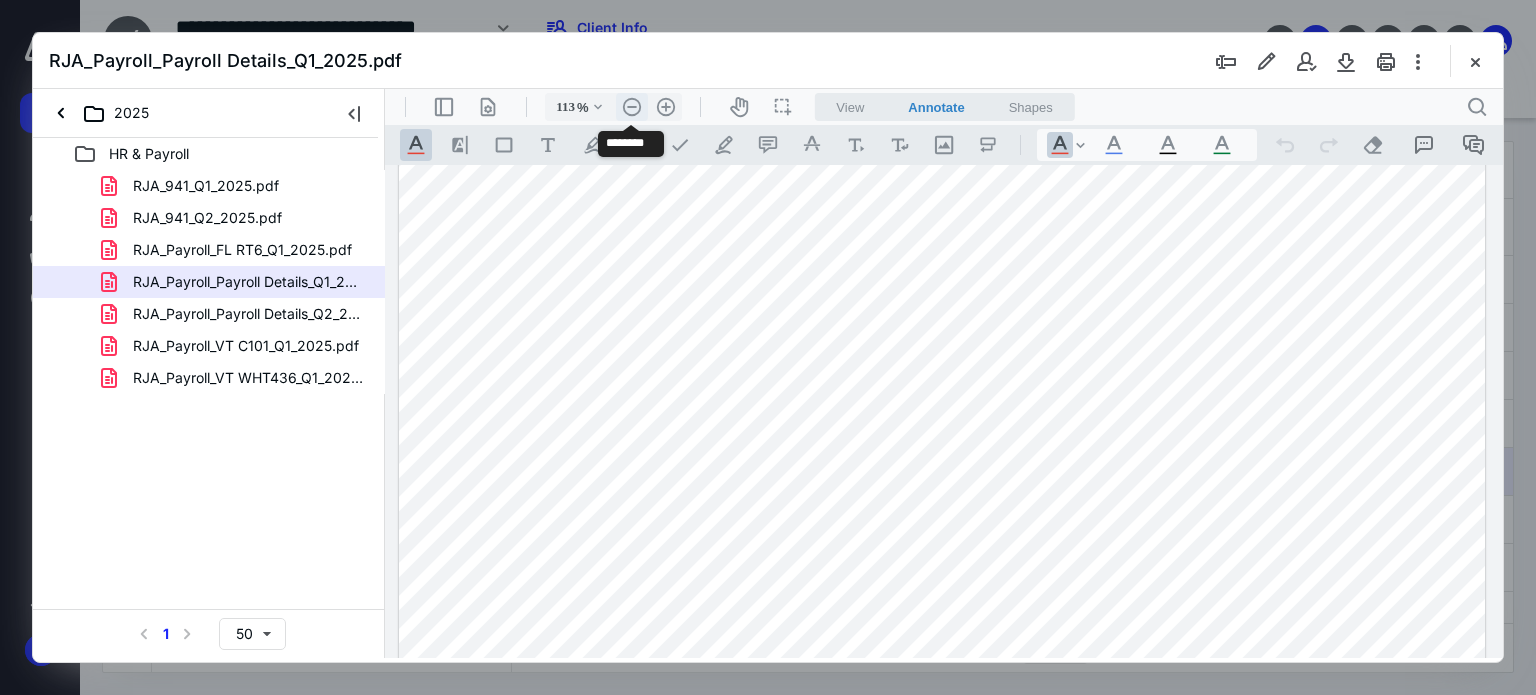scroll, scrollTop: 115, scrollLeft: 0, axis: vertical 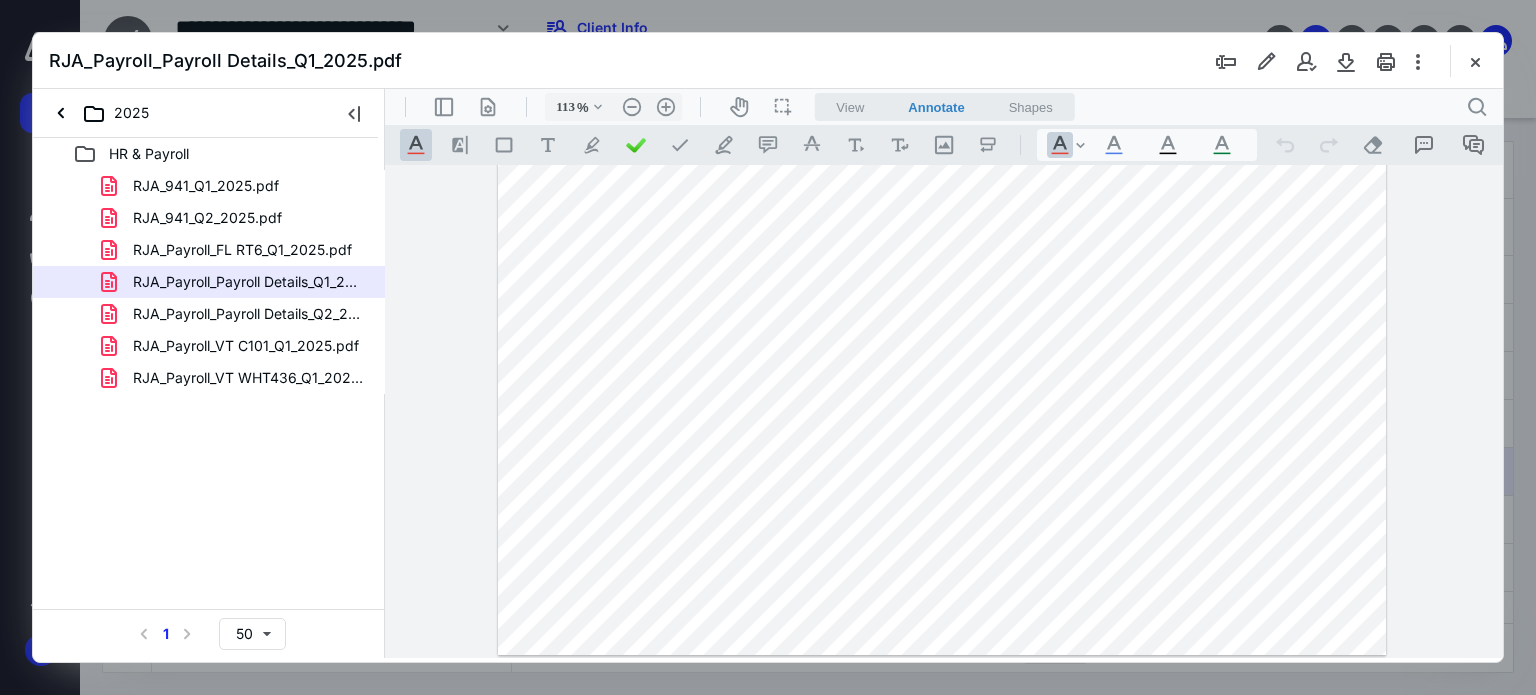click at bounding box center (942, 312) 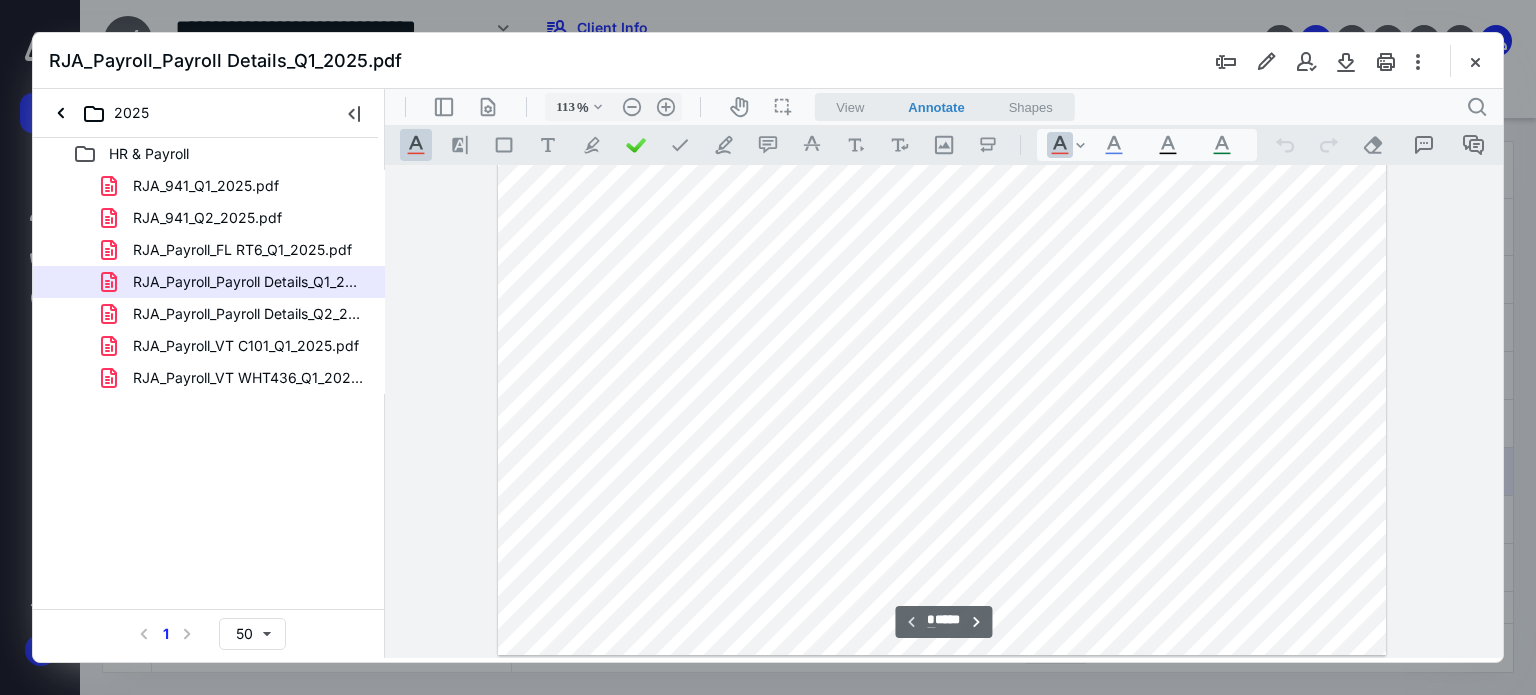 scroll, scrollTop: 100, scrollLeft: 0, axis: vertical 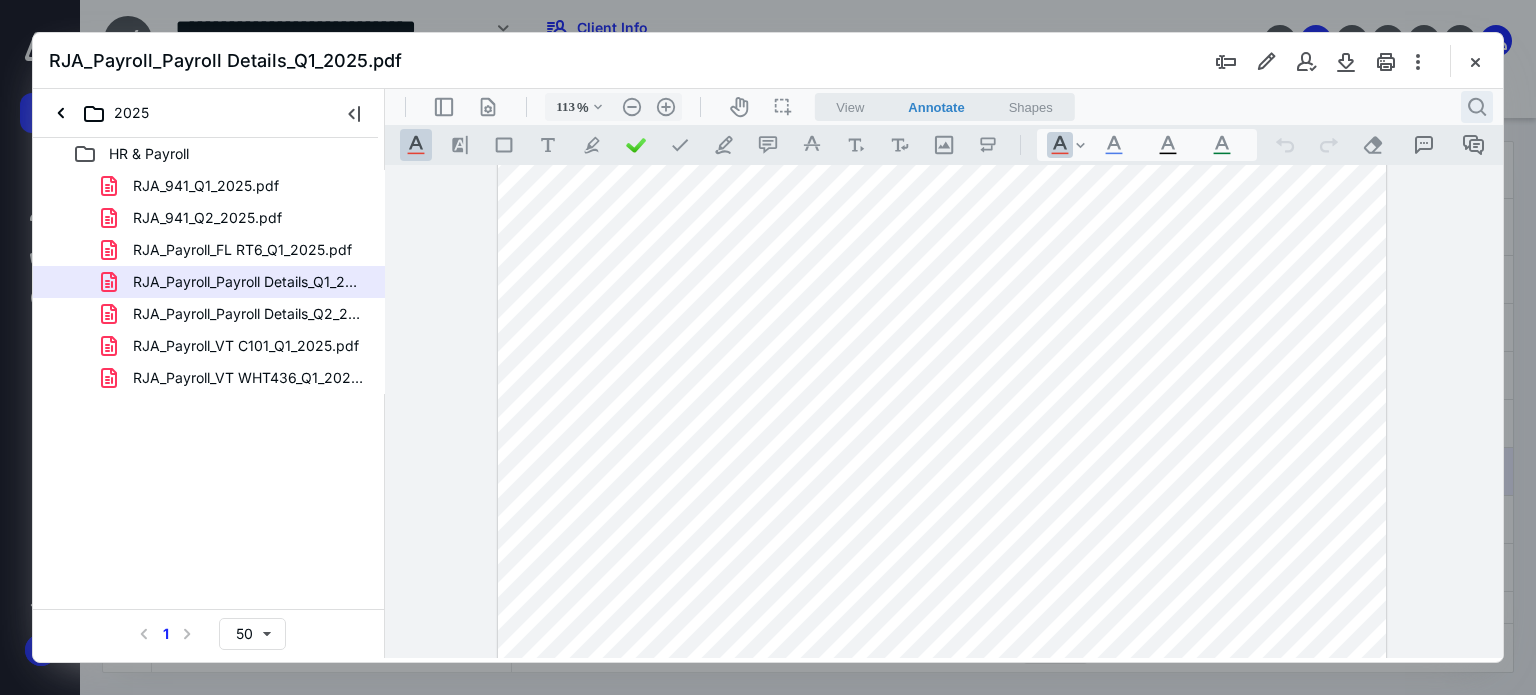 click on ".cls-1{fill:#abb0c4;} icon - header - search" at bounding box center (1477, 107) 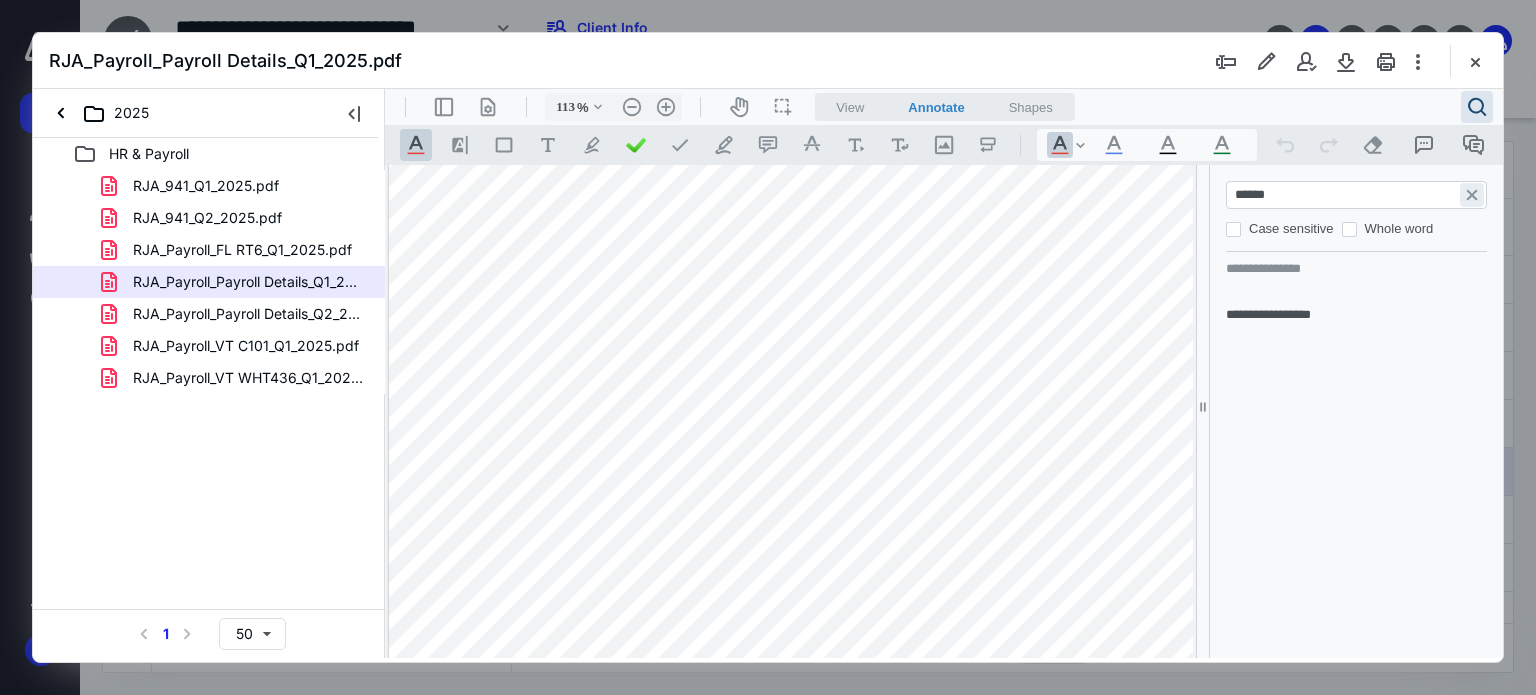 type on "******" 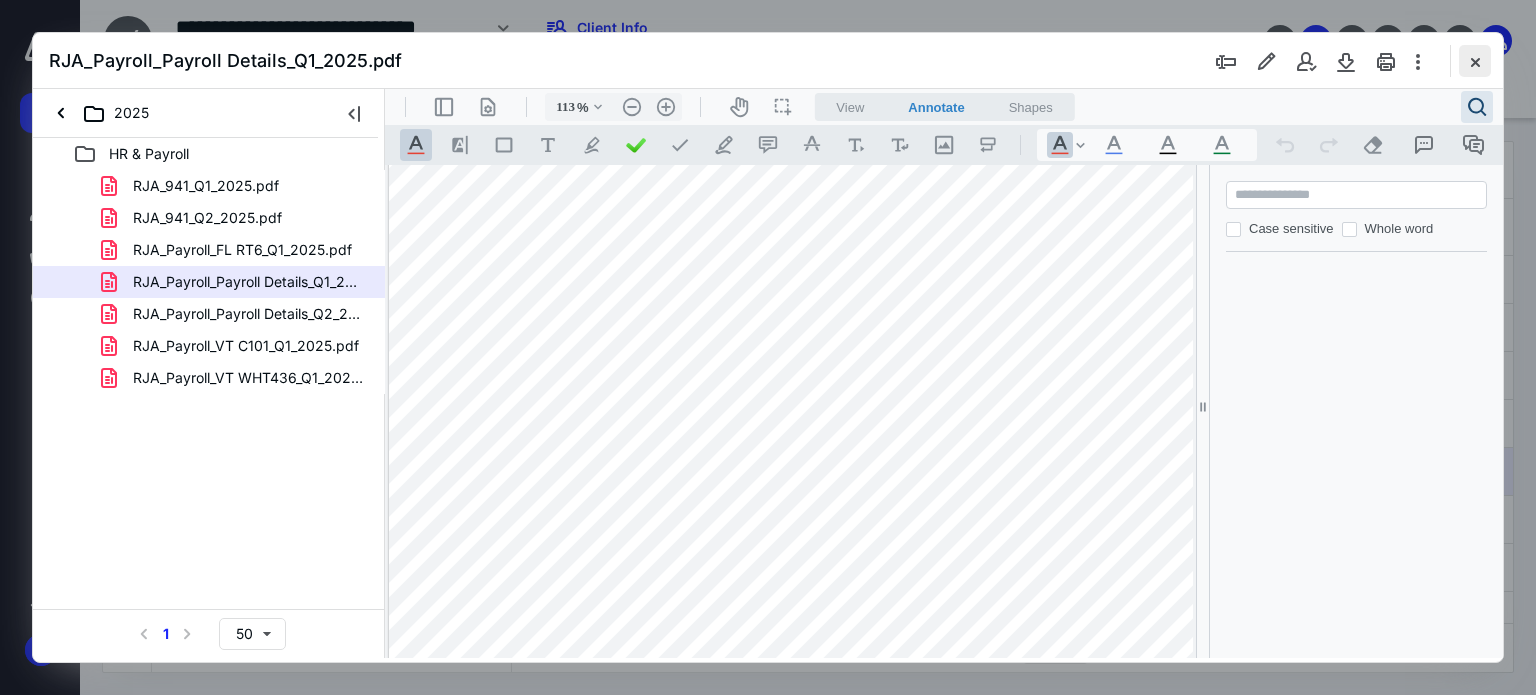 click at bounding box center (1475, 61) 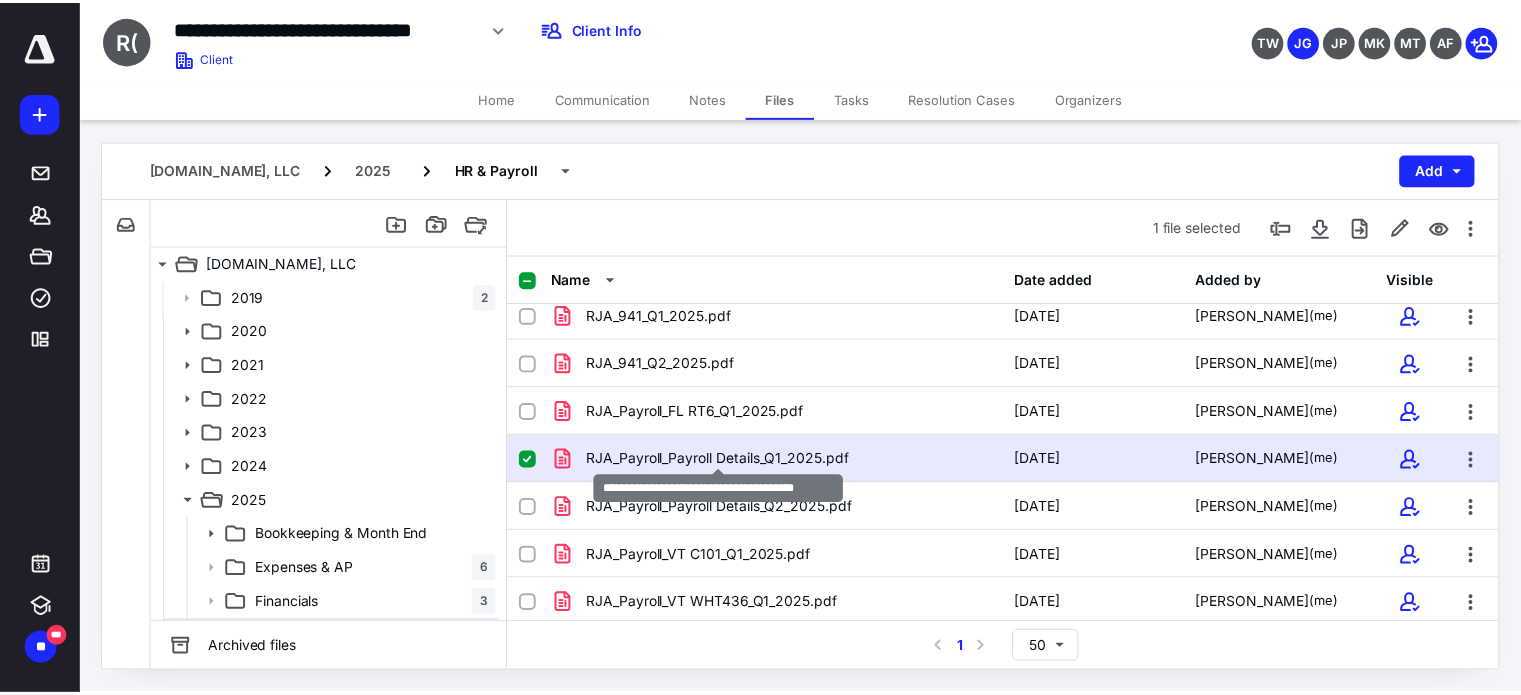 scroll, scrollTop: 14, scrollLeft: 0, axis: vertical 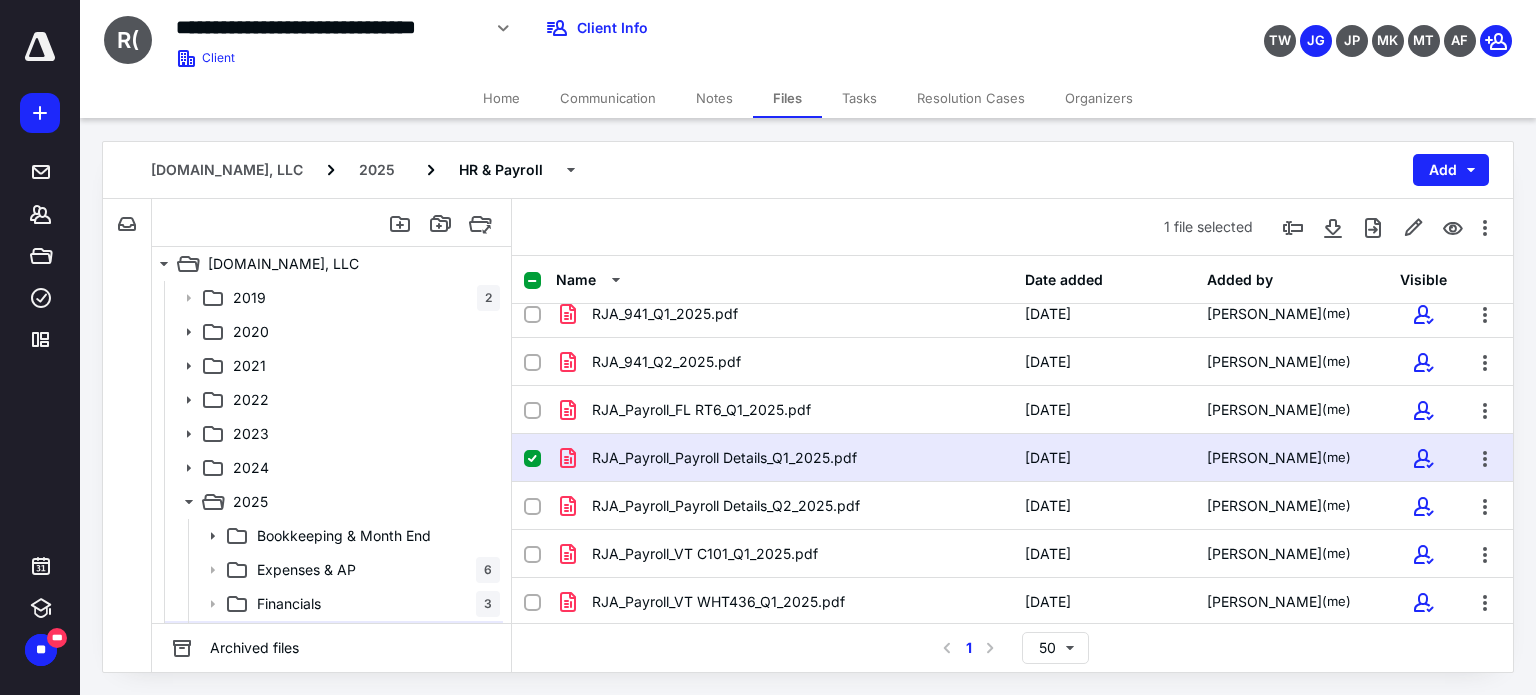 click on "Home" at bounding box center [501, 98] 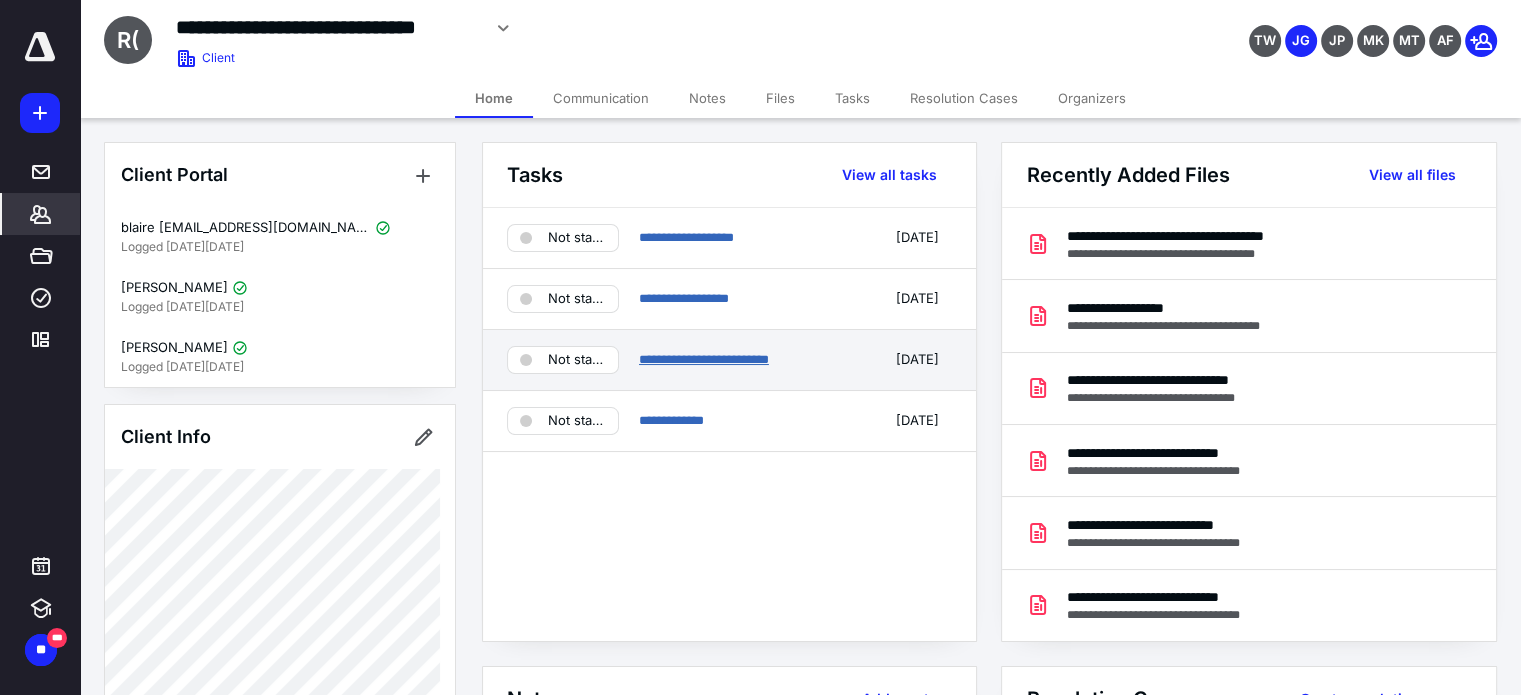 click on "**********" at bounding box center [704, 359] 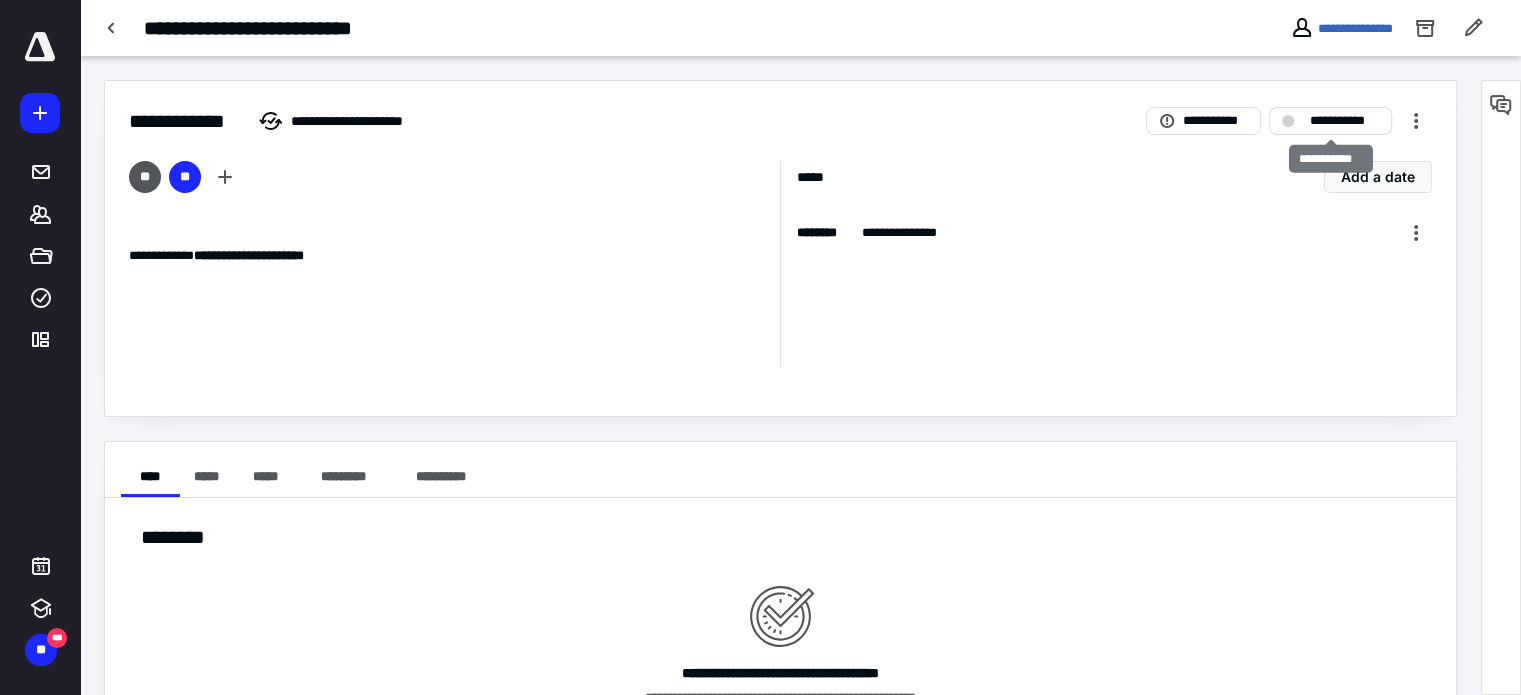 click on "**********" at bounding box center (1330, 121) 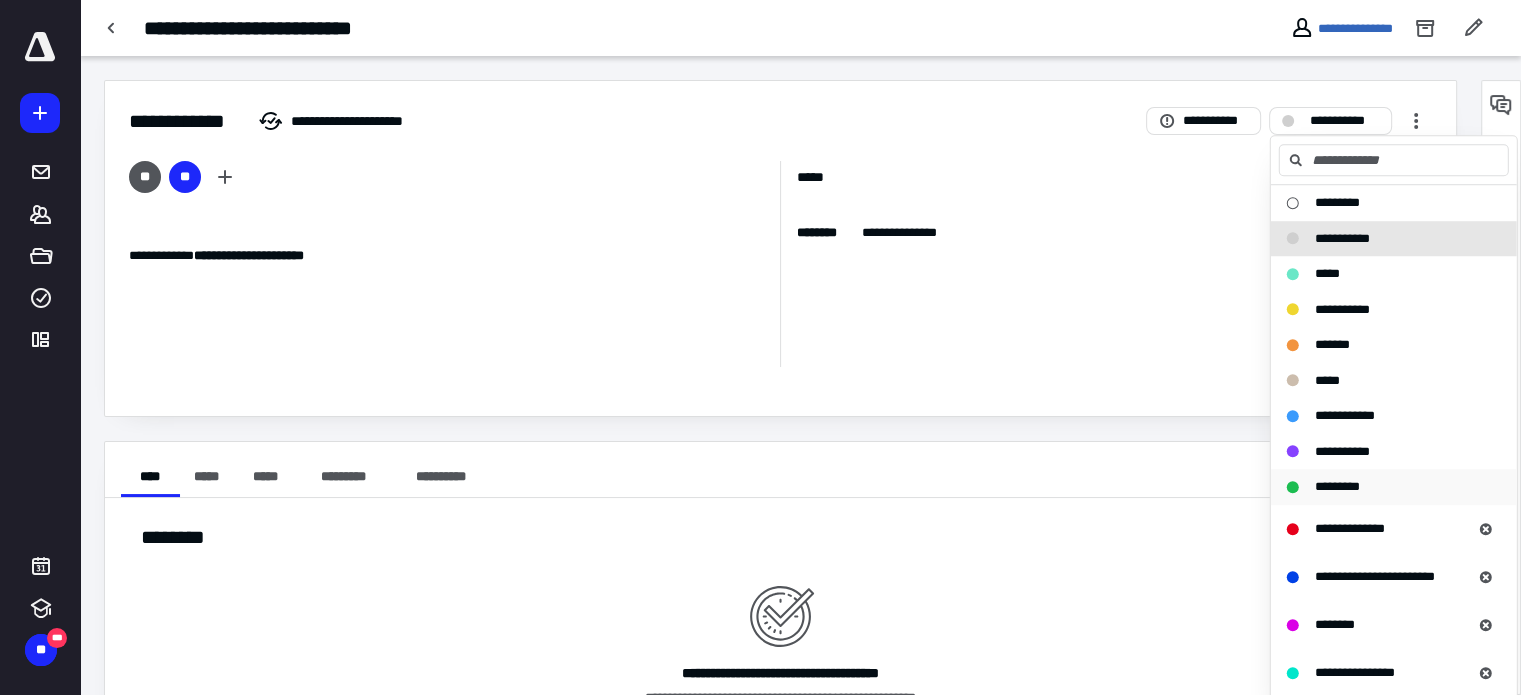 click on "*********" at bounding box center (1337, 486) 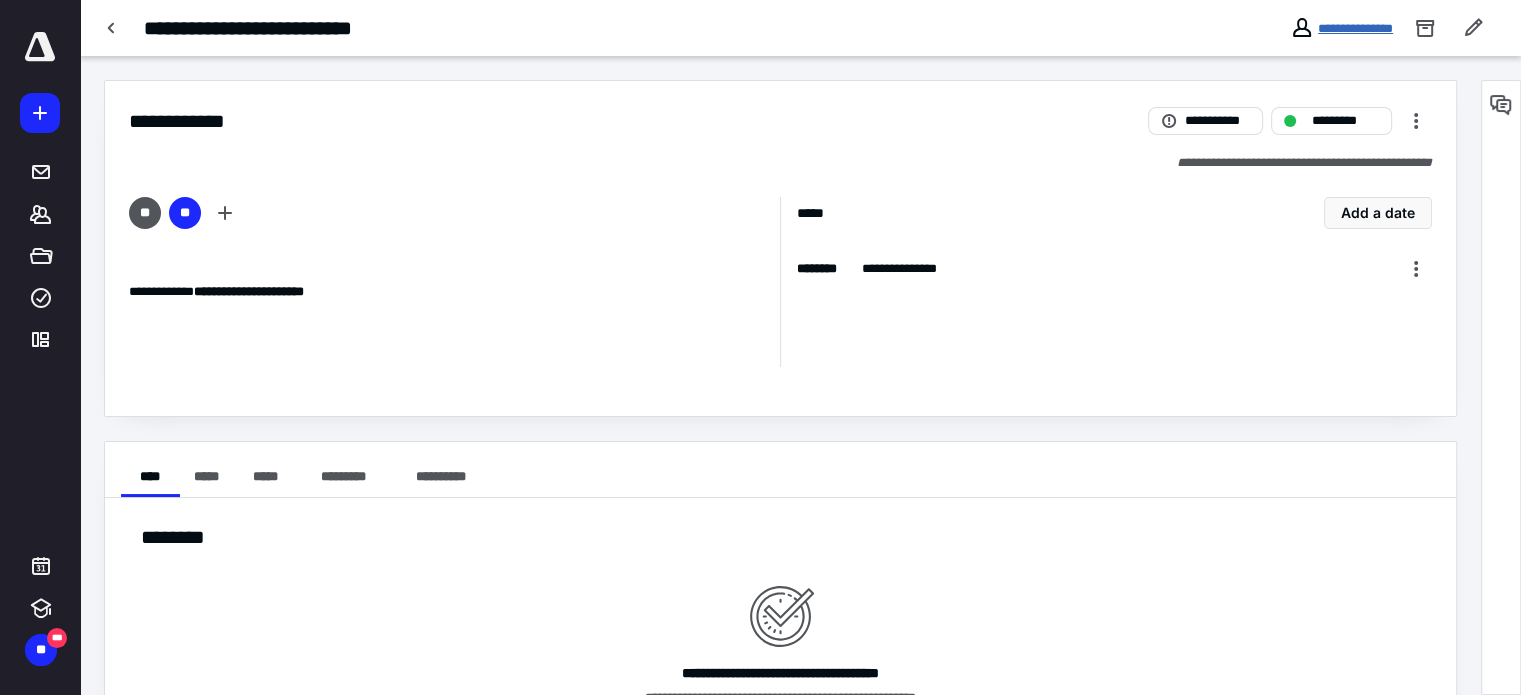 click on "**********" at bounding box center (1355, 28) 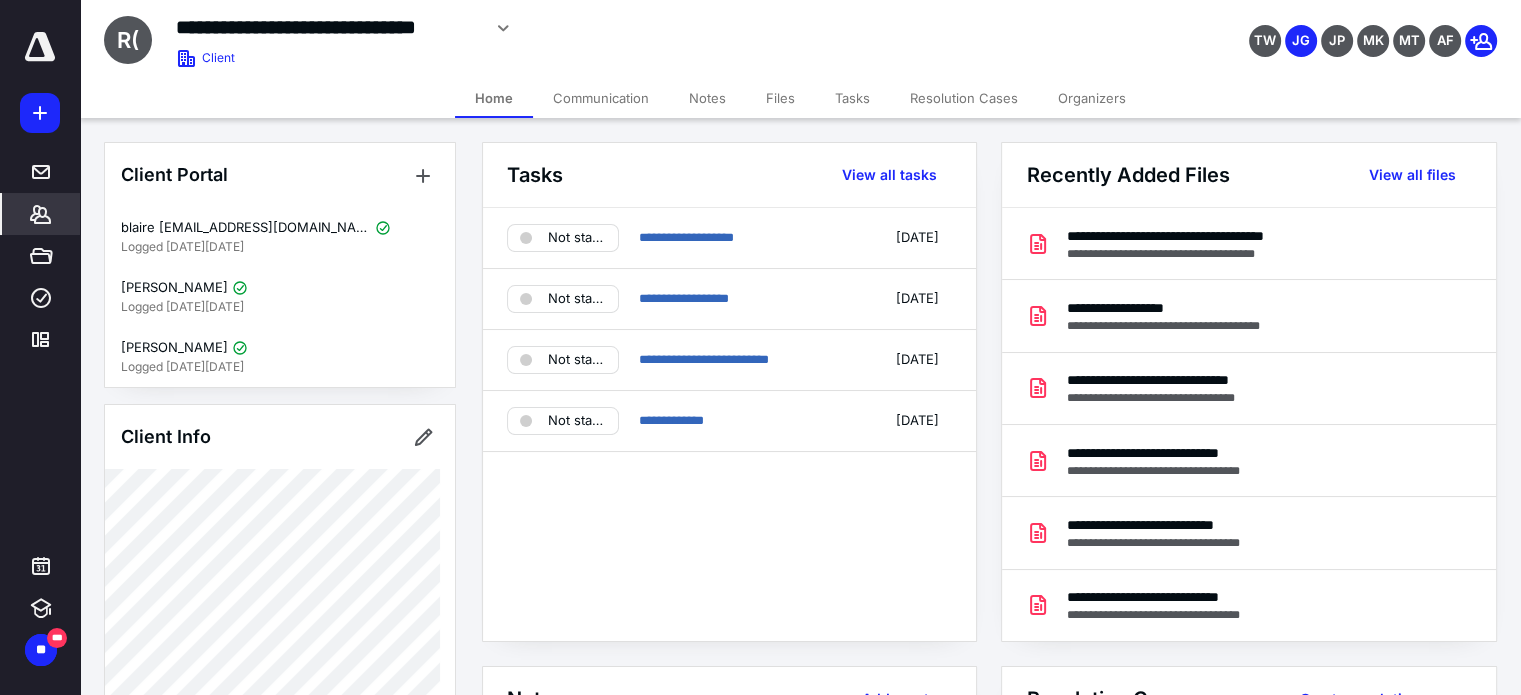 click on "**********" at bounding box center (729, 424) 